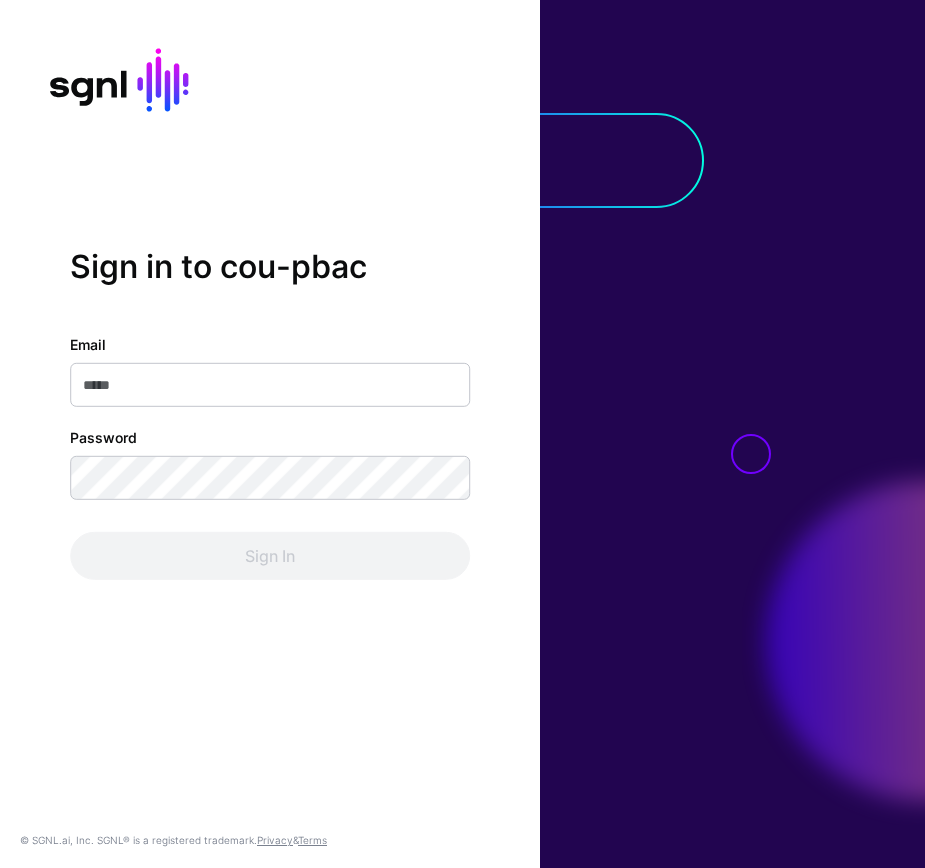scroll, scrollTop: 0, scrollLeft: 0, axis: both 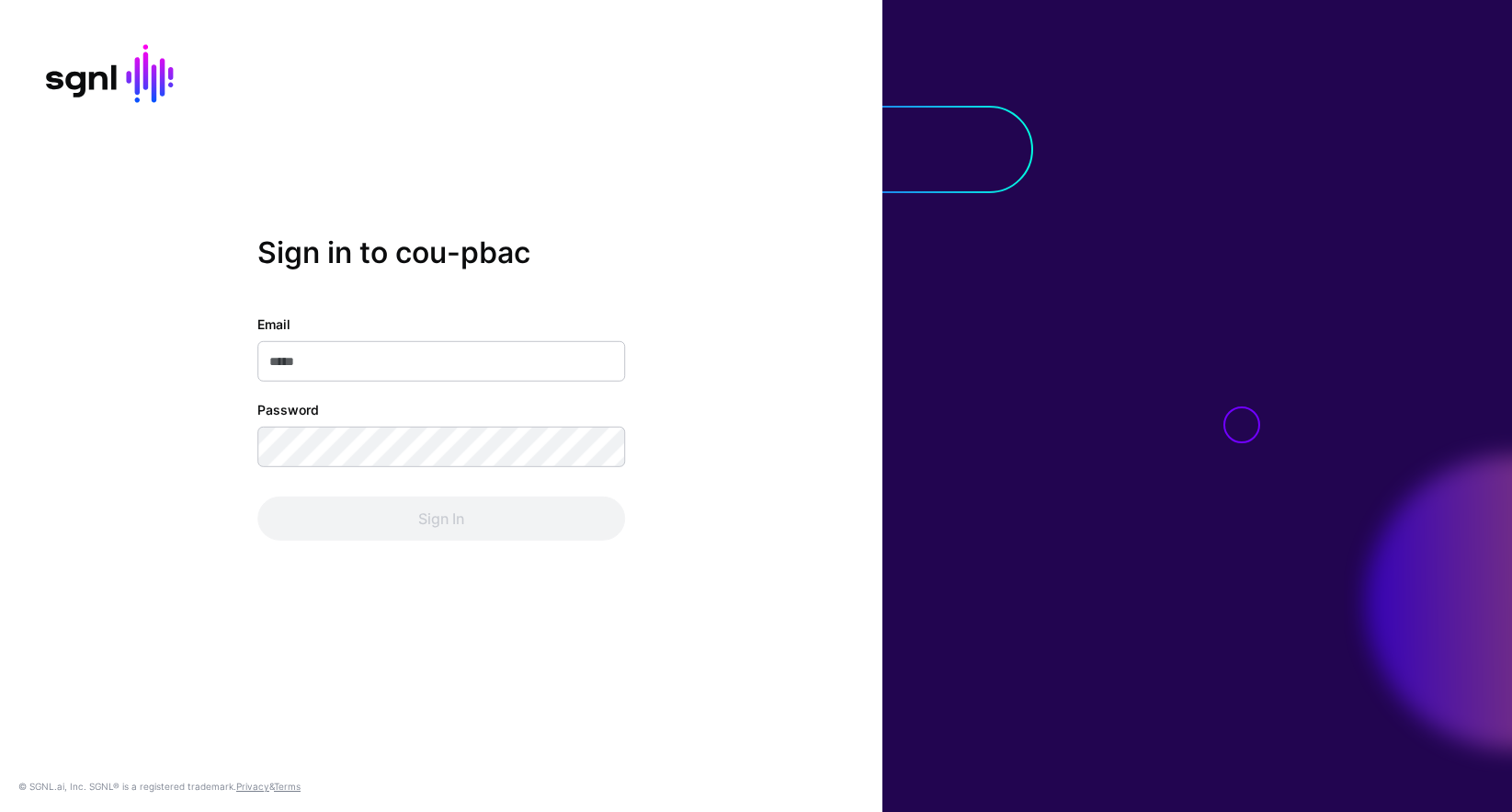 type on "**********" 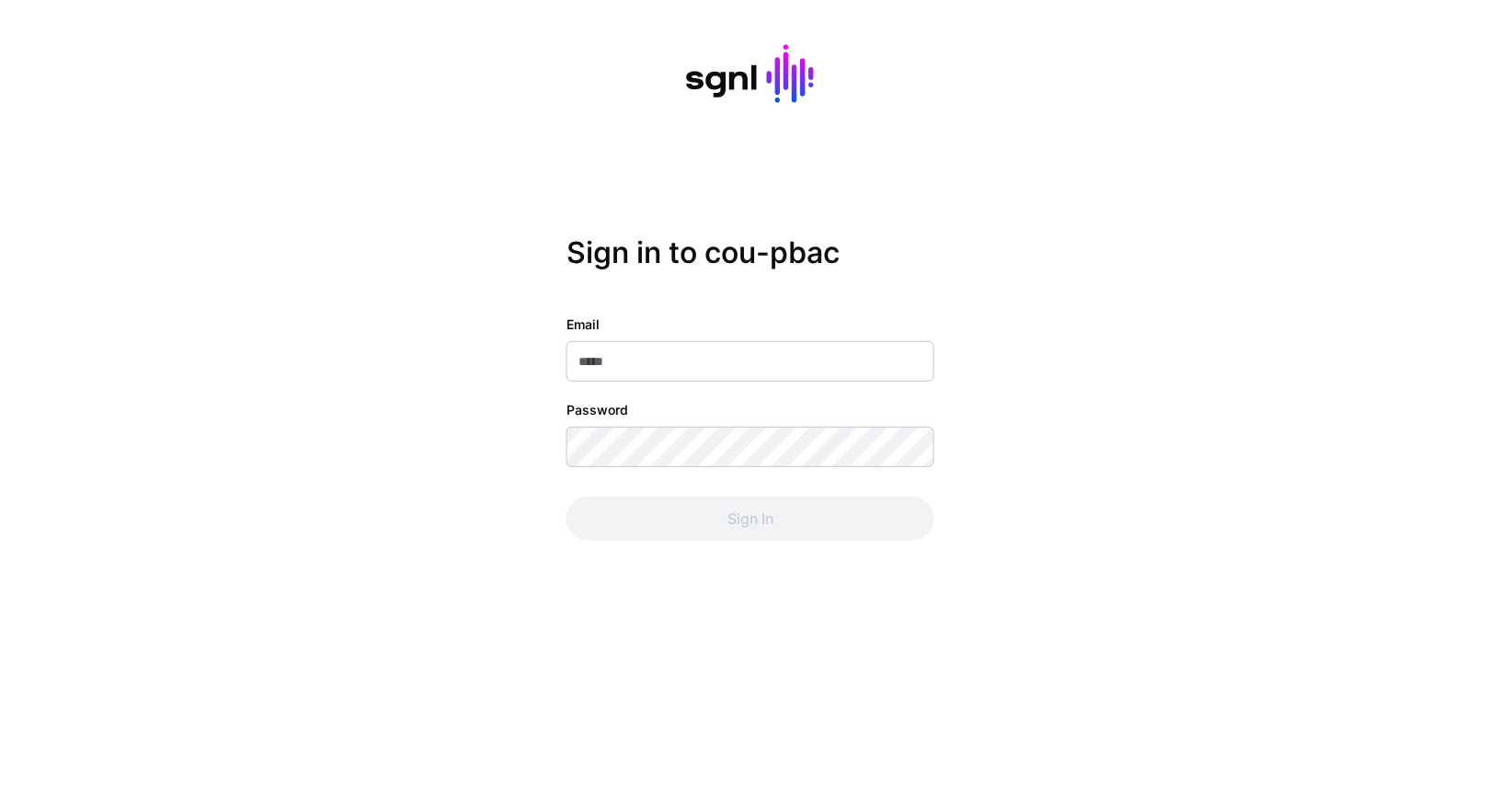 scroll, scrollTop: 0, scrollLeft: 0, axis: both 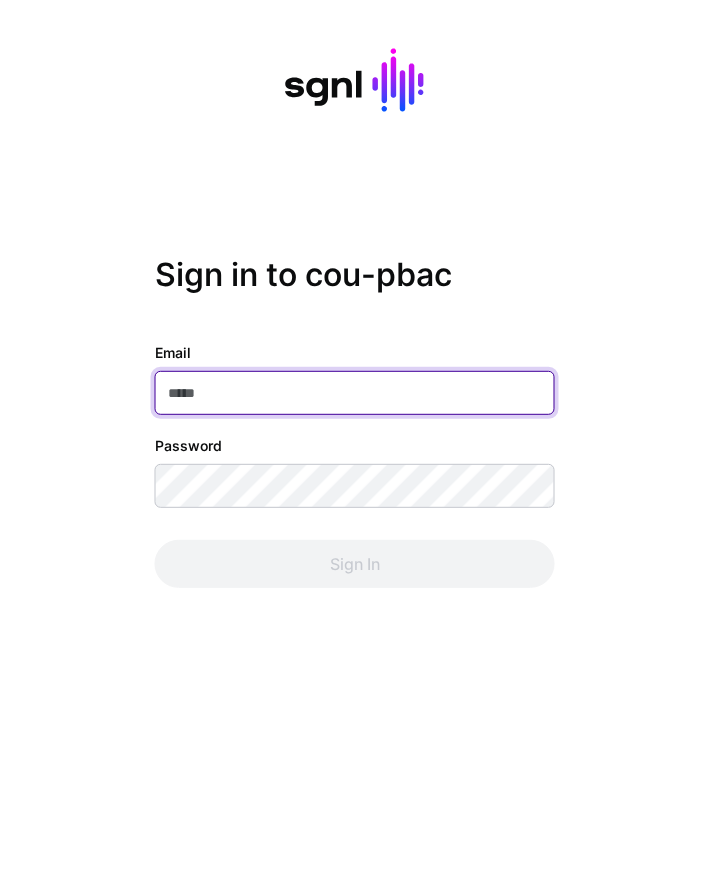 type on "**********" 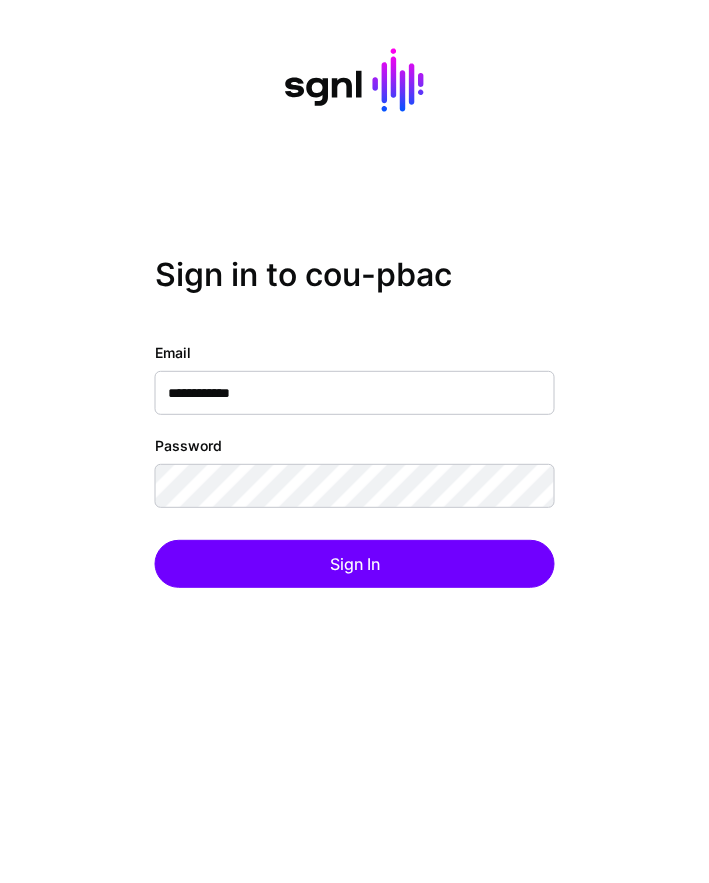 click on "Sign In" 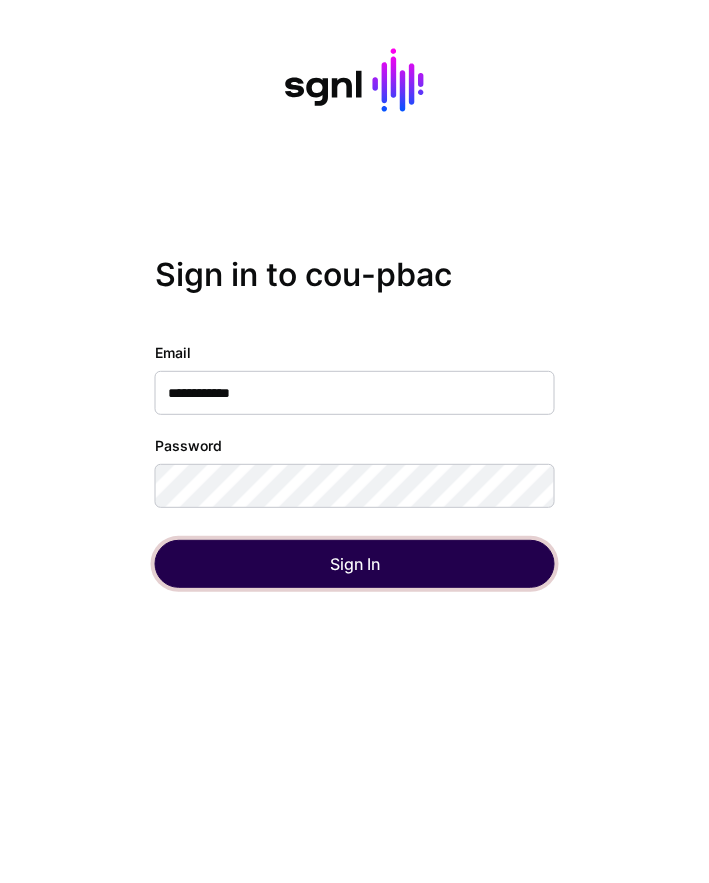 click on "Sign In" 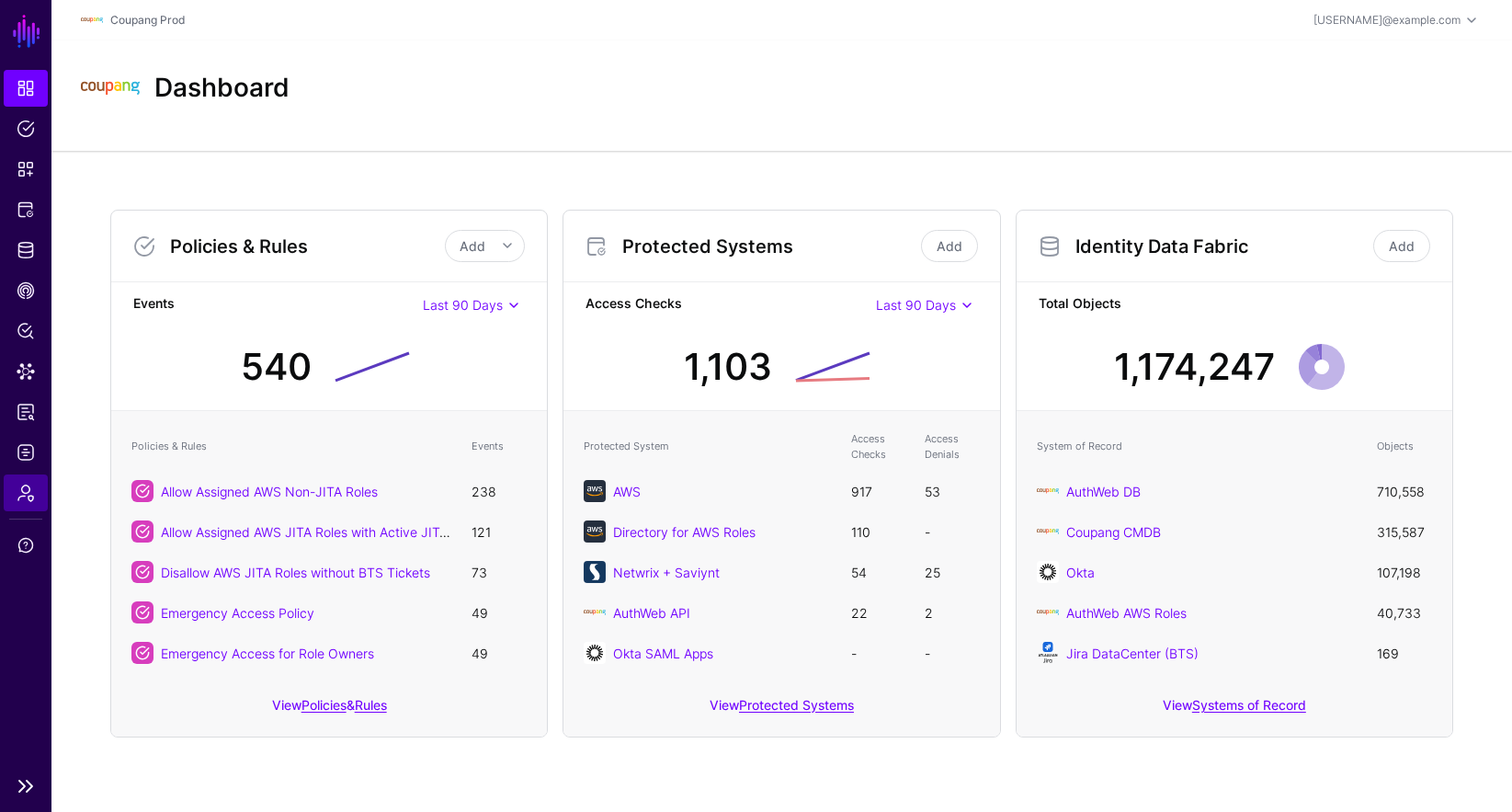 click on "Admin" 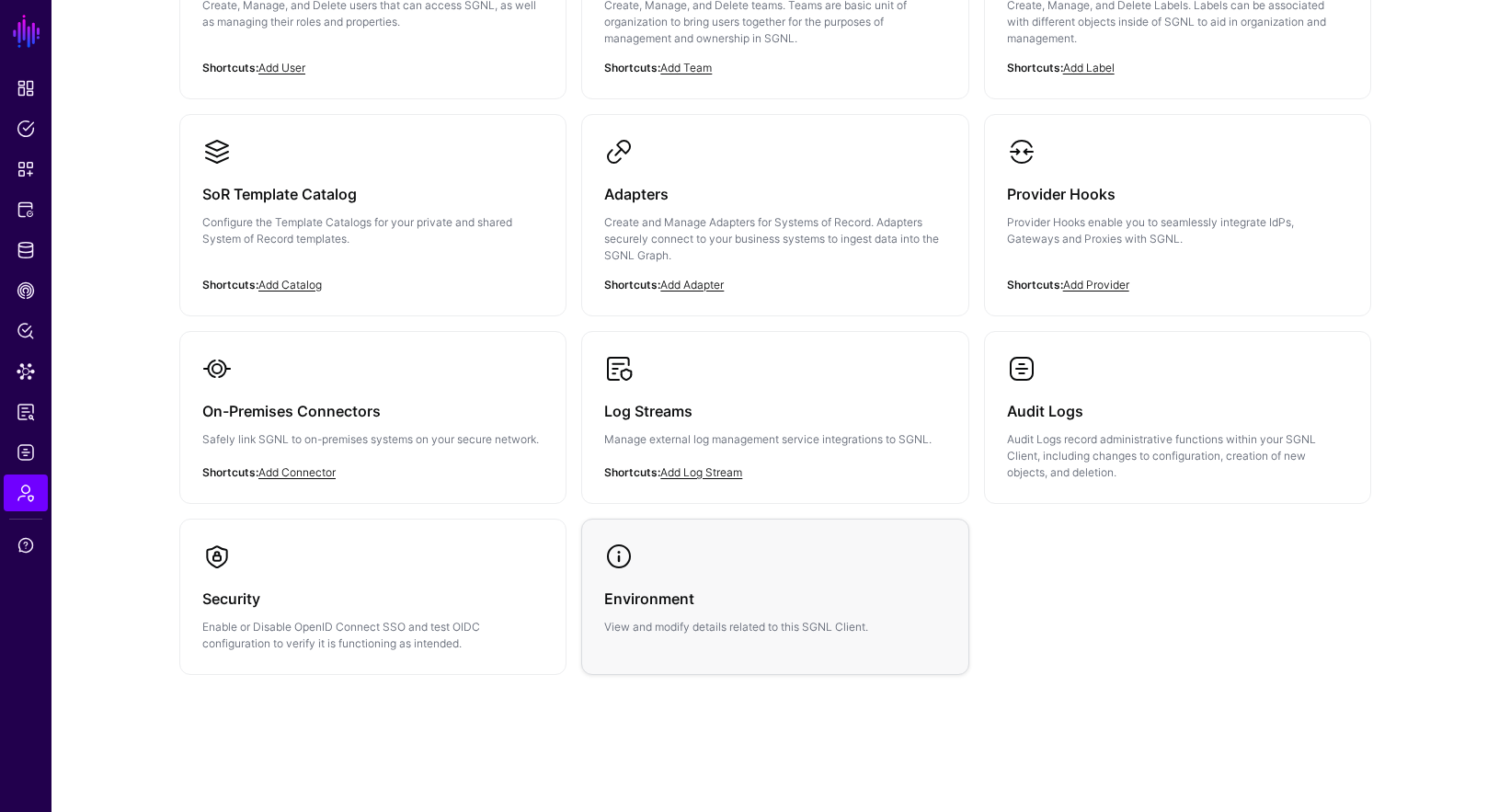 click on "Environment  View and modify details related to this SGNL Client." 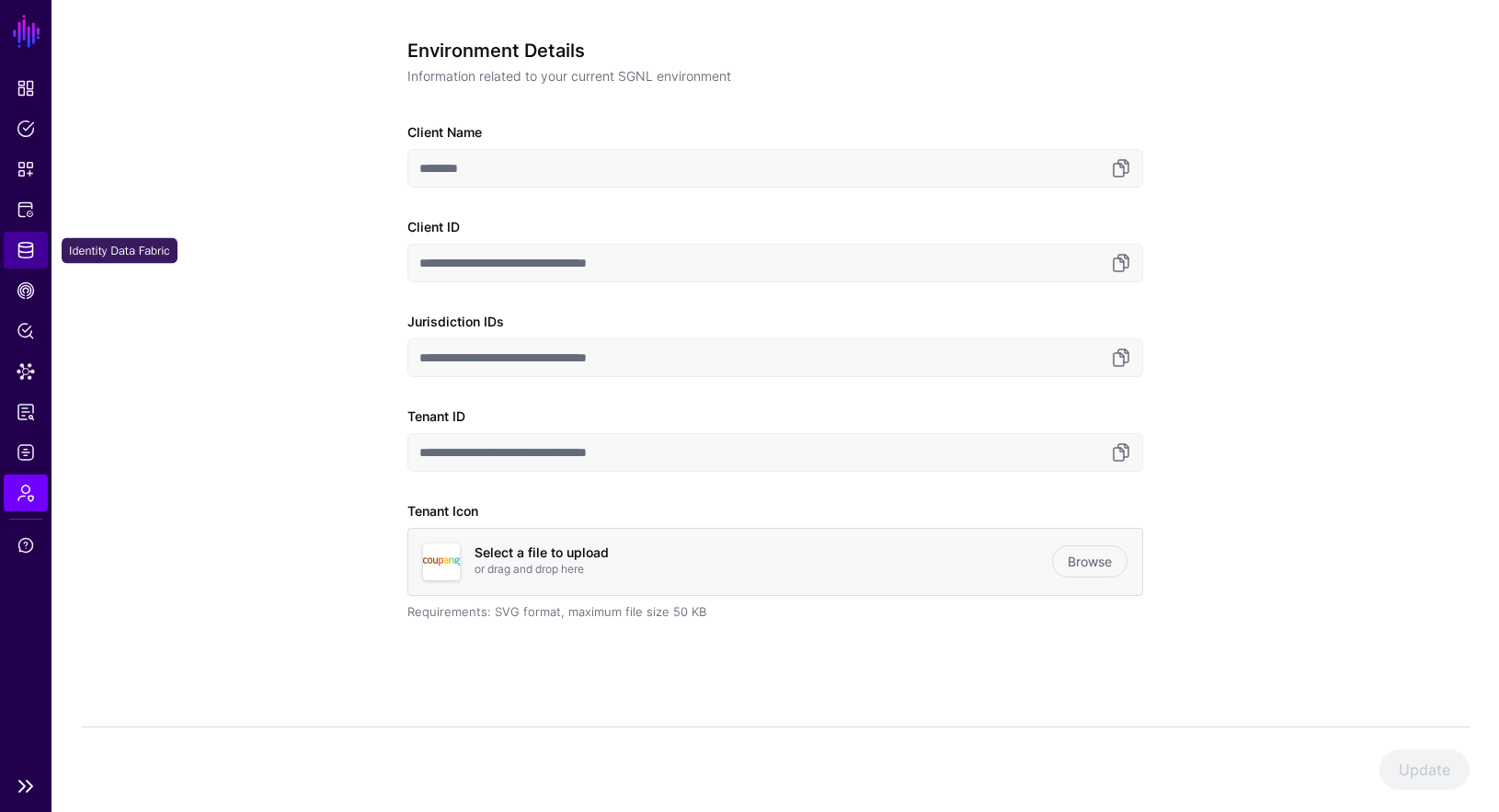 click on "Identity Data Fabric" 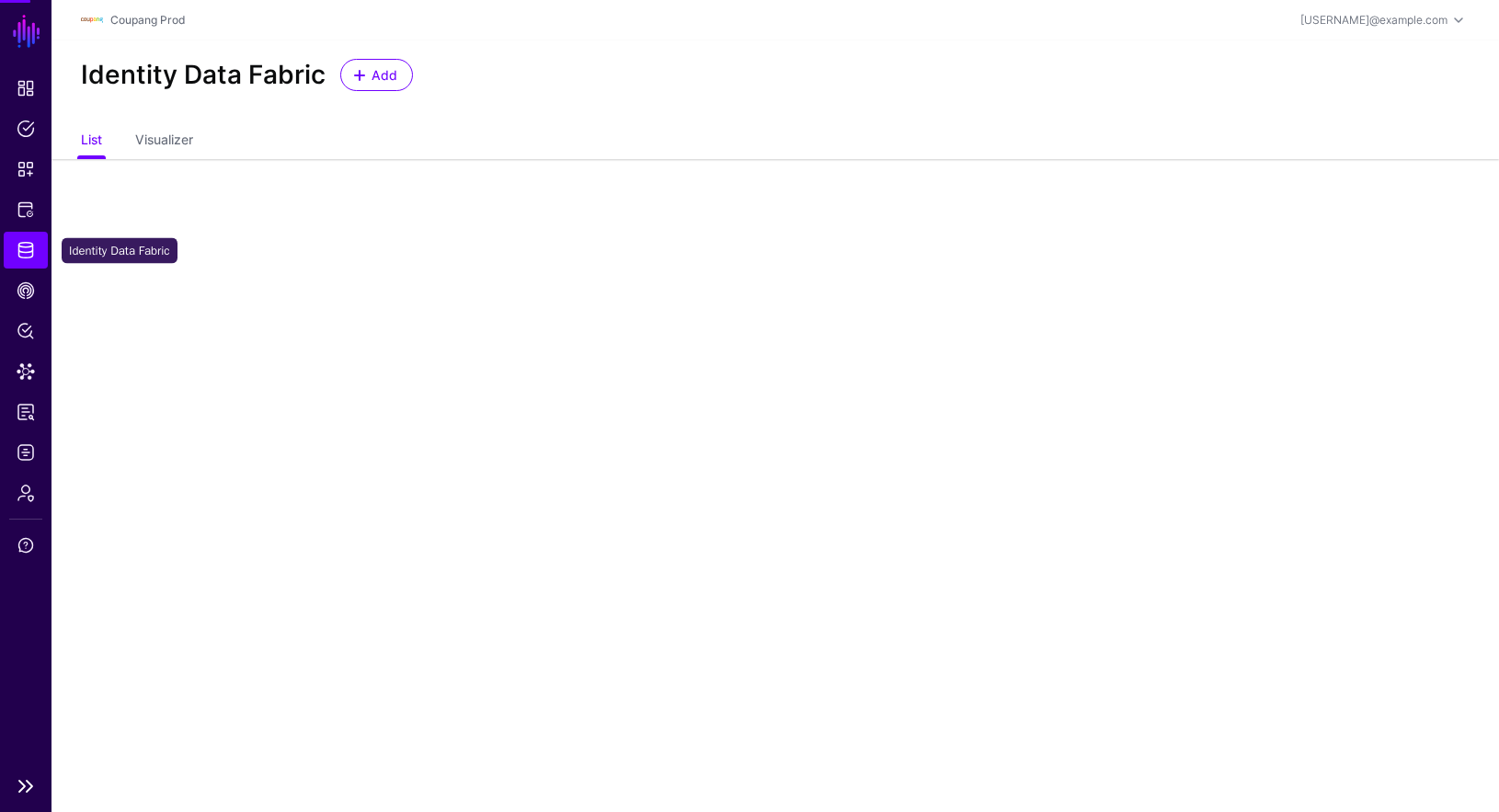 scroll, scrollTop: 0, scrollLeft: 0, axis: both 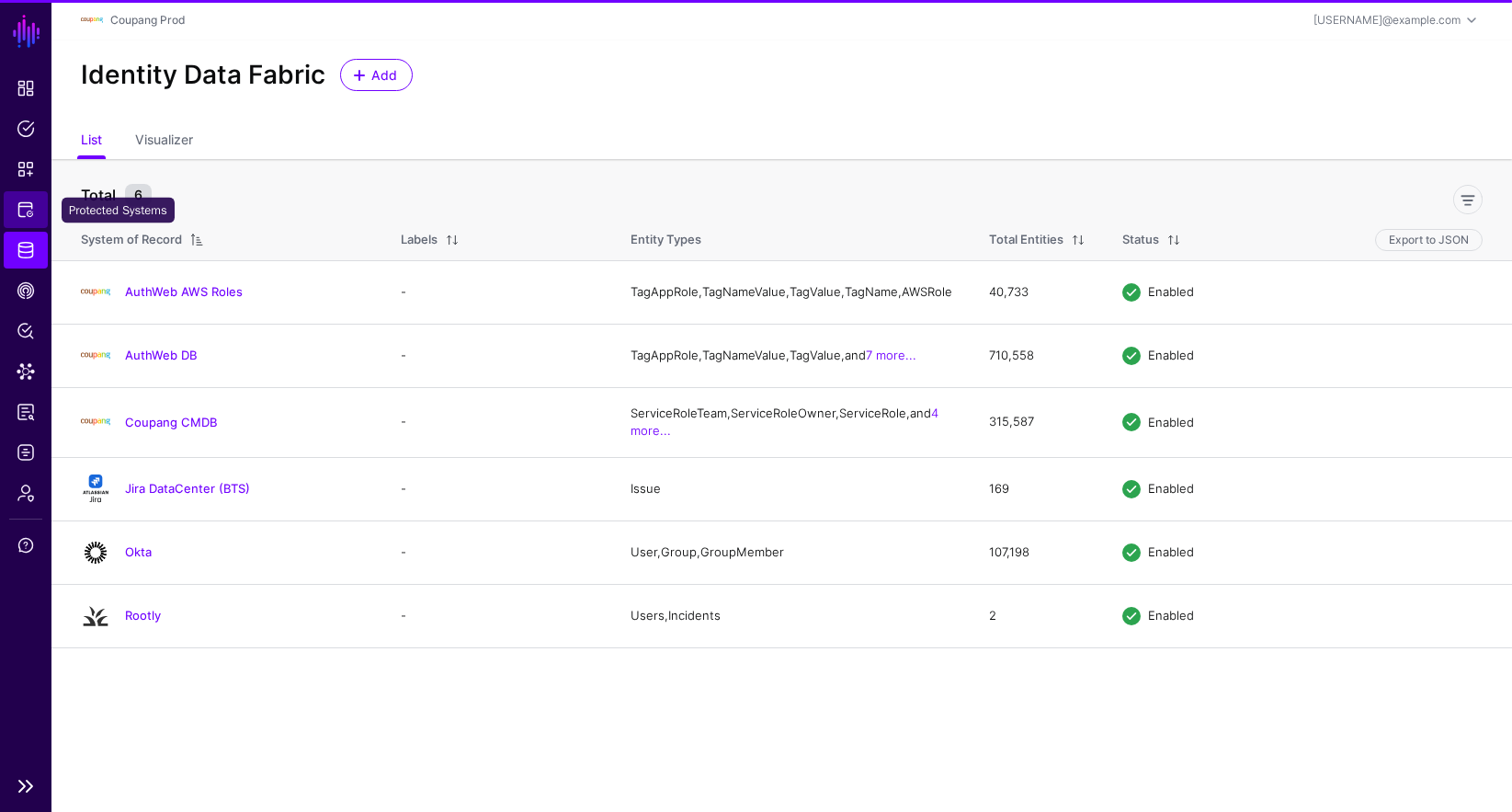 click on "Protected Systems" 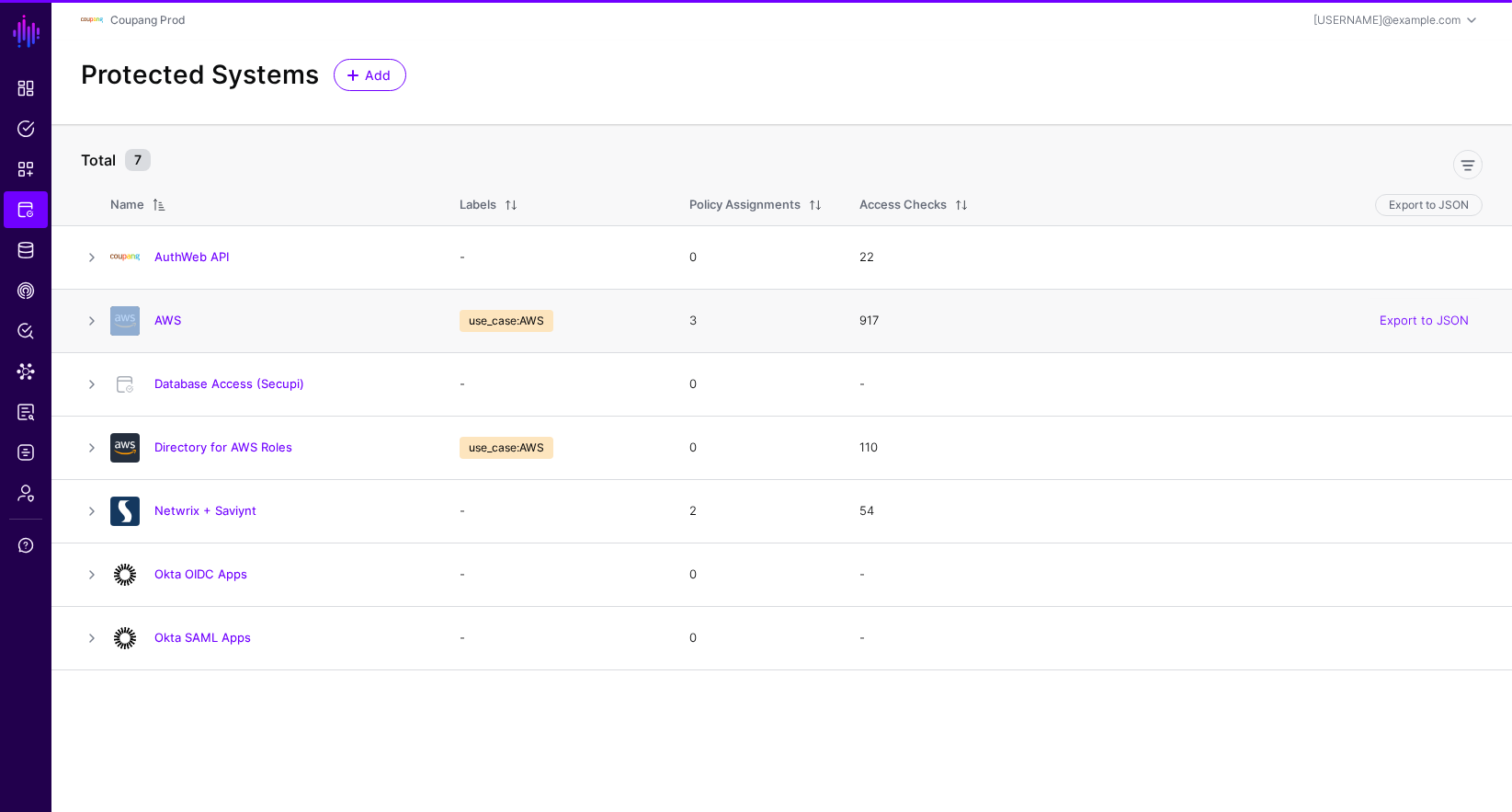 click on "AWS" 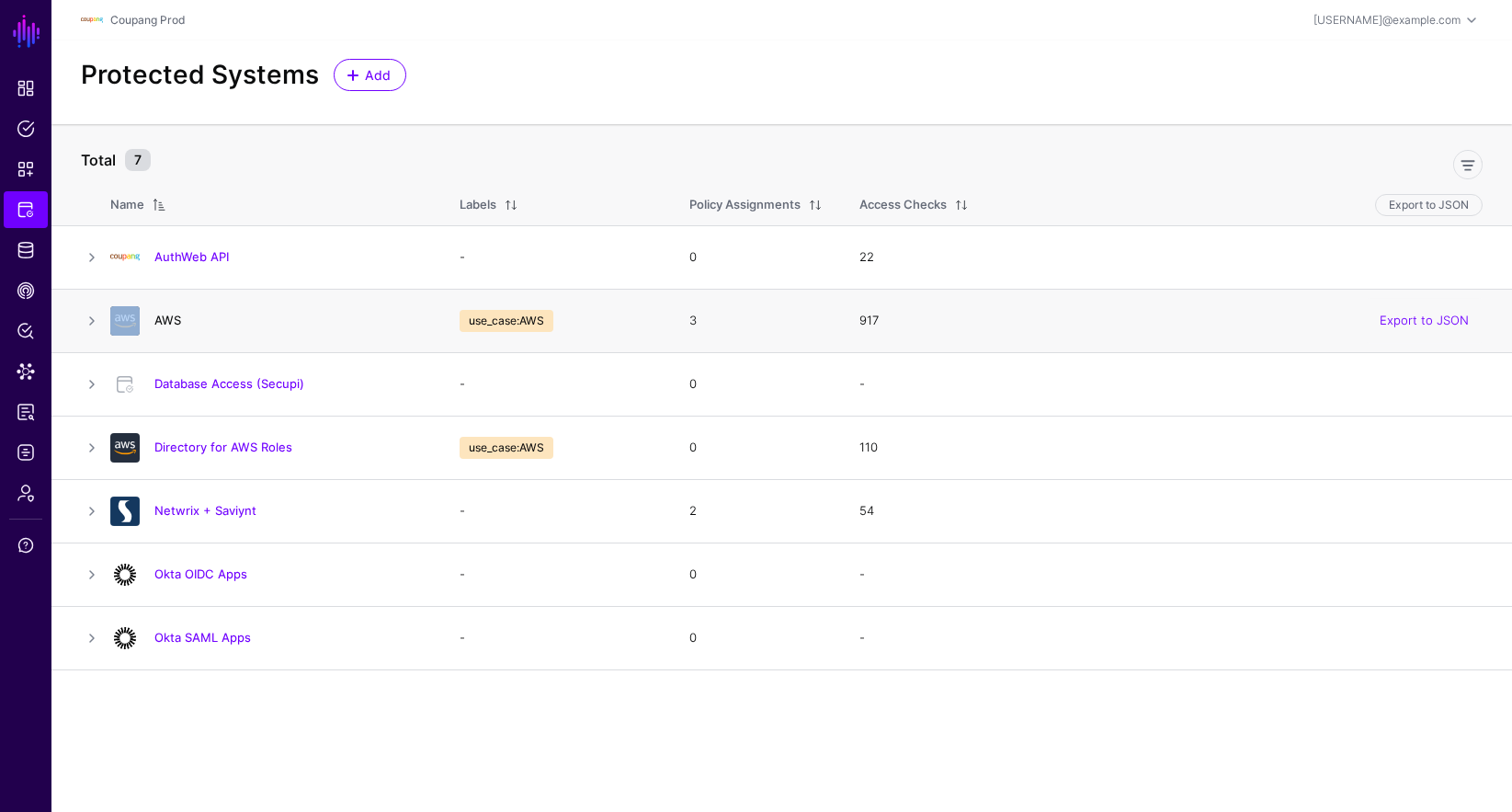 click on "AWS" 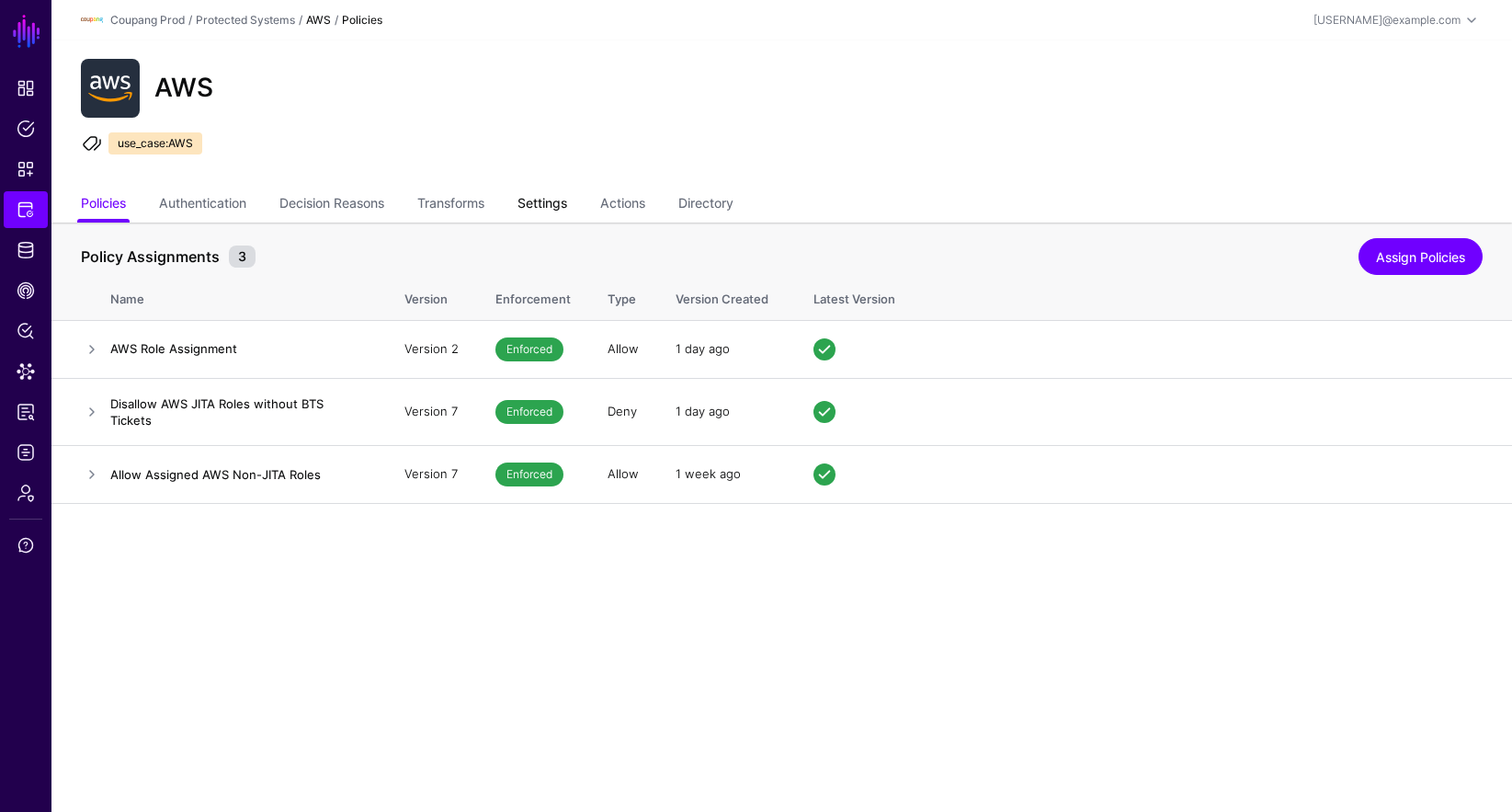 click on "Settings" 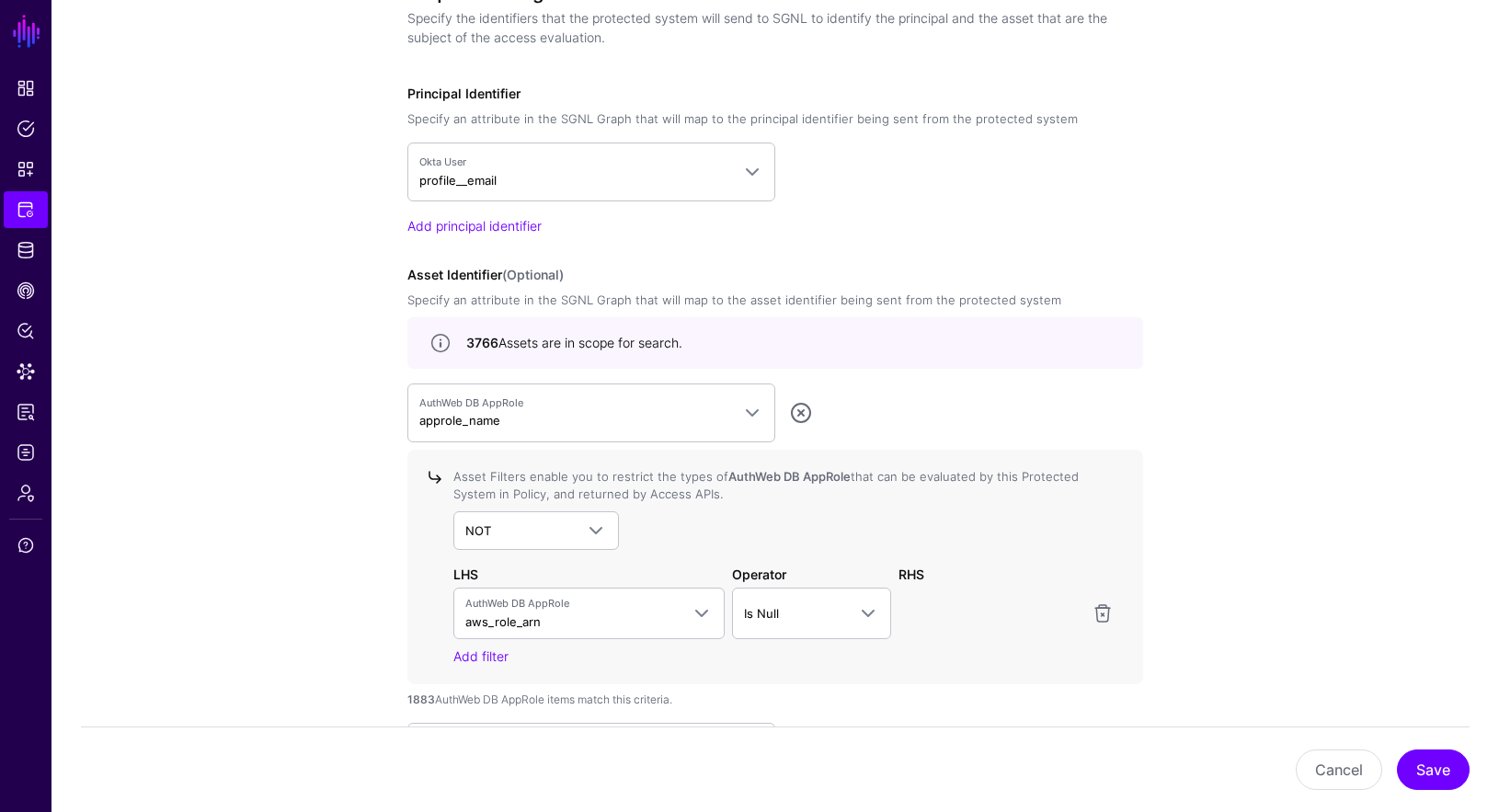 scroll, scrollTop: 1470, scrollLeft: 0, axis: vertical 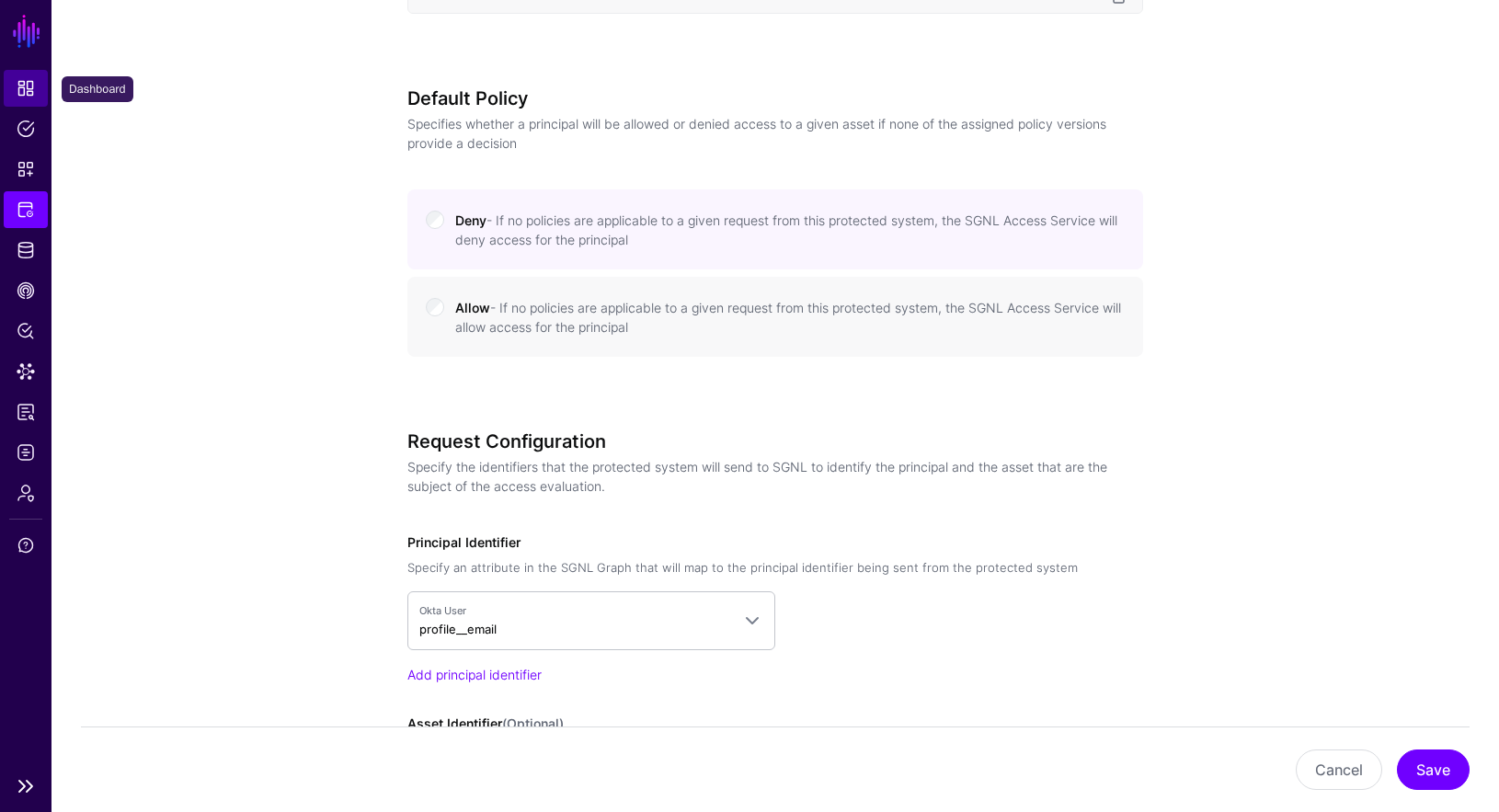 click on "Dashboard" 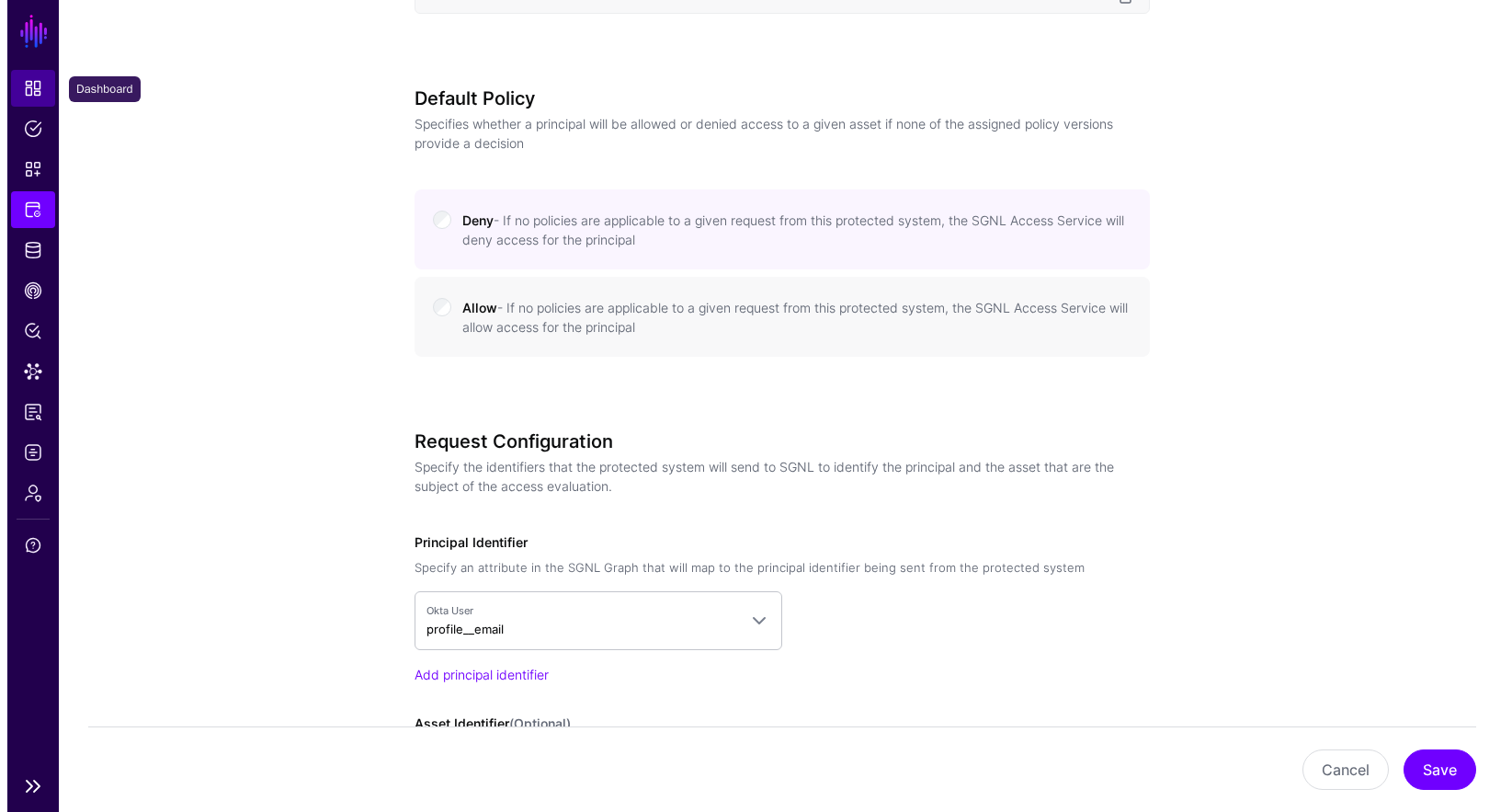 scroll, scrollTop: 0, scrollLeft: 0, axis: both 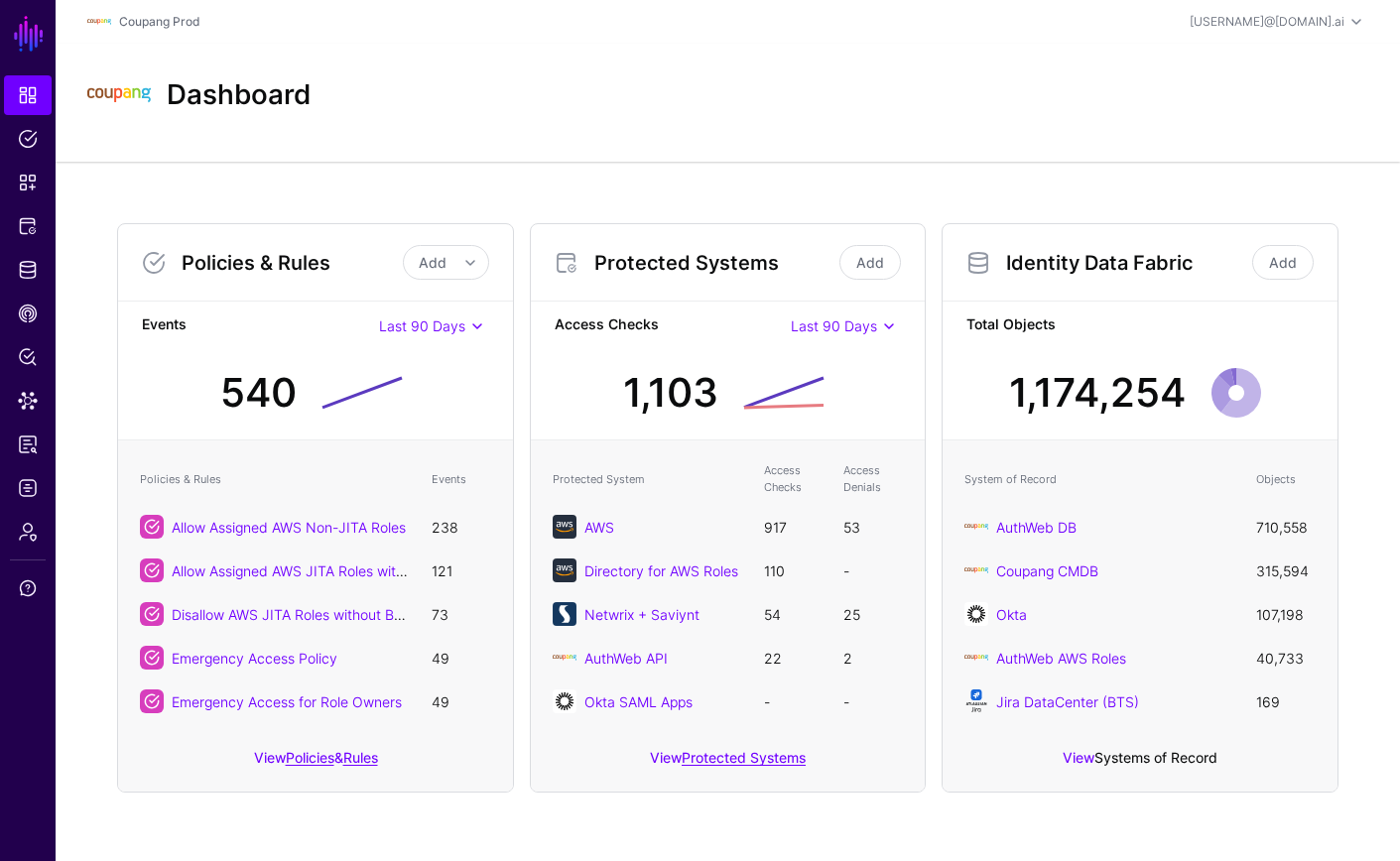 click on "Systems of Record" 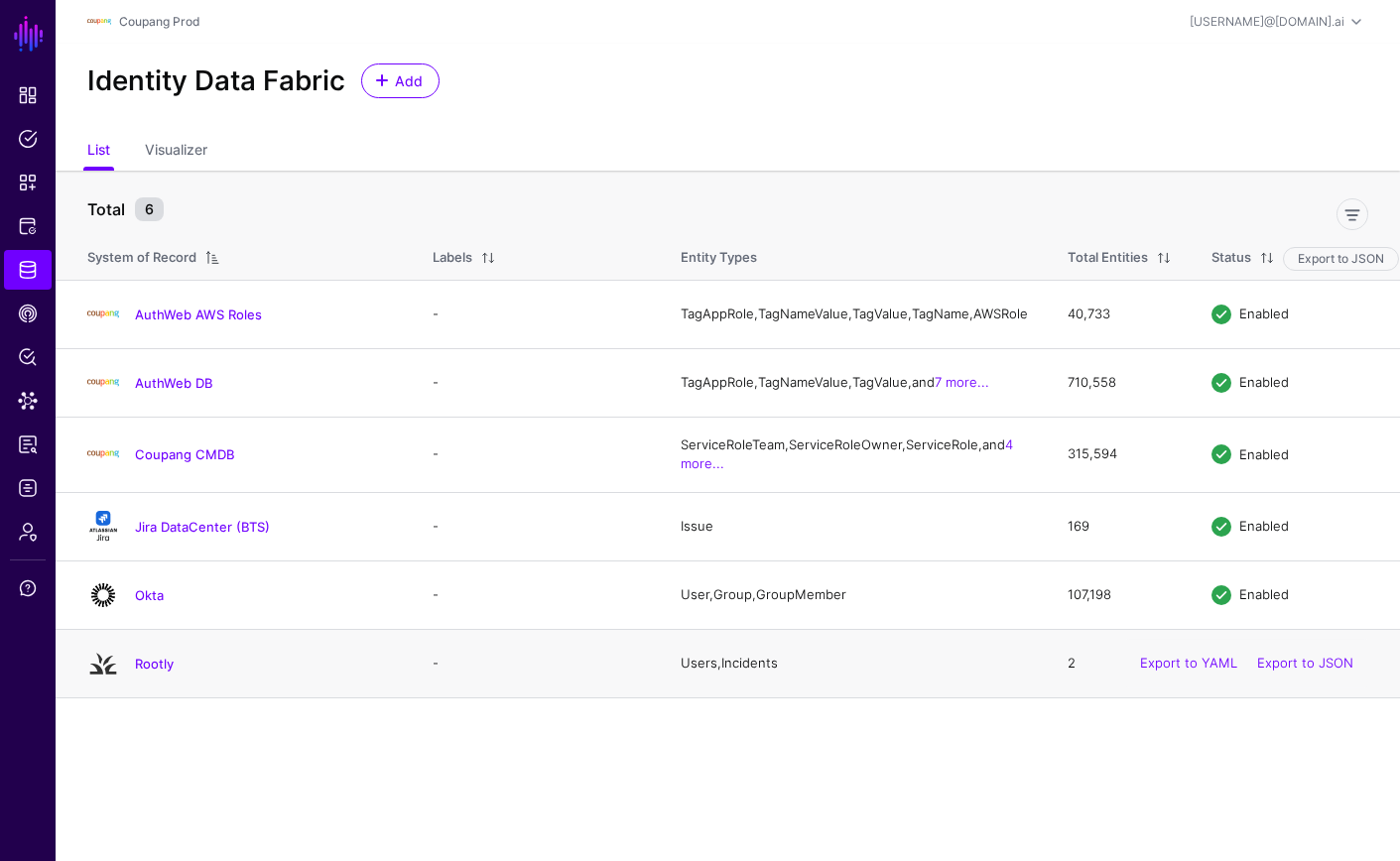 click on "Rootly" 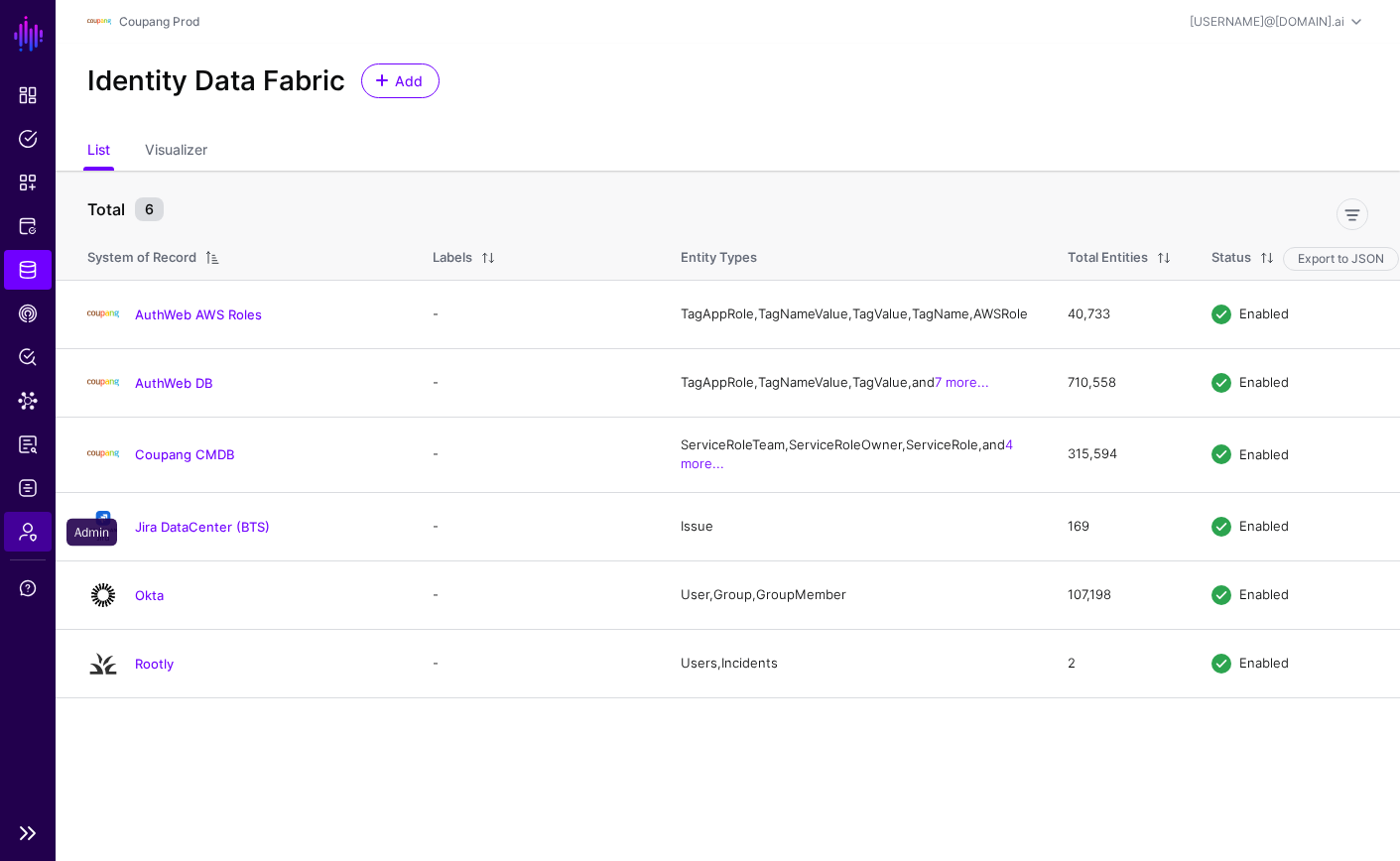 click on "Admin" 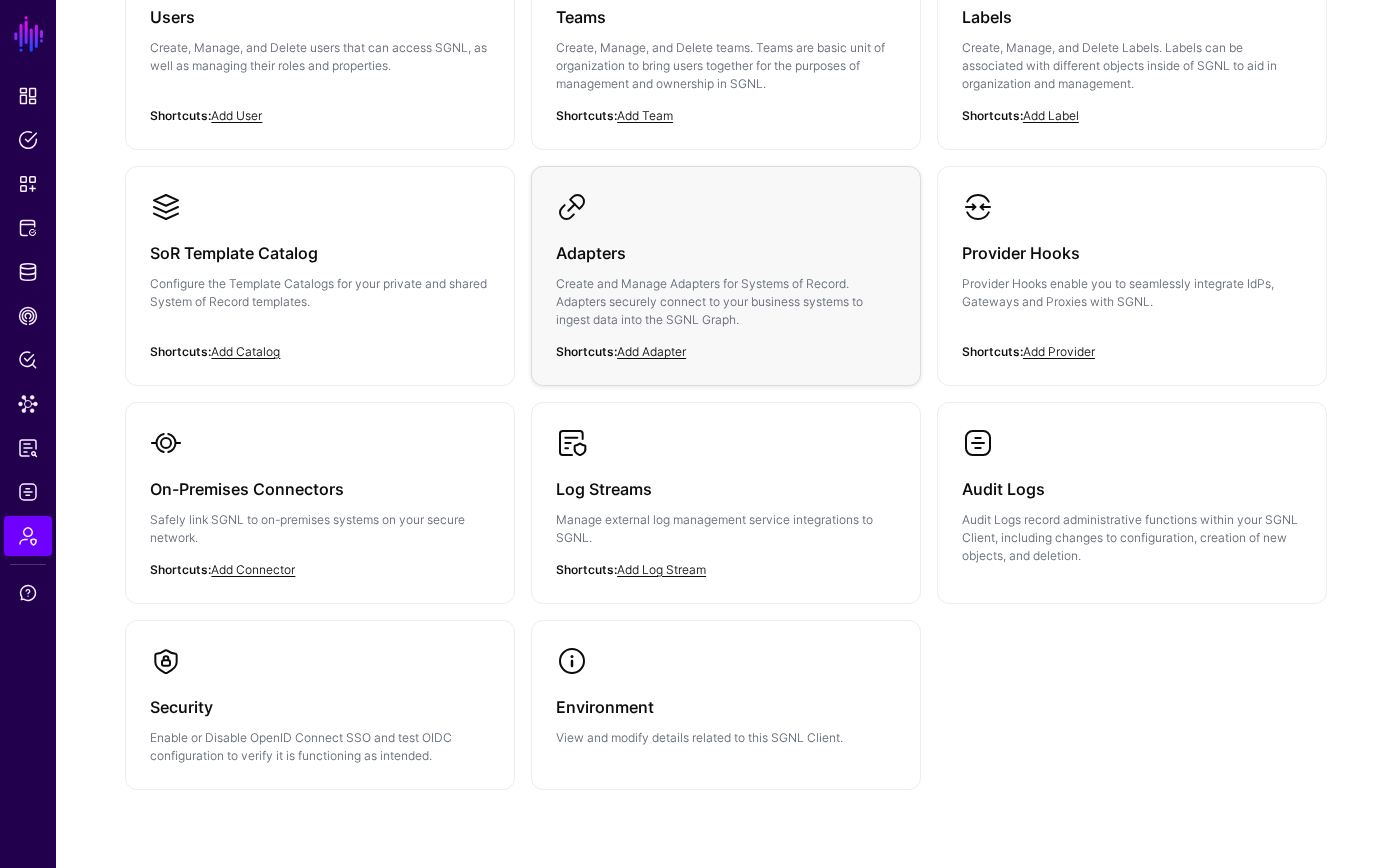 scroll, scrollTop: 266, scrollLeft: 0, axis: vertical 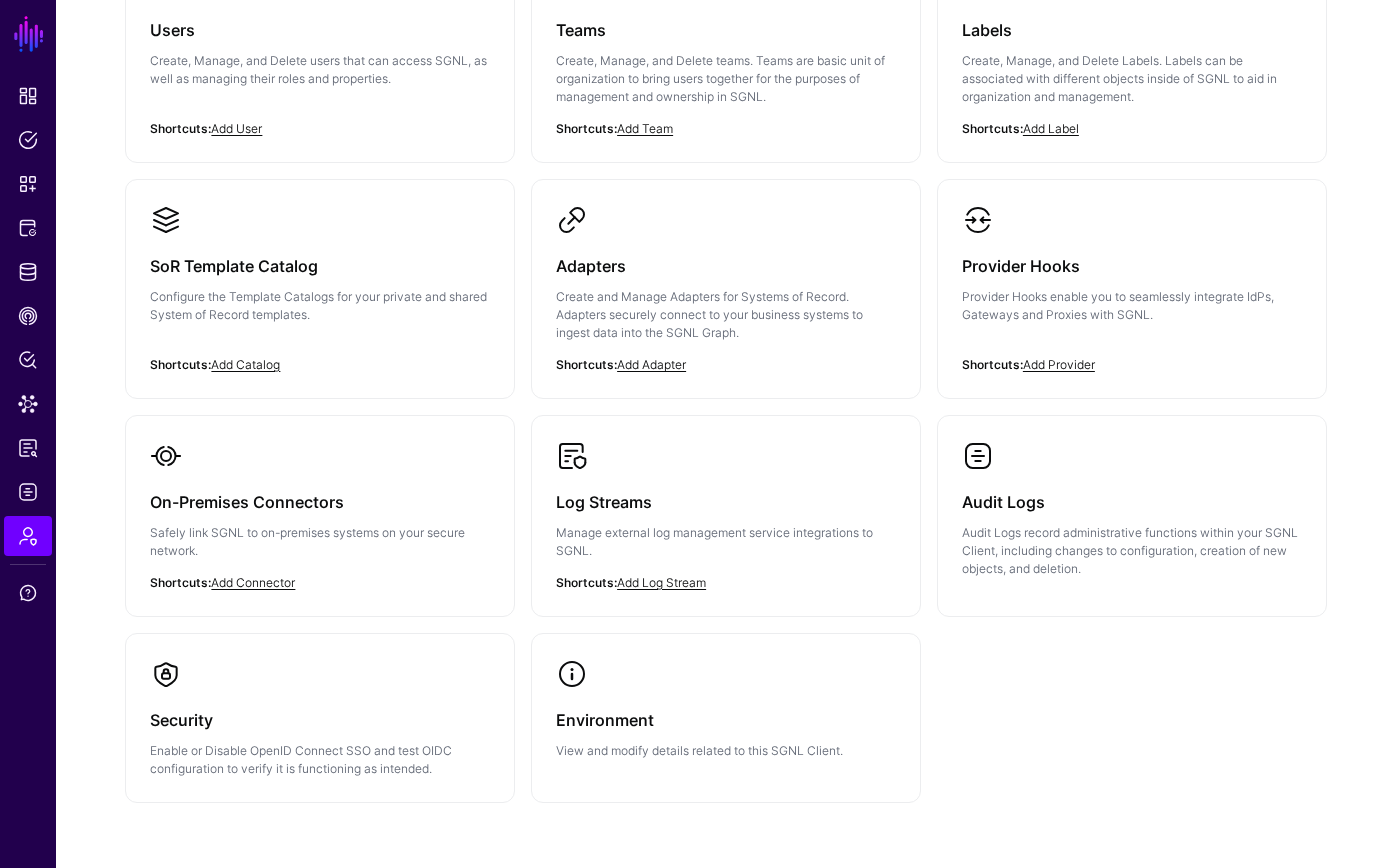 click on "Create and Manage Adapters for Systems of Record. Adapters securely connect to your business systems to ingest data into the SGNL Graph." 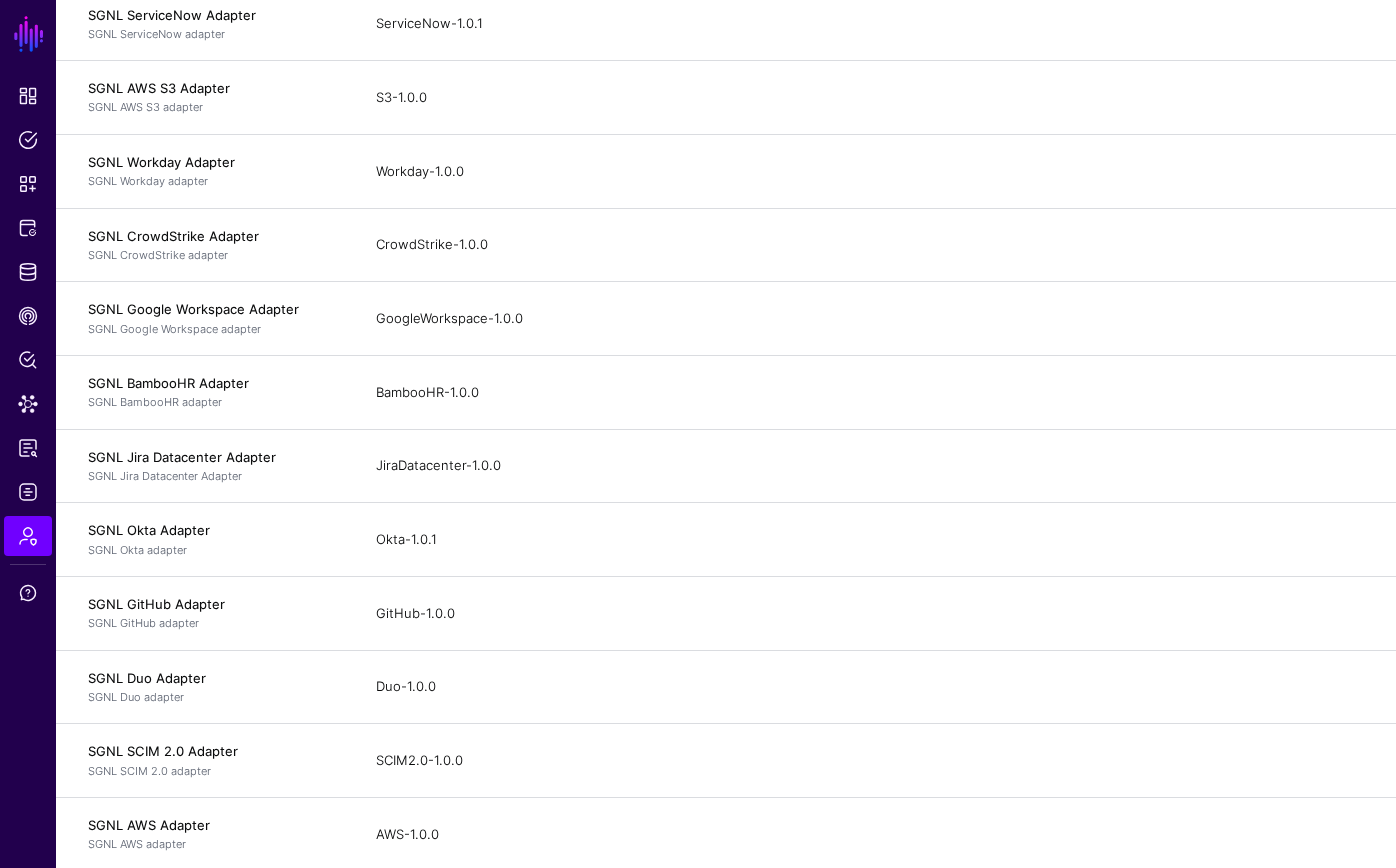 scroll, scrollTop: 538, scrollLeft: 0, axis: vertical 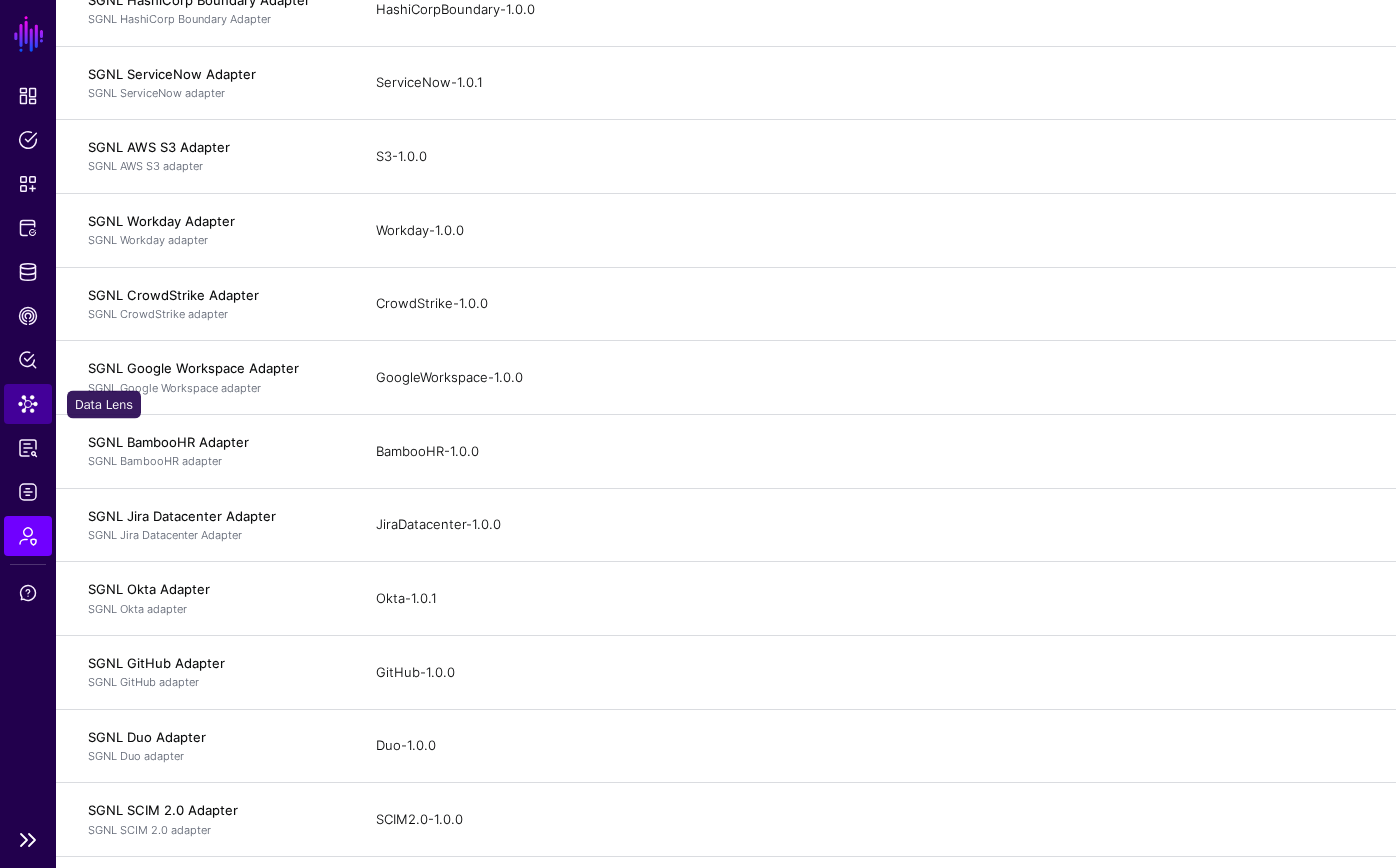click on "Data Lens" 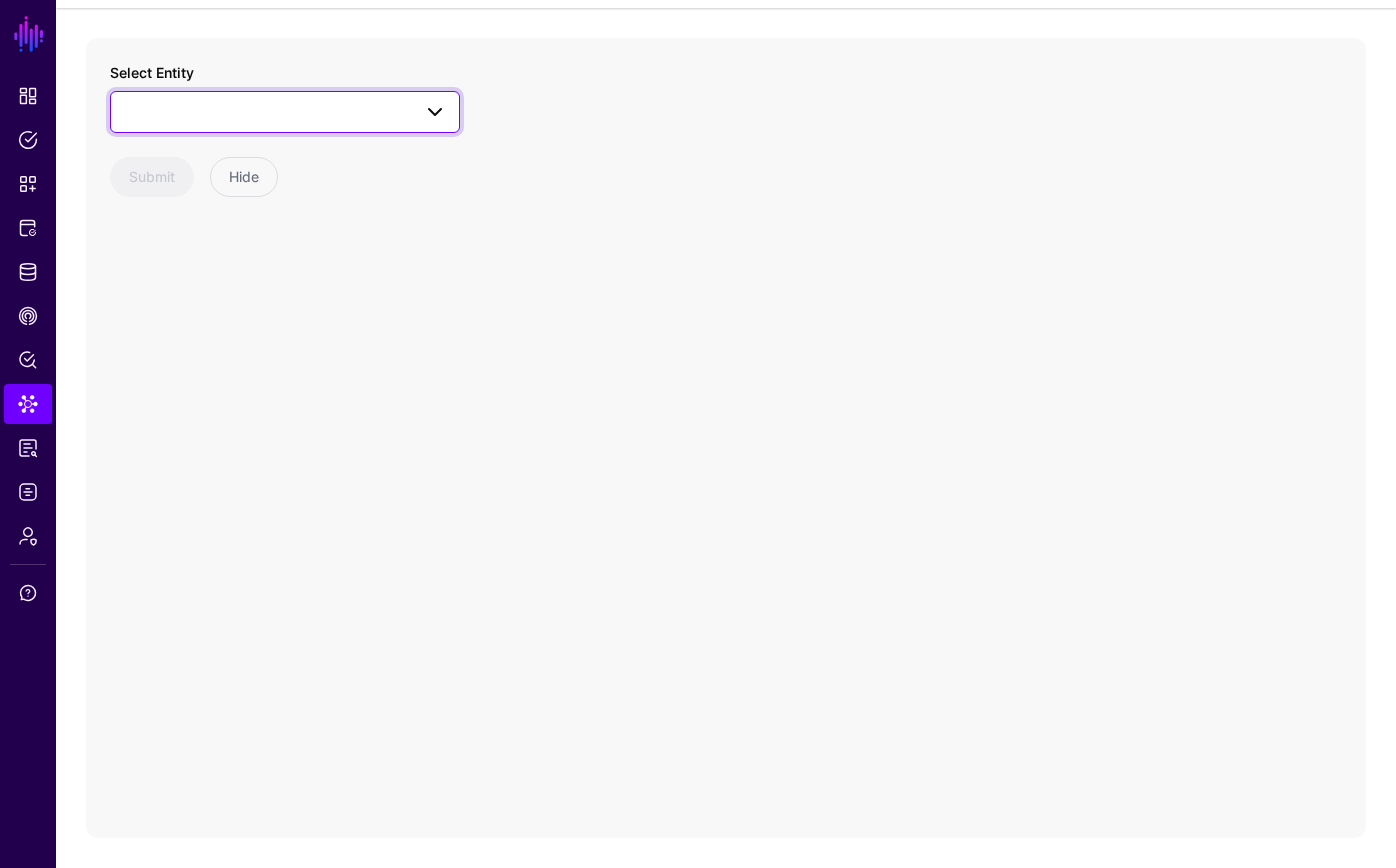 click at bounding box center (285, 112) 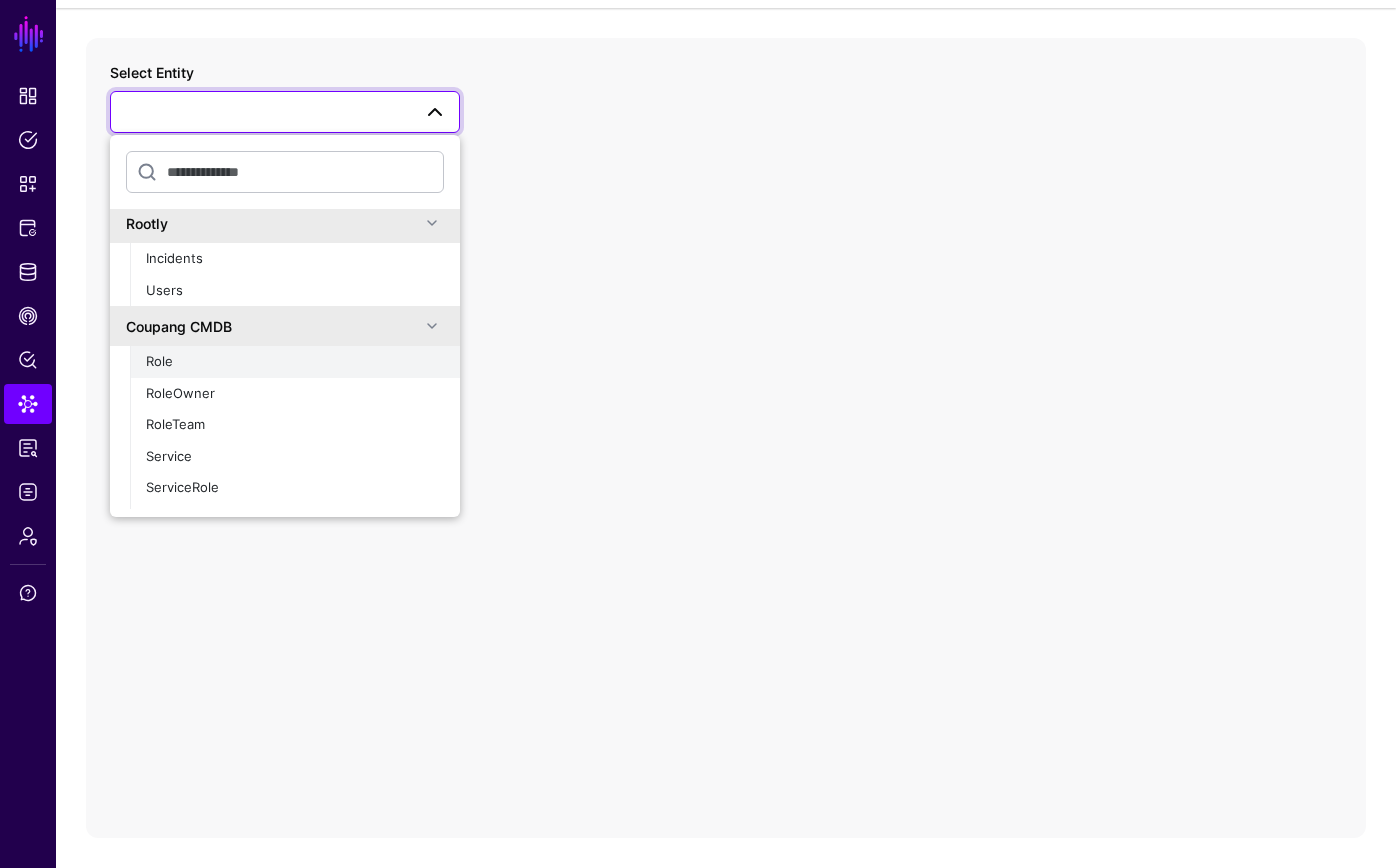 scroll, scrollTop: 206, scrollLeft: 0, axis: vertical 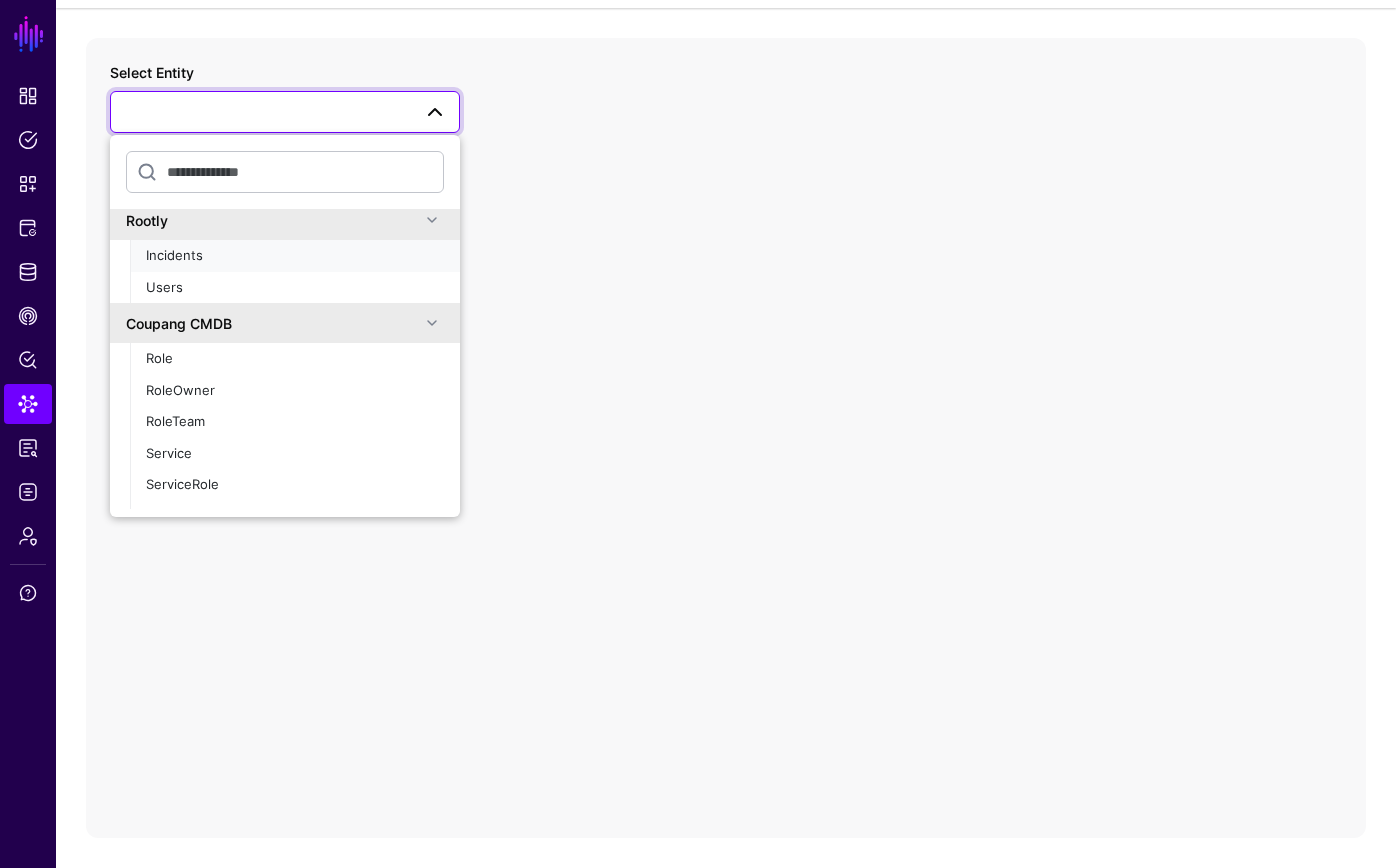 click on "Incidents" 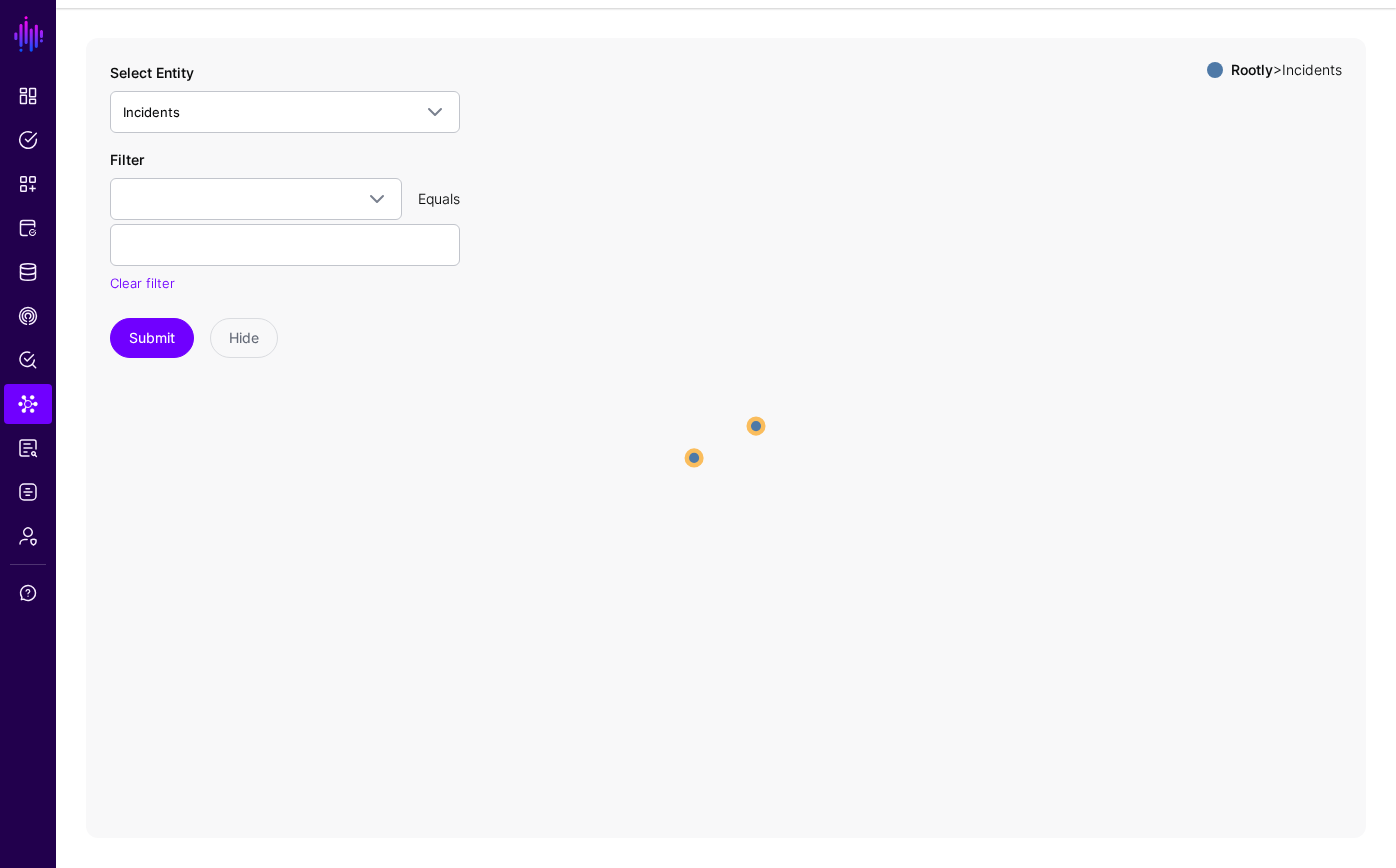 click 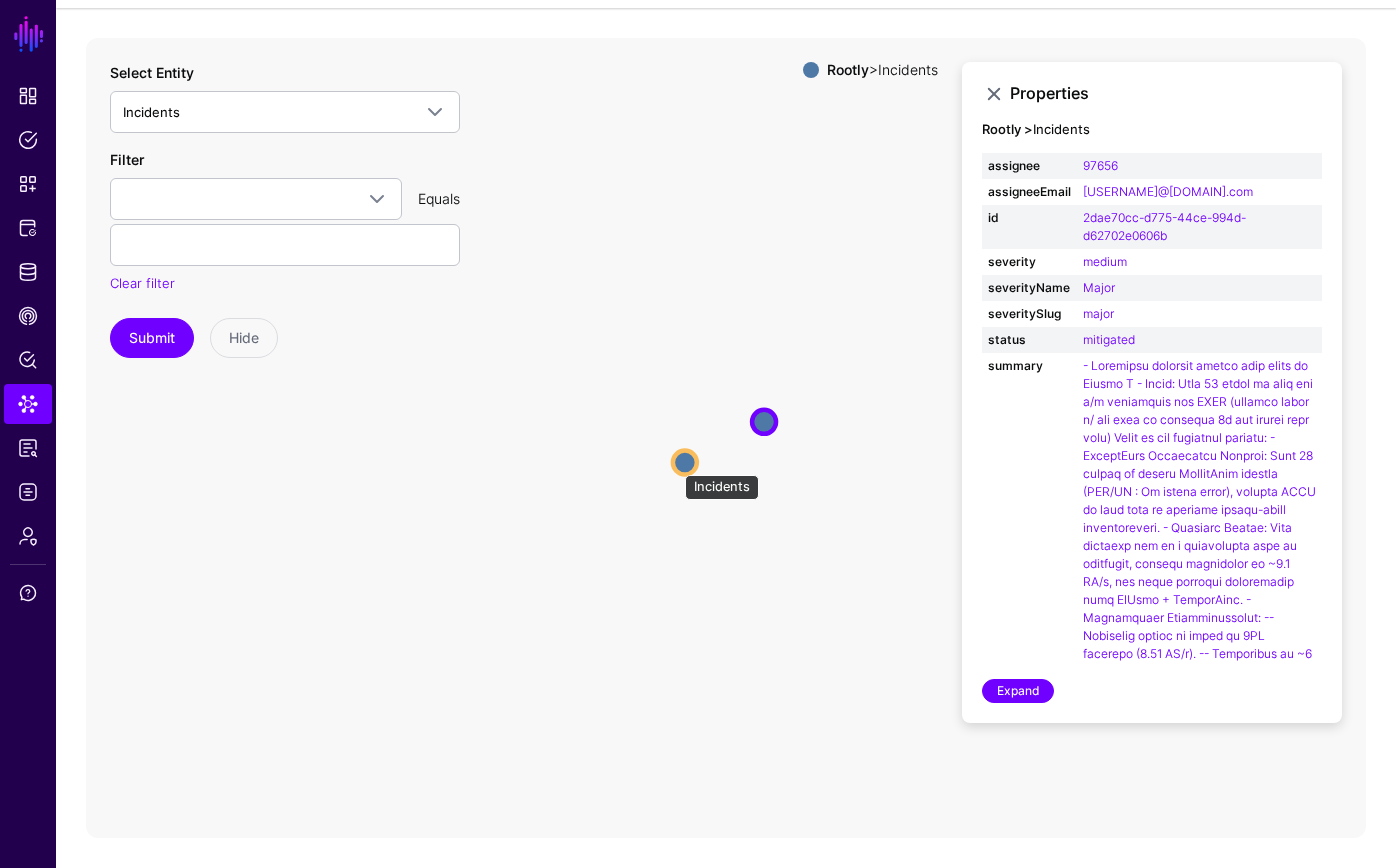 click 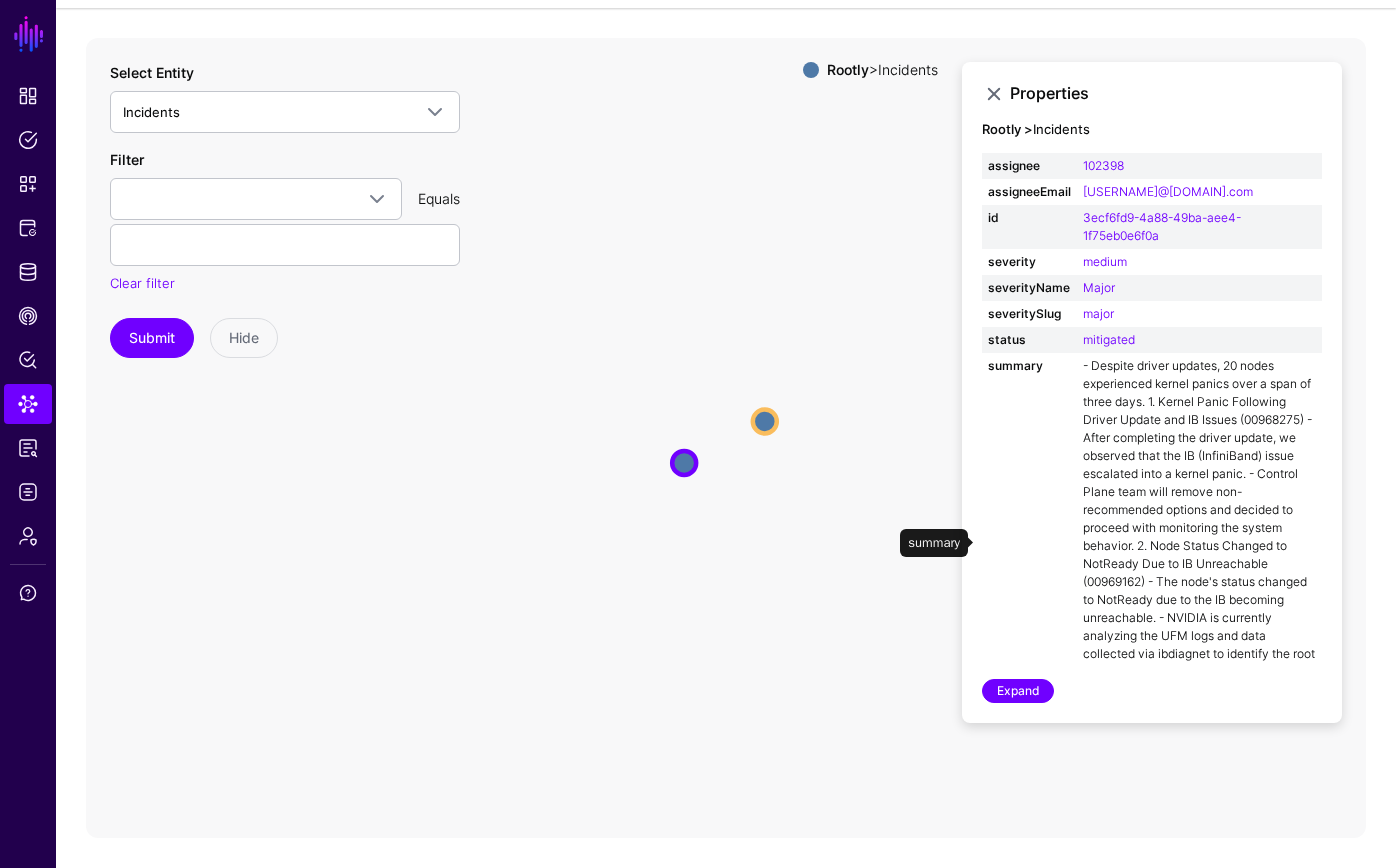 scroll, scrollTop: 0, scrollLeft: 0, axis: both 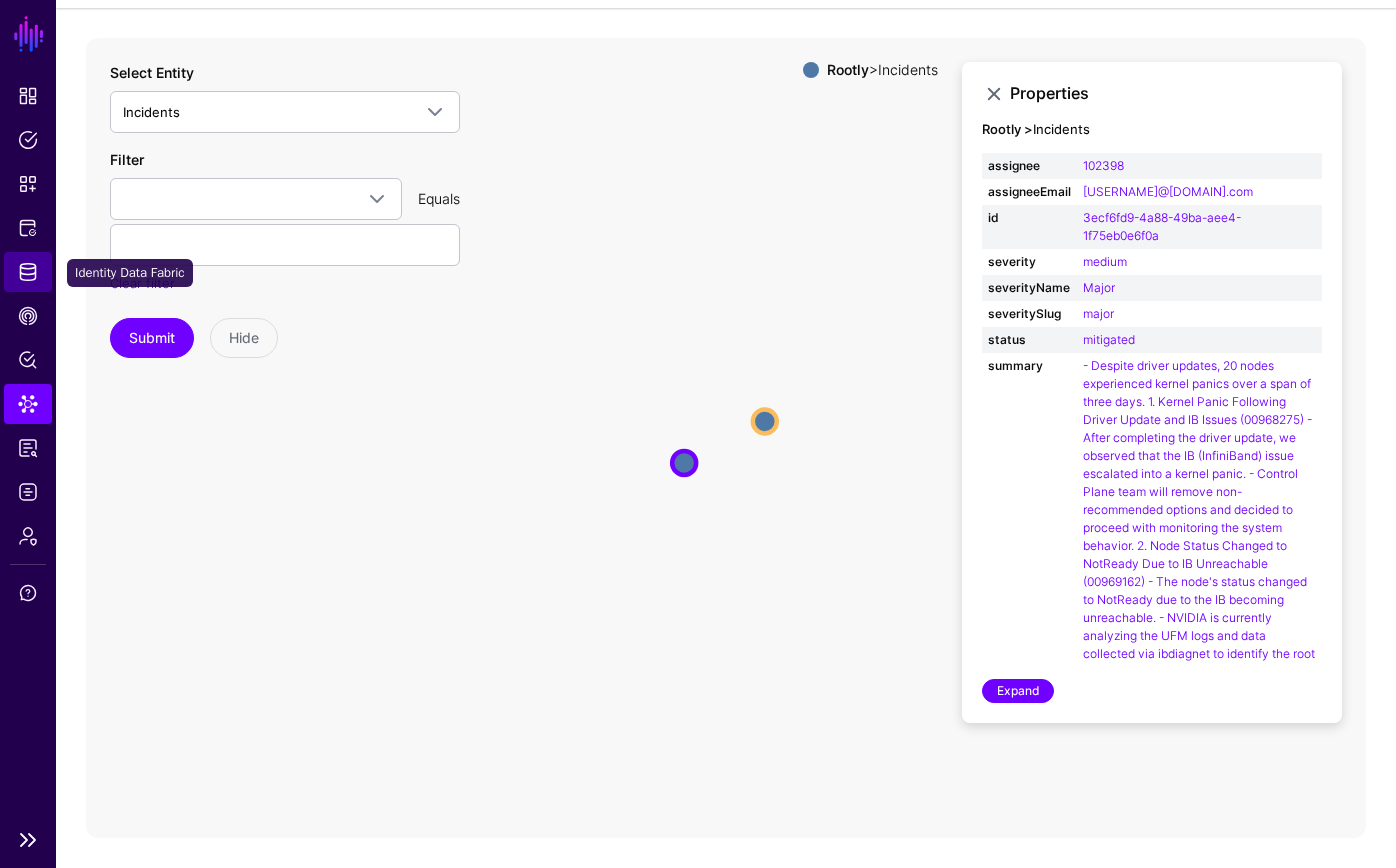 click on "Identity Data Fabric" 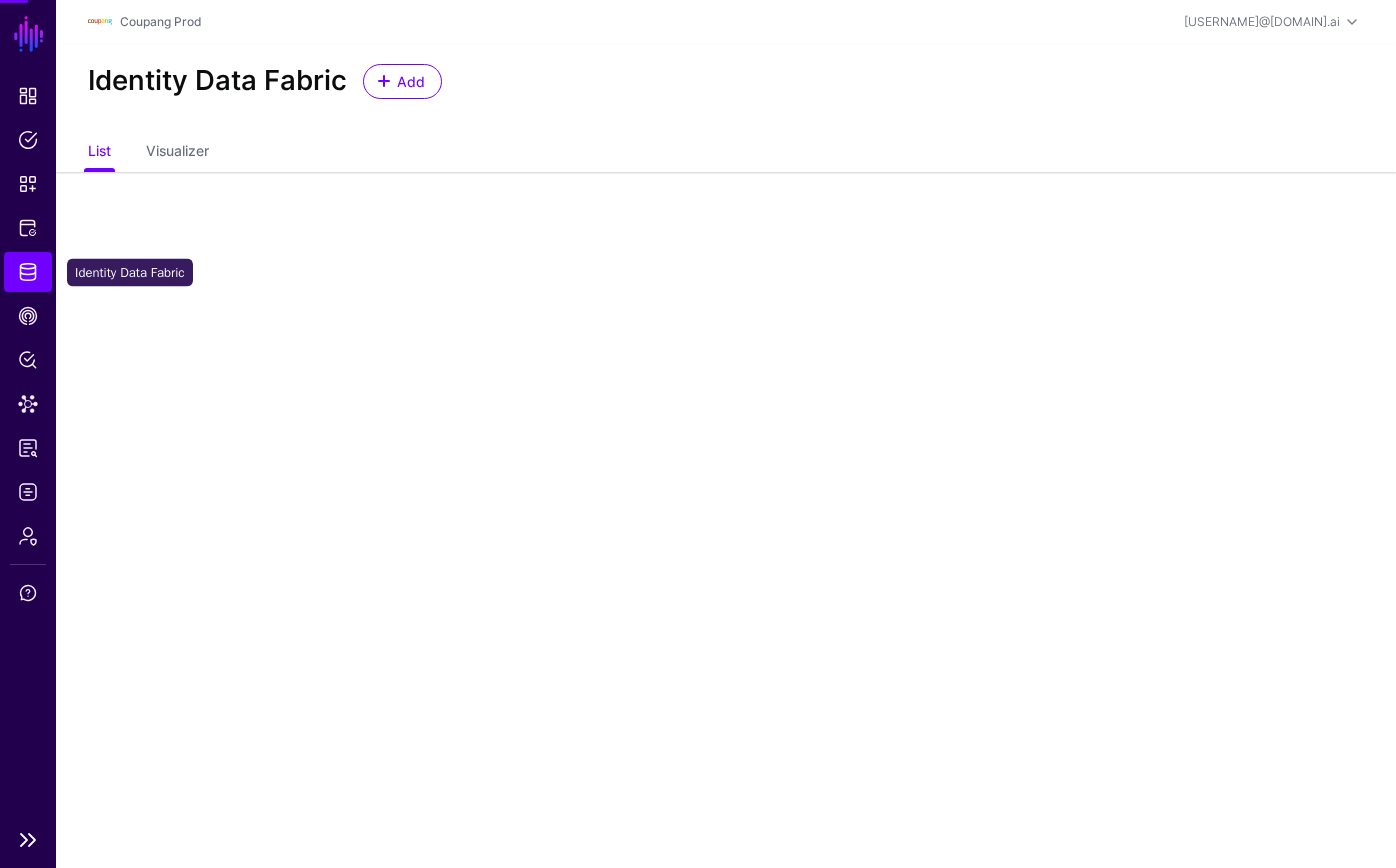 scroll, scrollTop: 0, scrollLeft: 0, axis: both 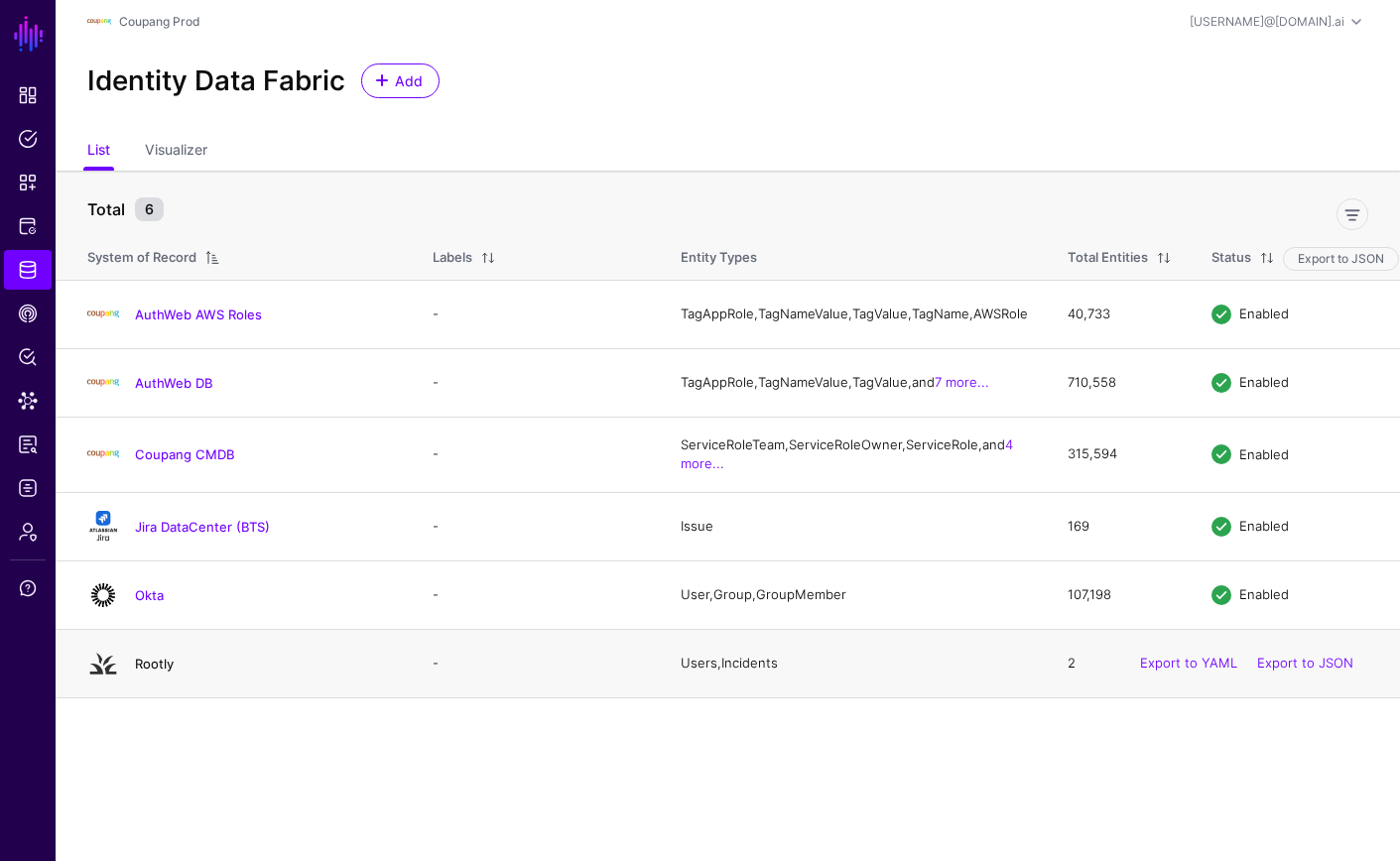 click on "Rootly" 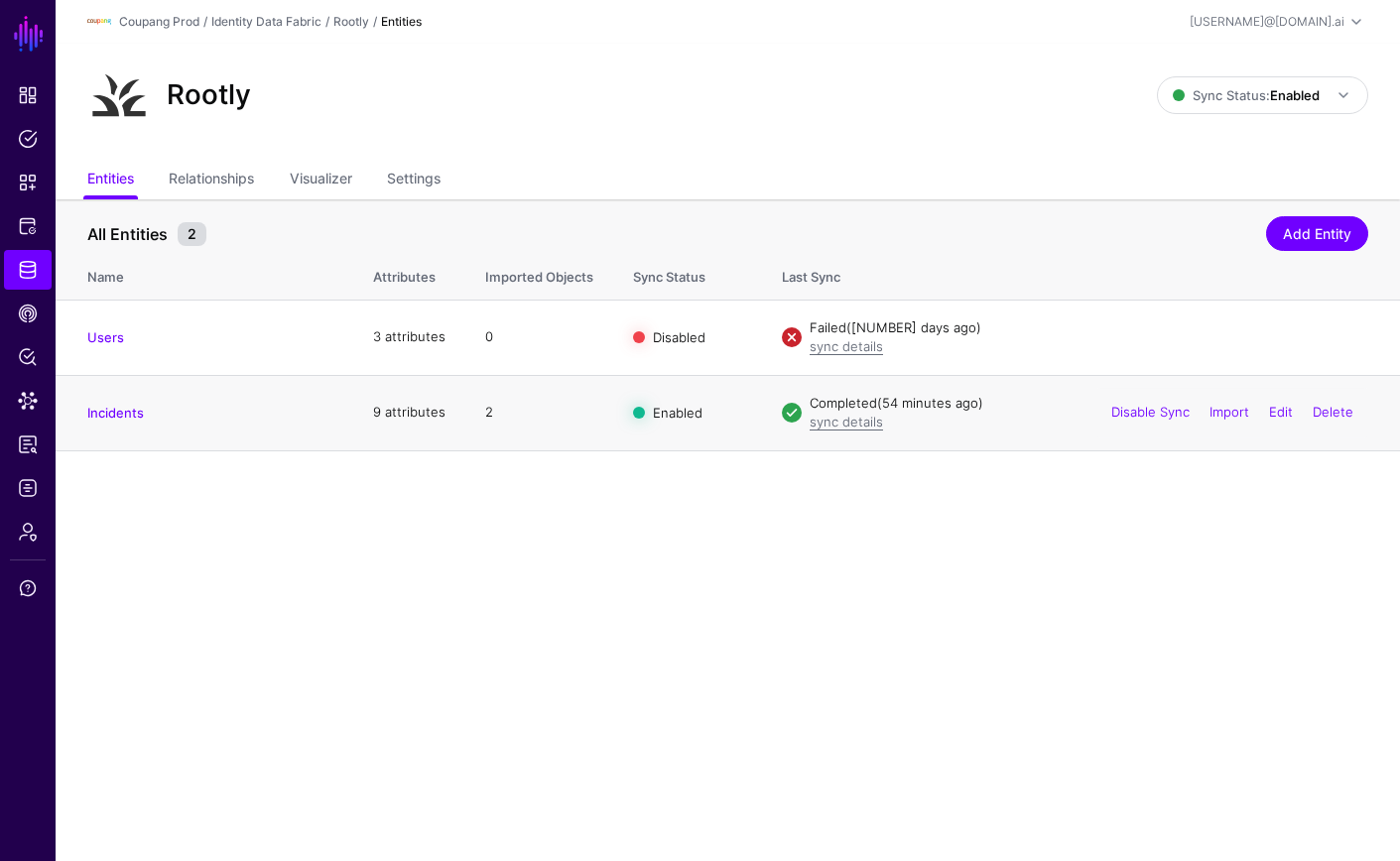 click on "Incidents" 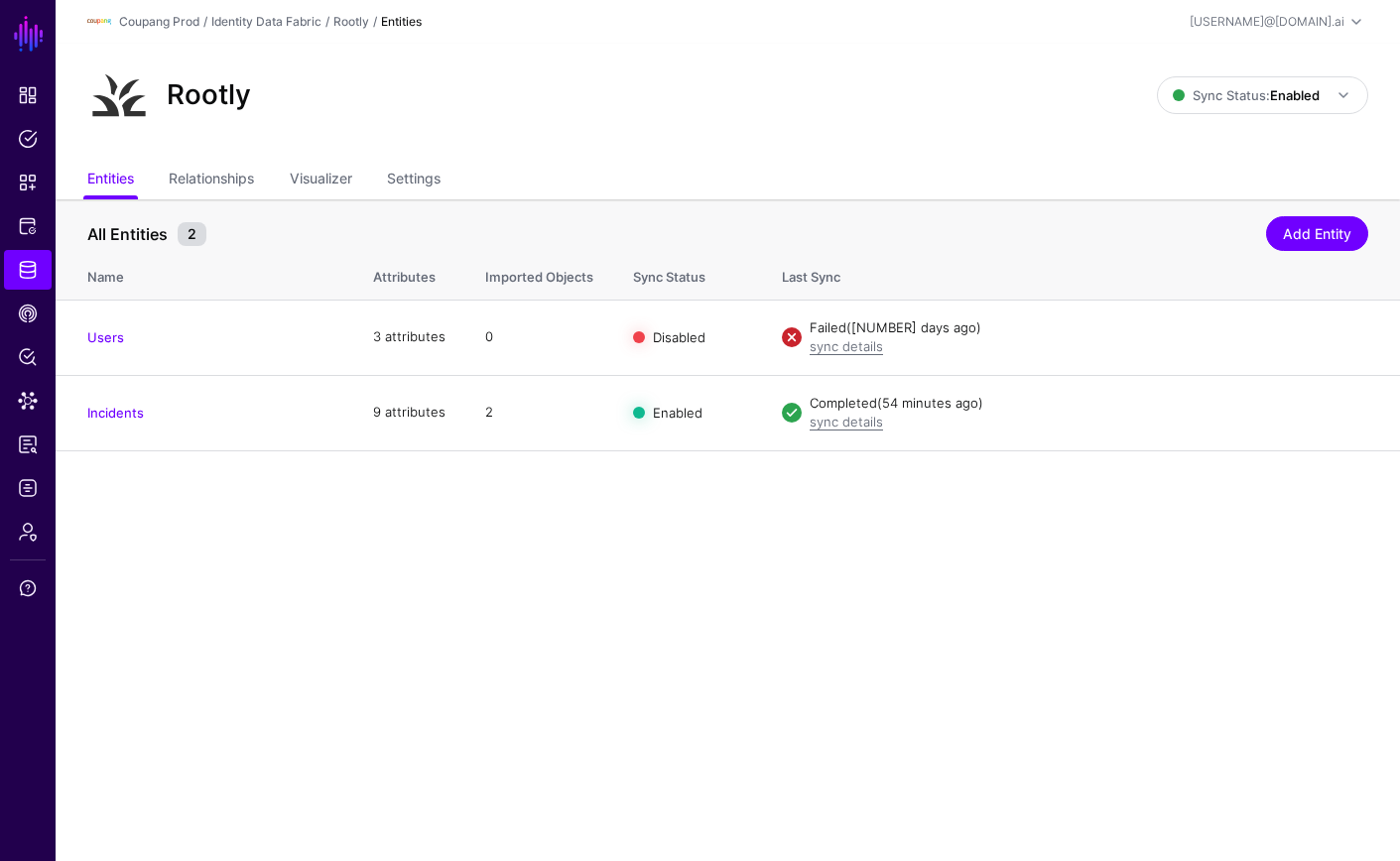 click on "Incidents" 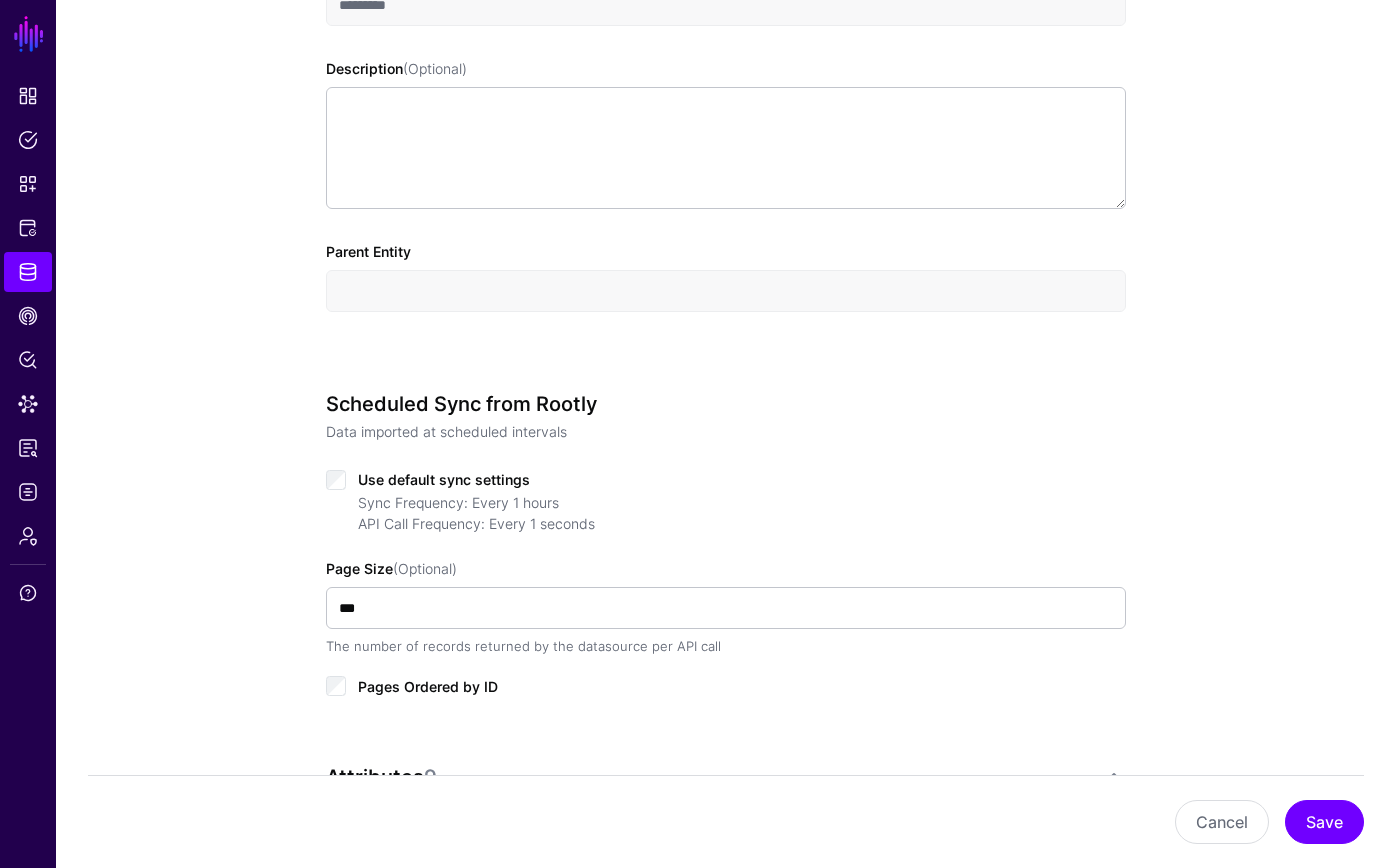 scroll, scrollTop: 1073, scrollLeft: 0, axis: vertical 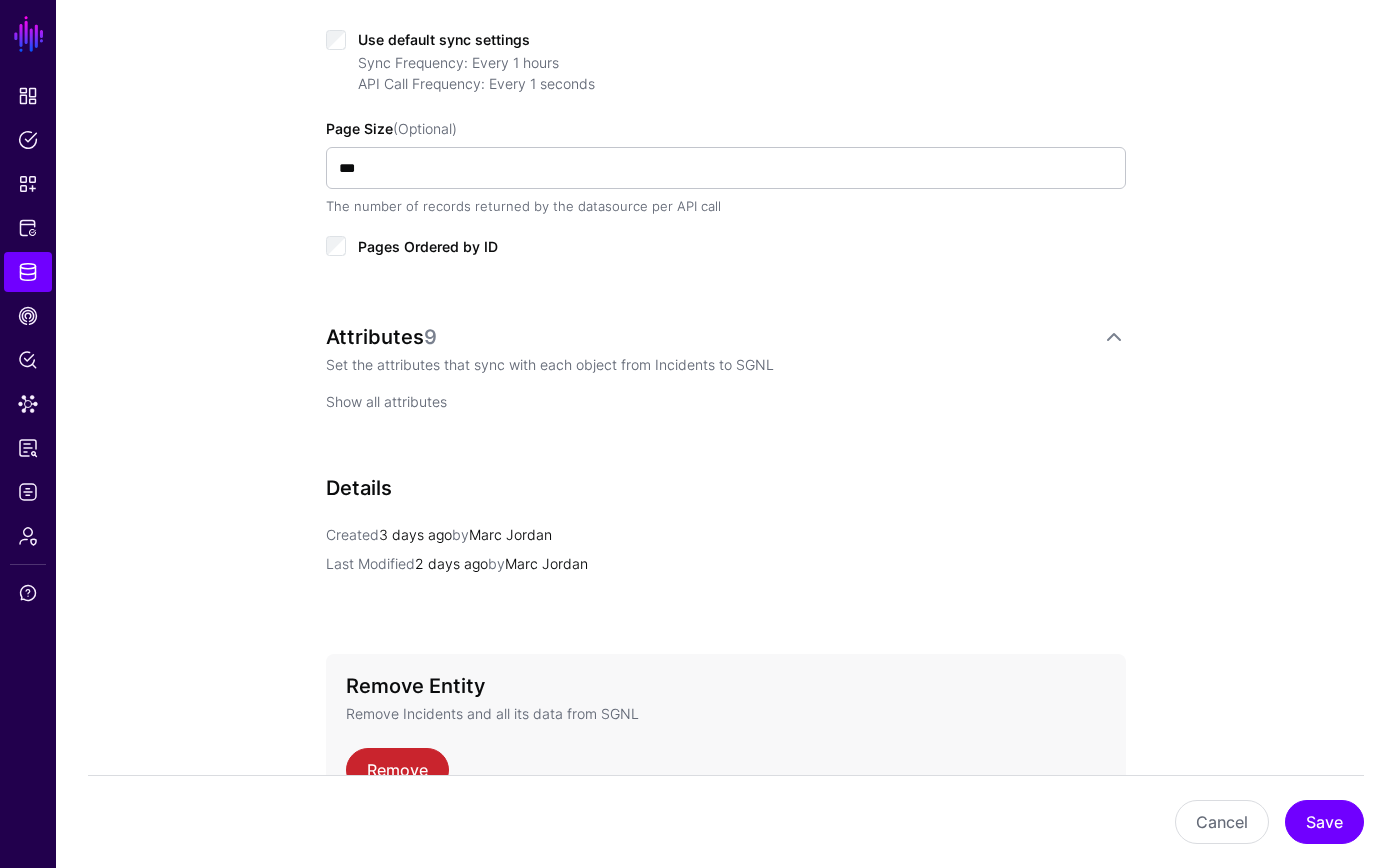 click on "Show all attributes" 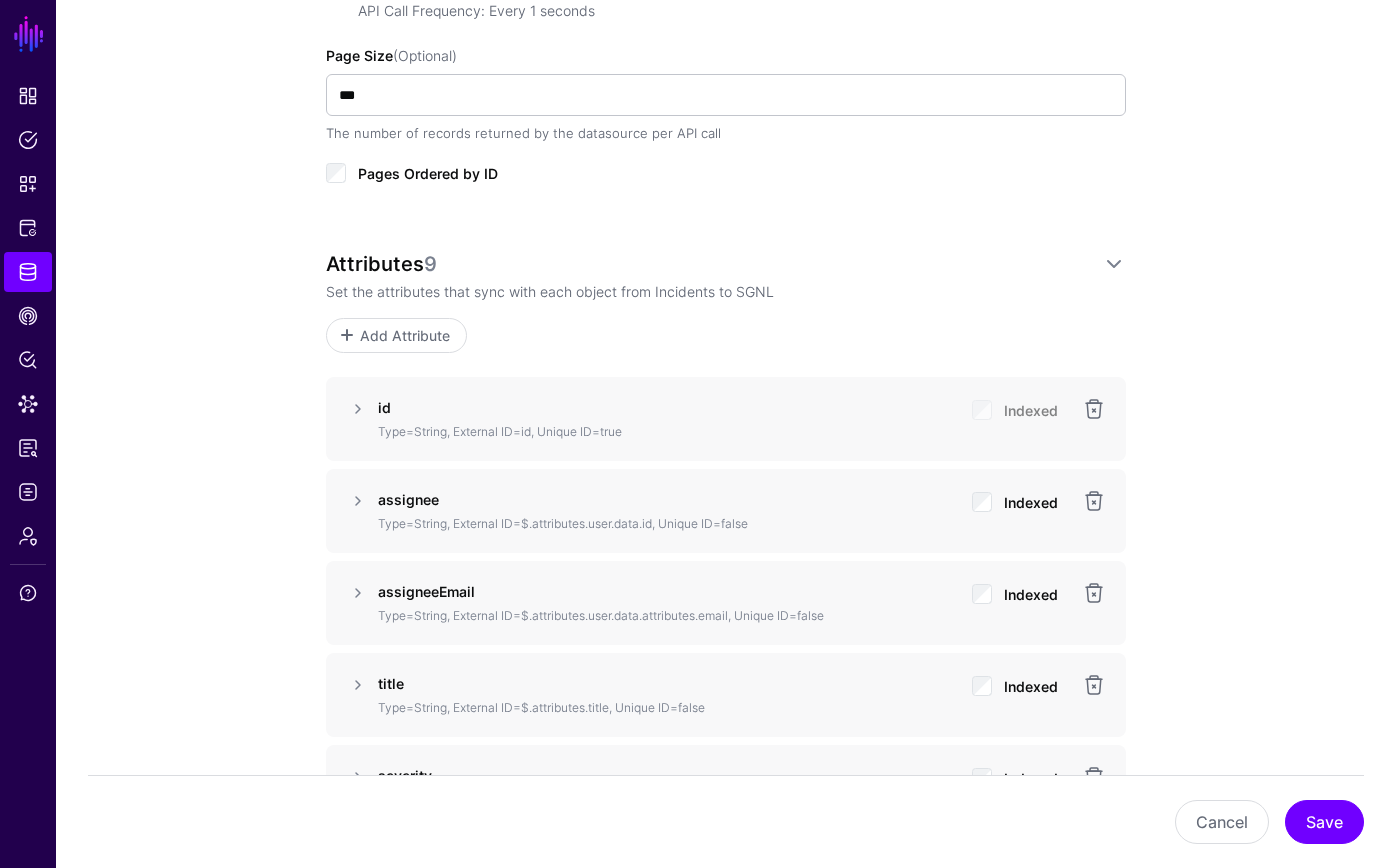 scroll, scrollTop: 1162, scrollLeft: 0, axis: vertical 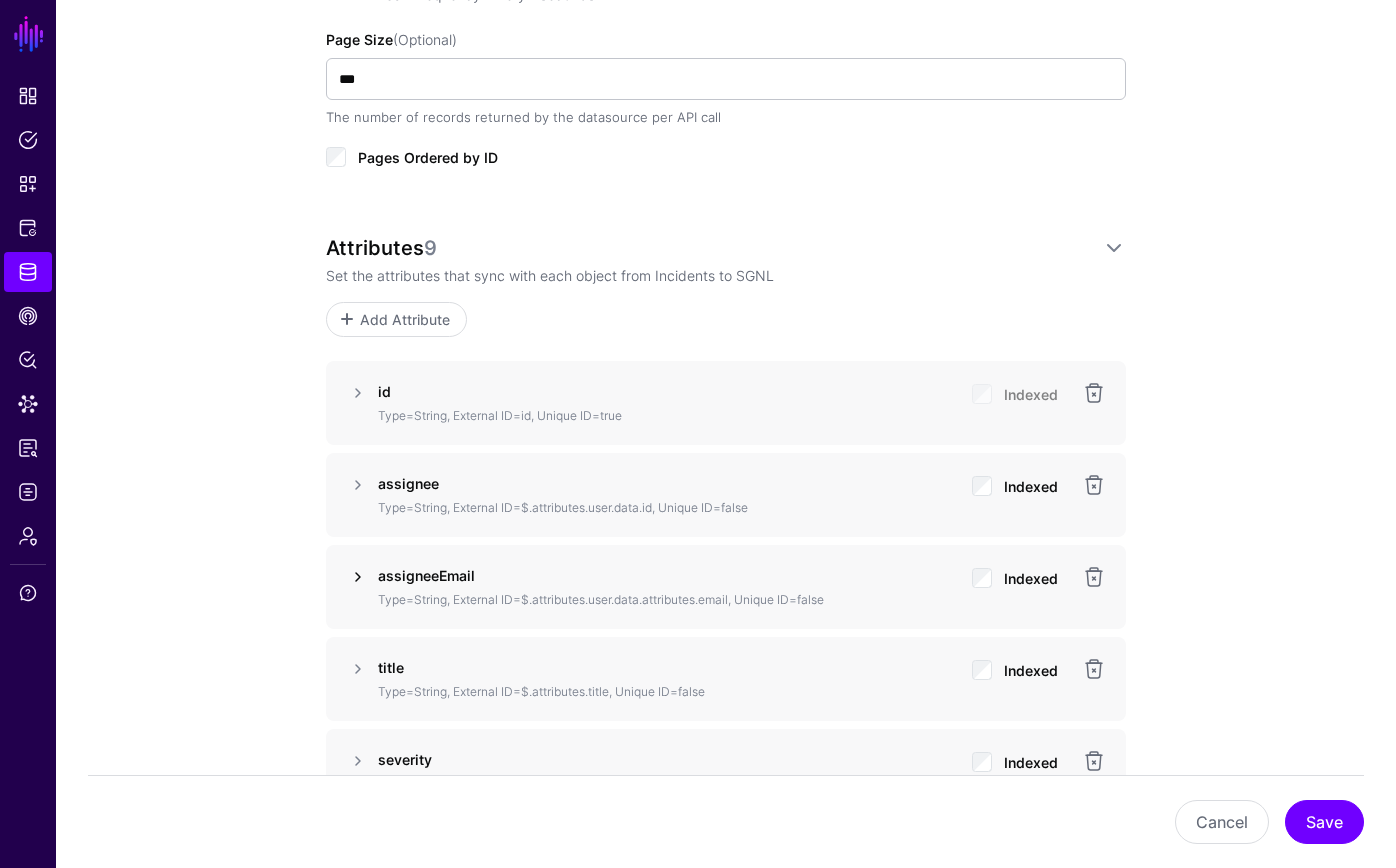click at bounding box center [358, 577] 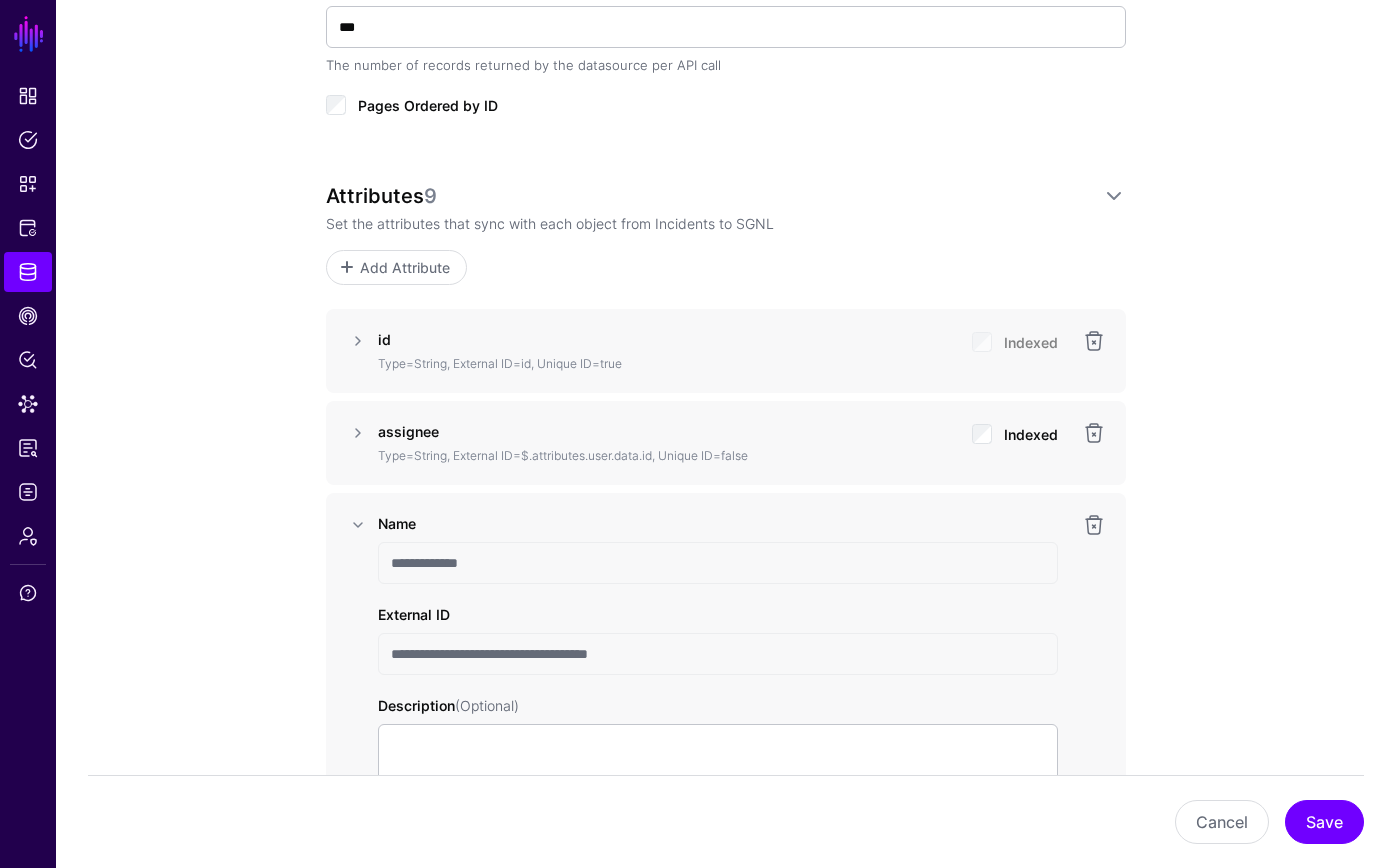 scroll, scrollTop: 1376, scrollLeft: 0, axis: vertical 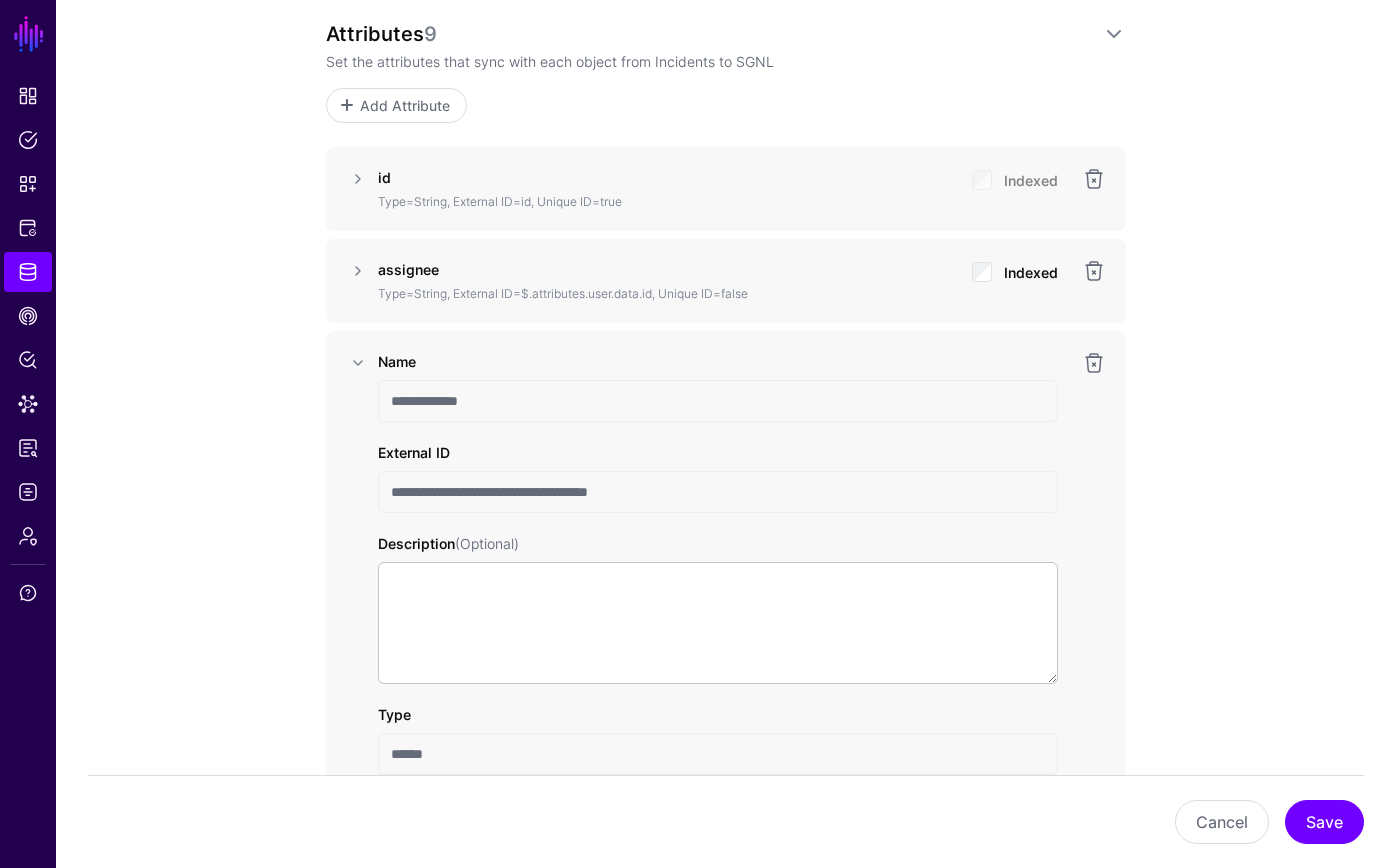 drag, startPoint x: 723, startPoint y: 502, endPoint x: 254, endPoint y: 470, distance: 470.09042 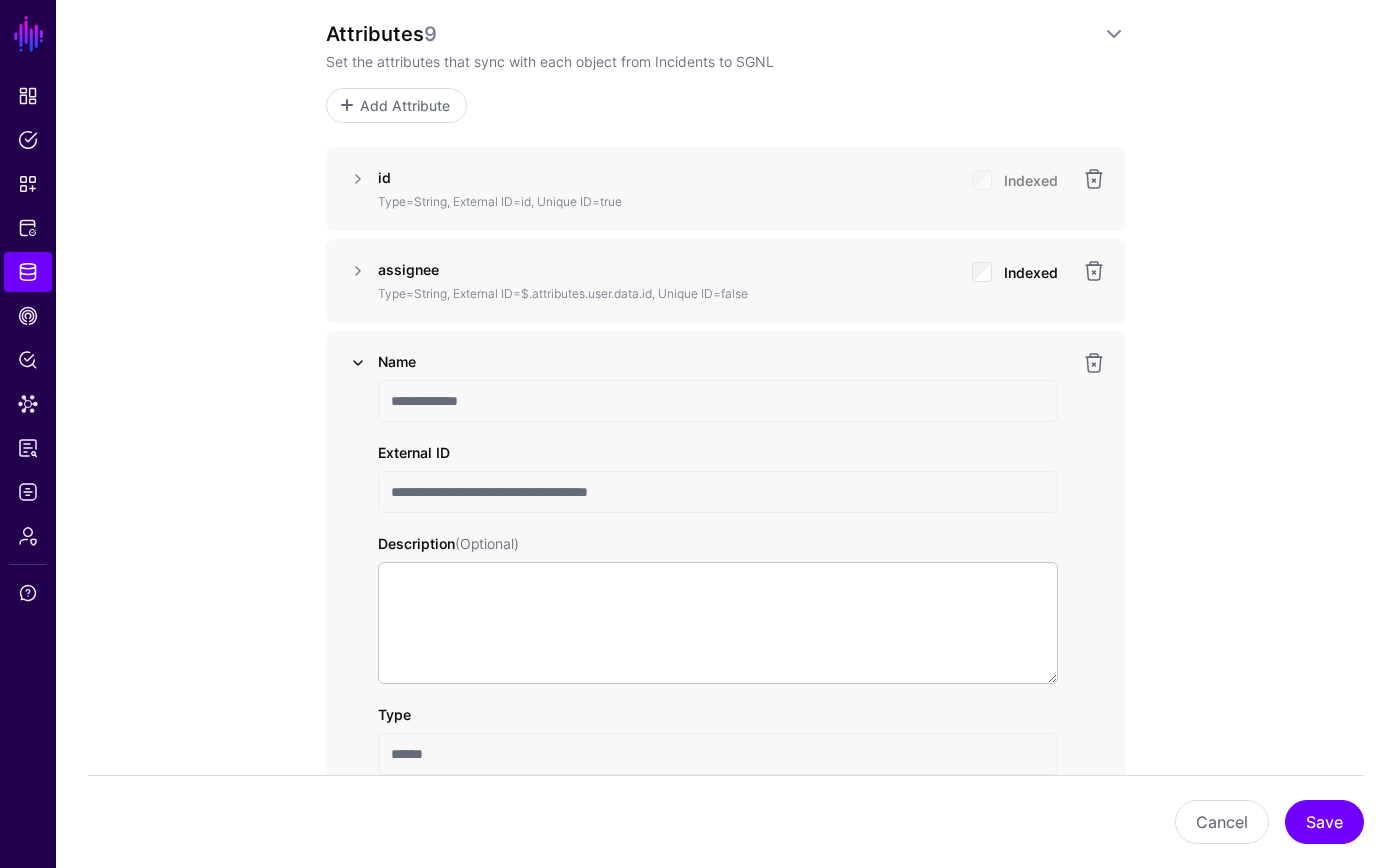 click at bounding box center [358, 363] 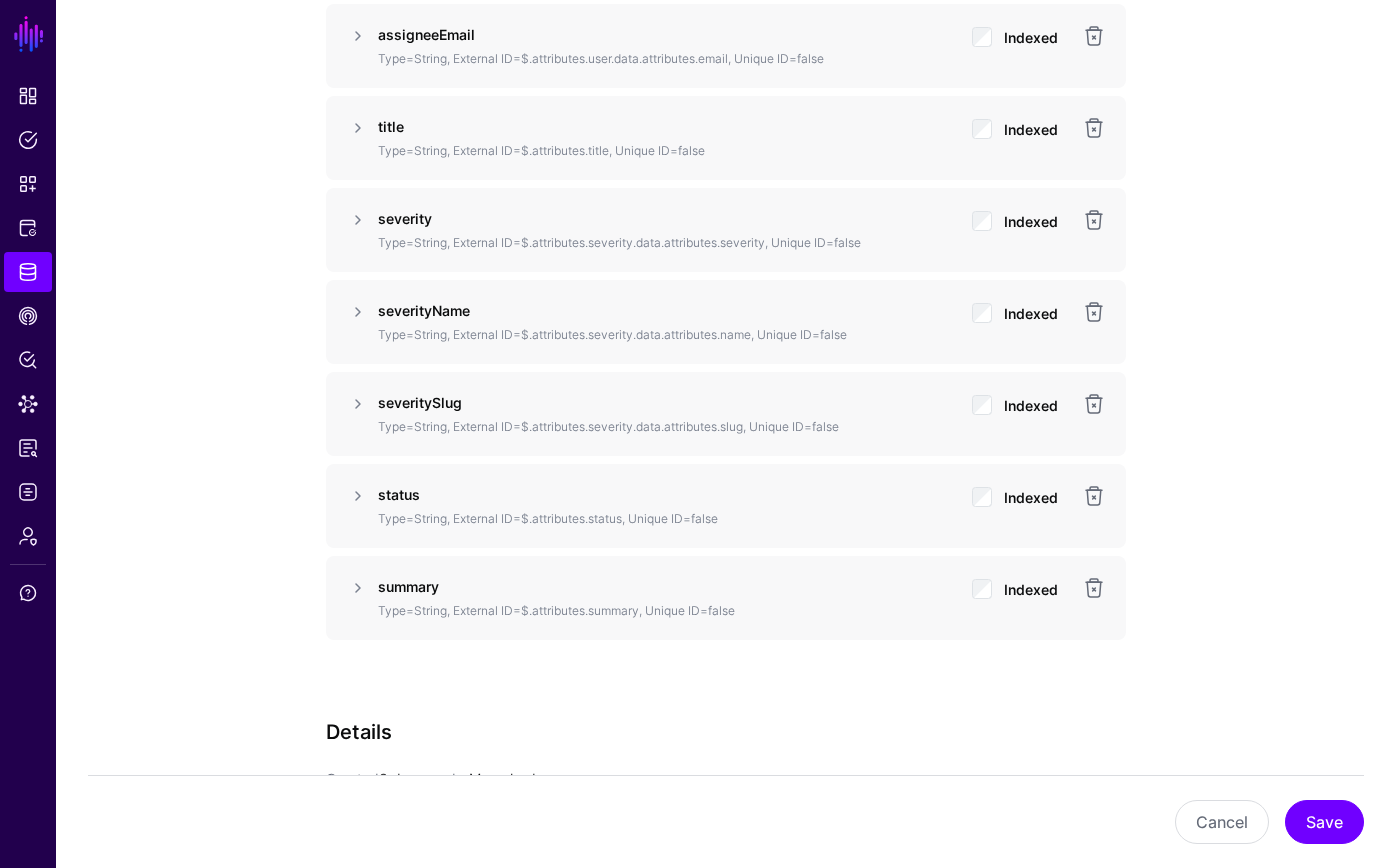 scroll, scrollTop: 1706, scrollLeft: 0, axis: vertical 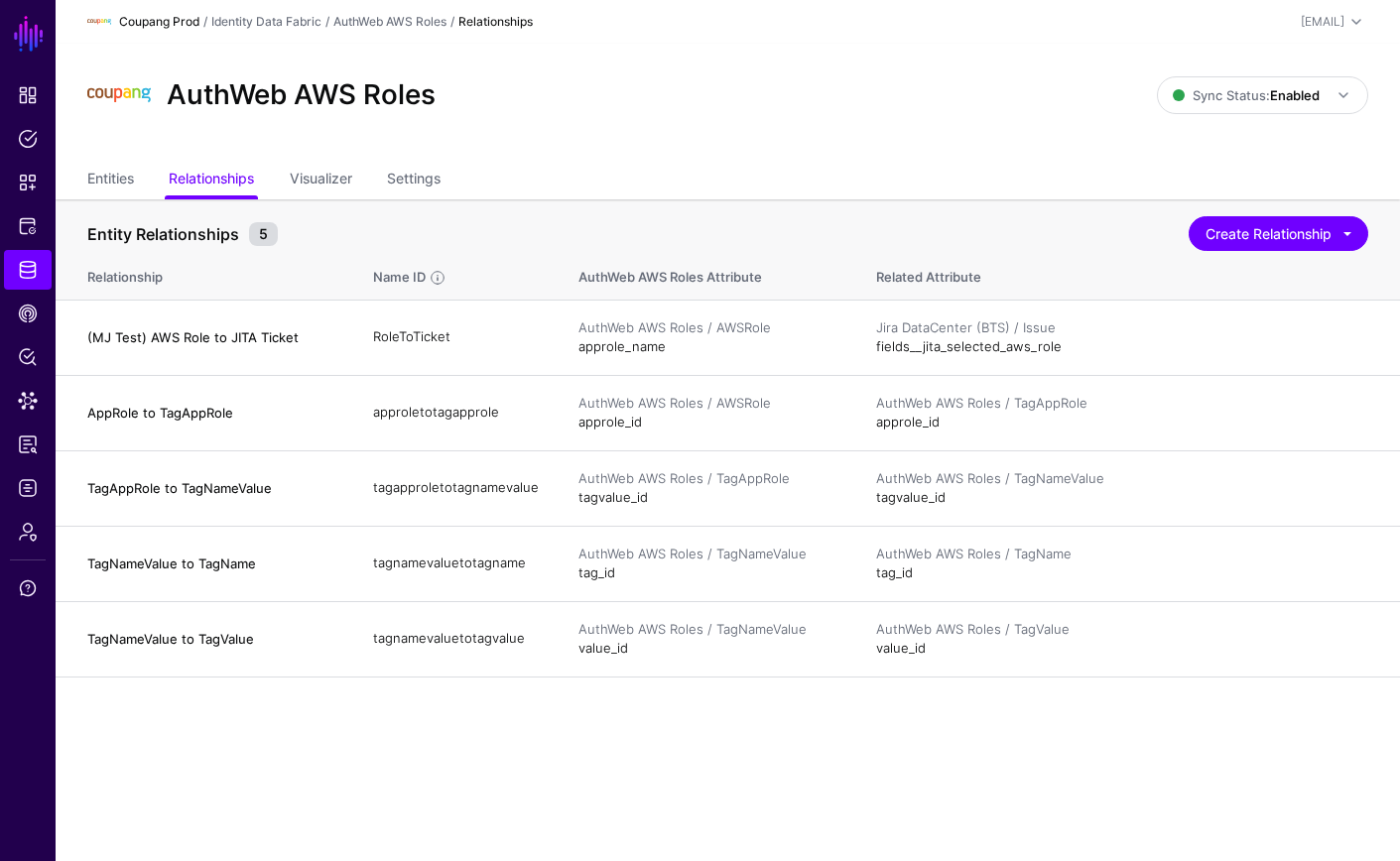 click on "Coupang Prod" 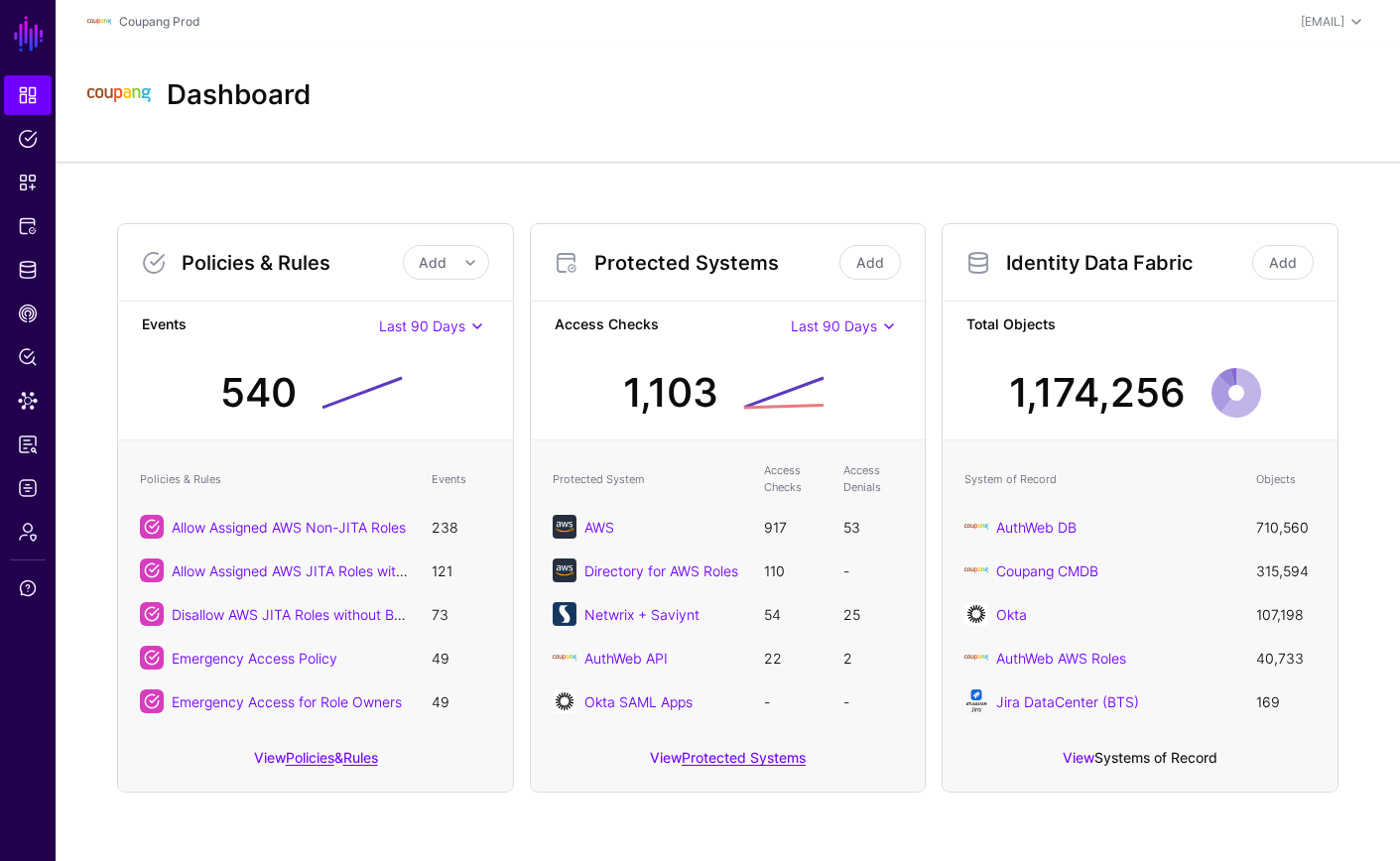 click on "Systems of Record" 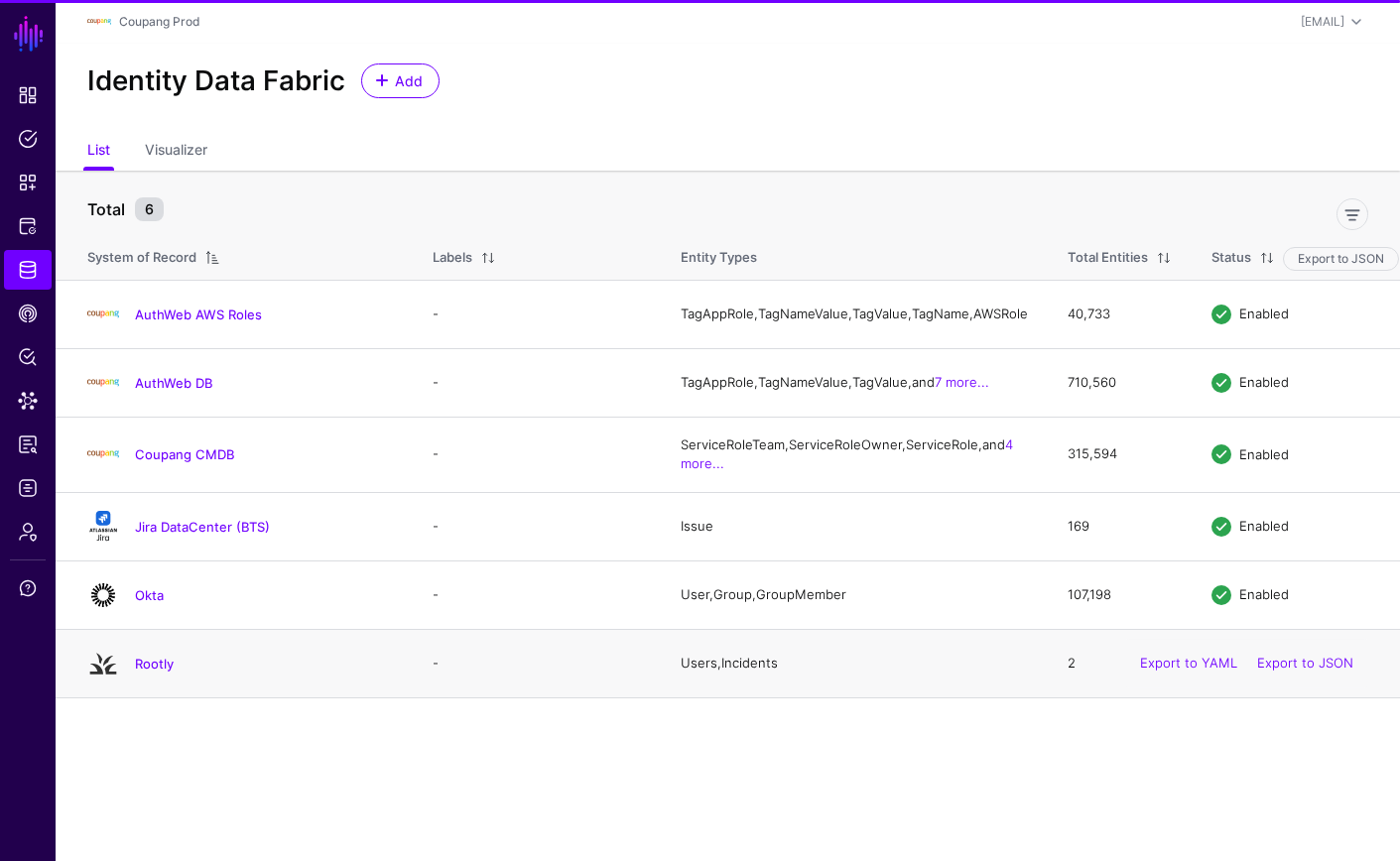 click on "Rootly" 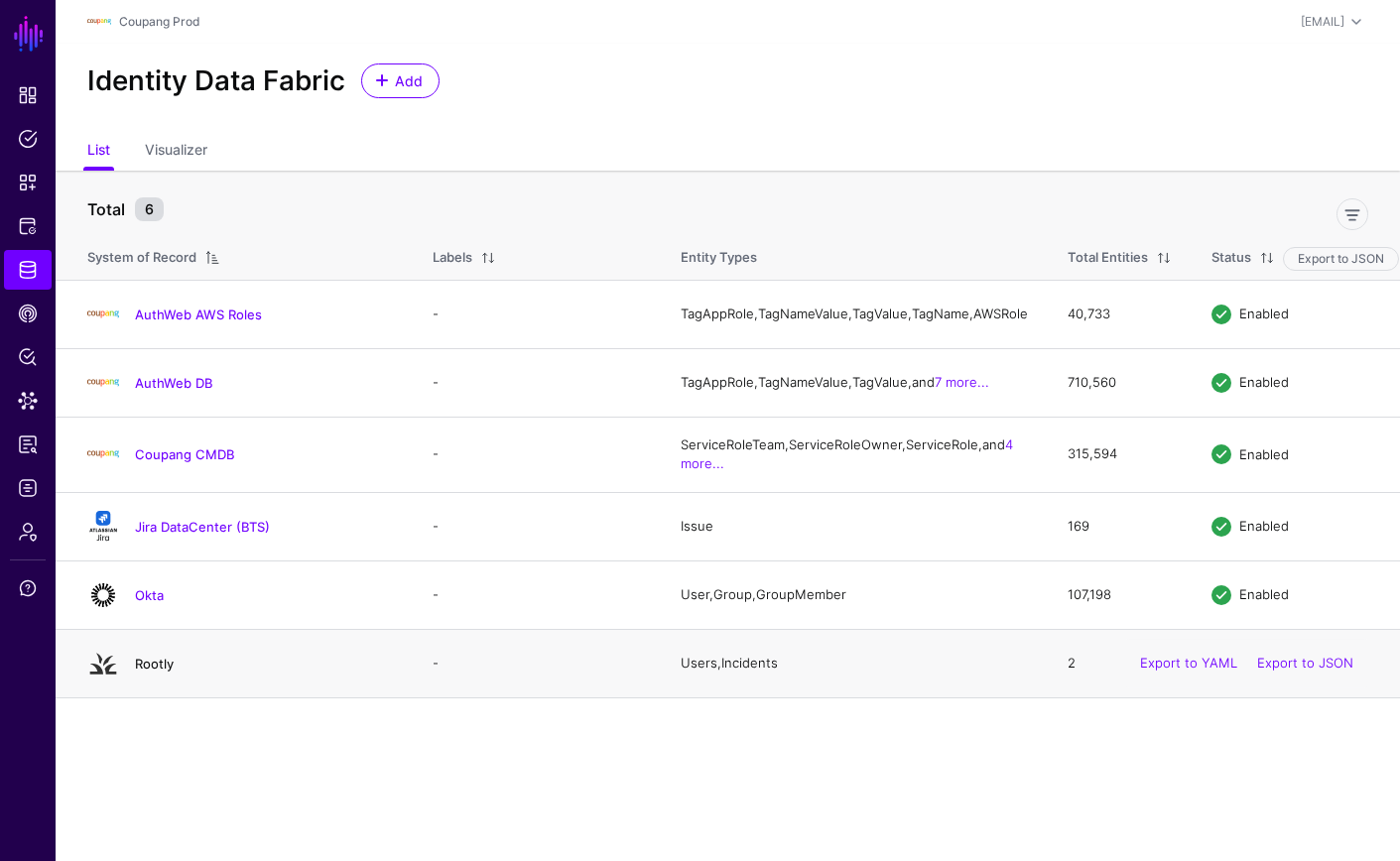 click on "Rootly" 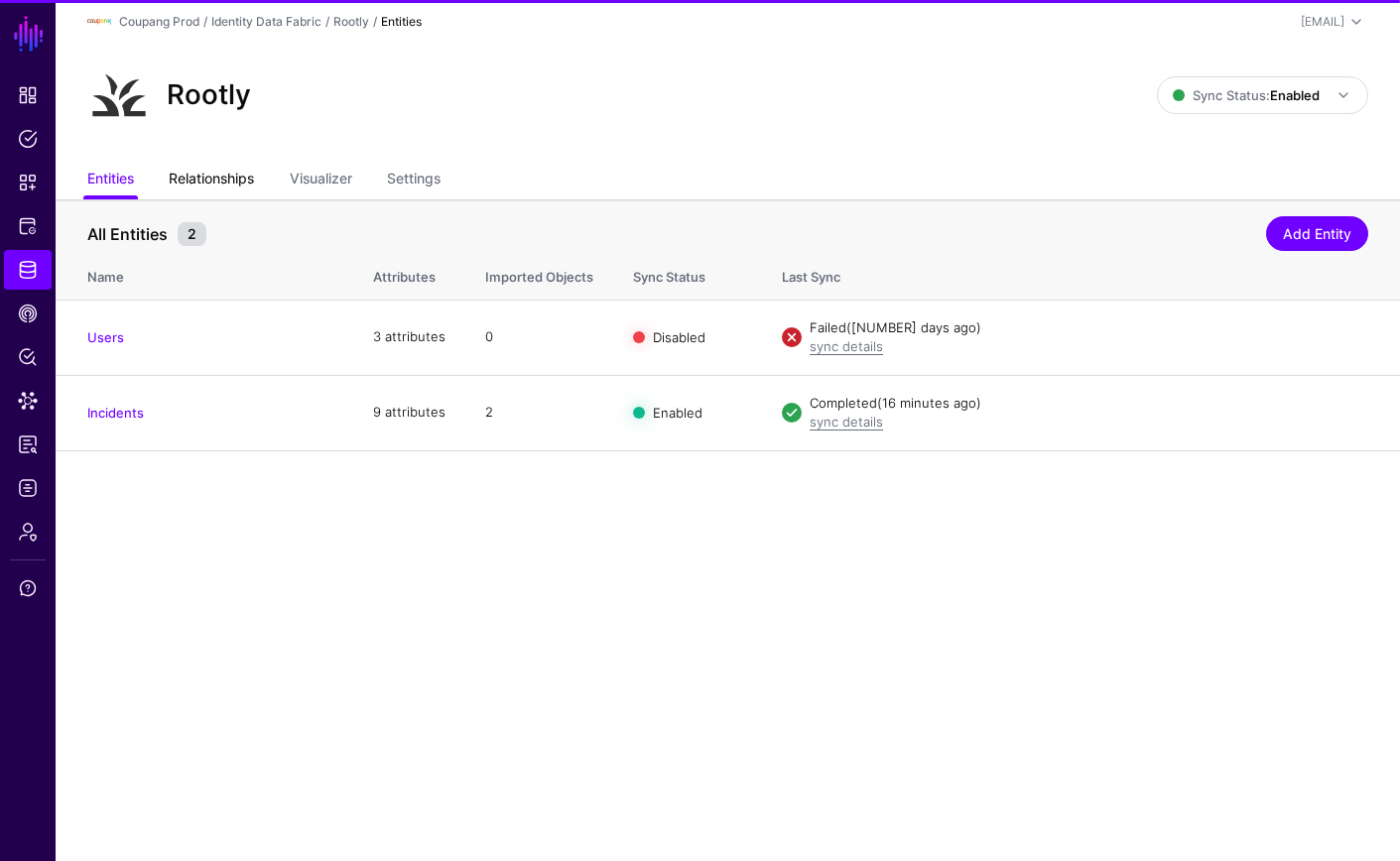 click on "Relationships" 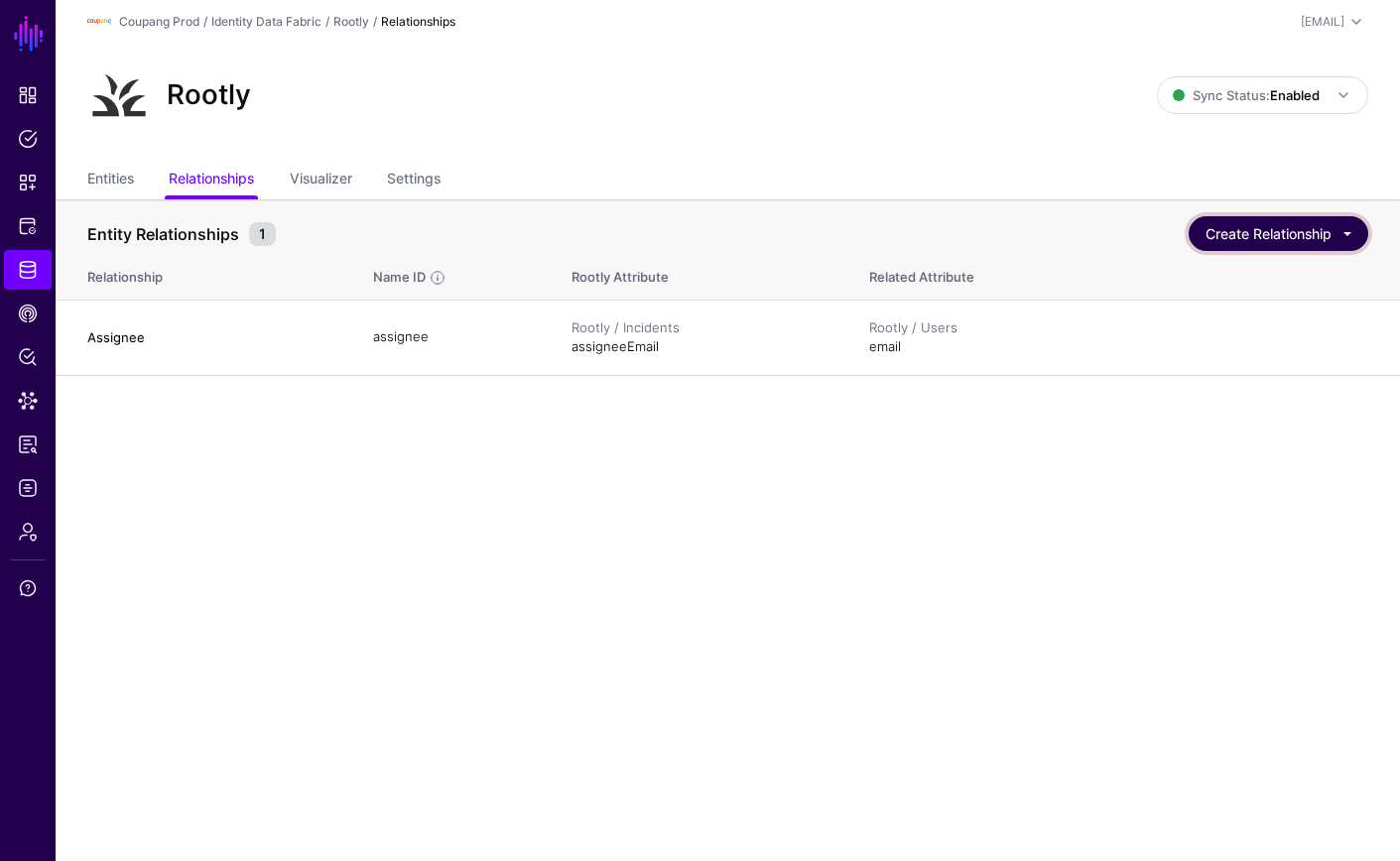 click on "Create Relationship" 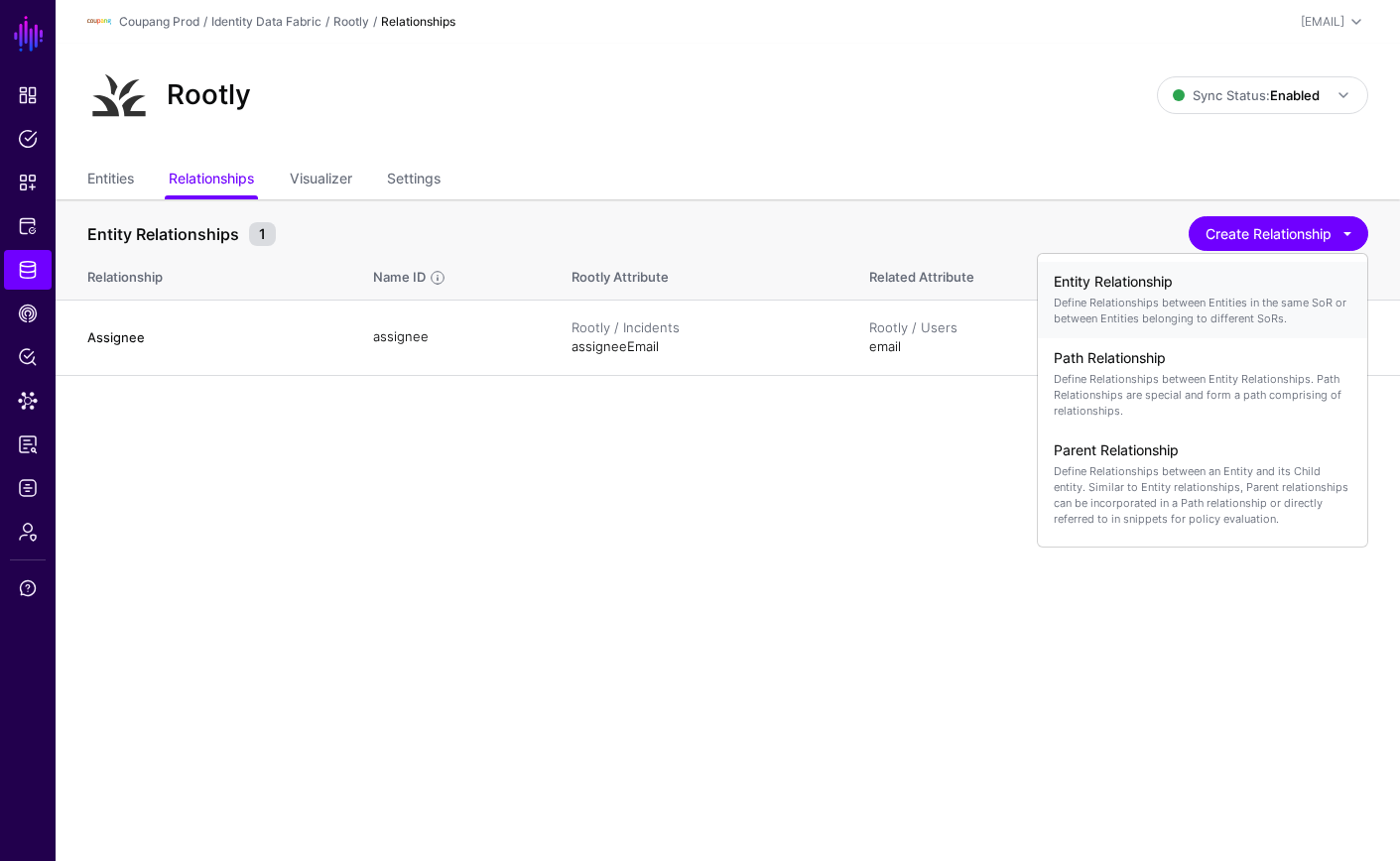 click on "Define Relationships between Entities in the same SoR or between Entities belonging to different SoRs." 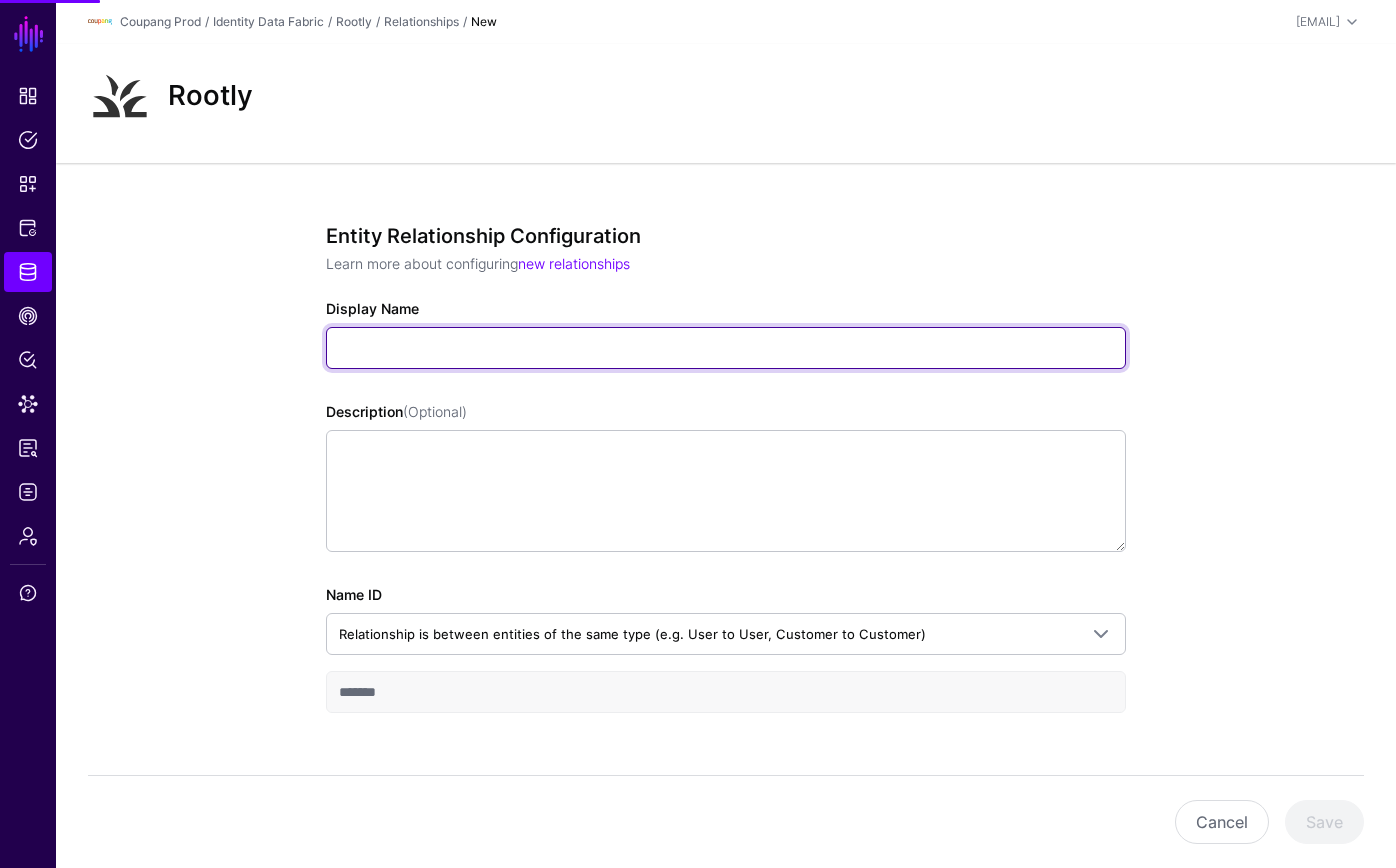 click on "Display Name" at bounding box center (726, 348) 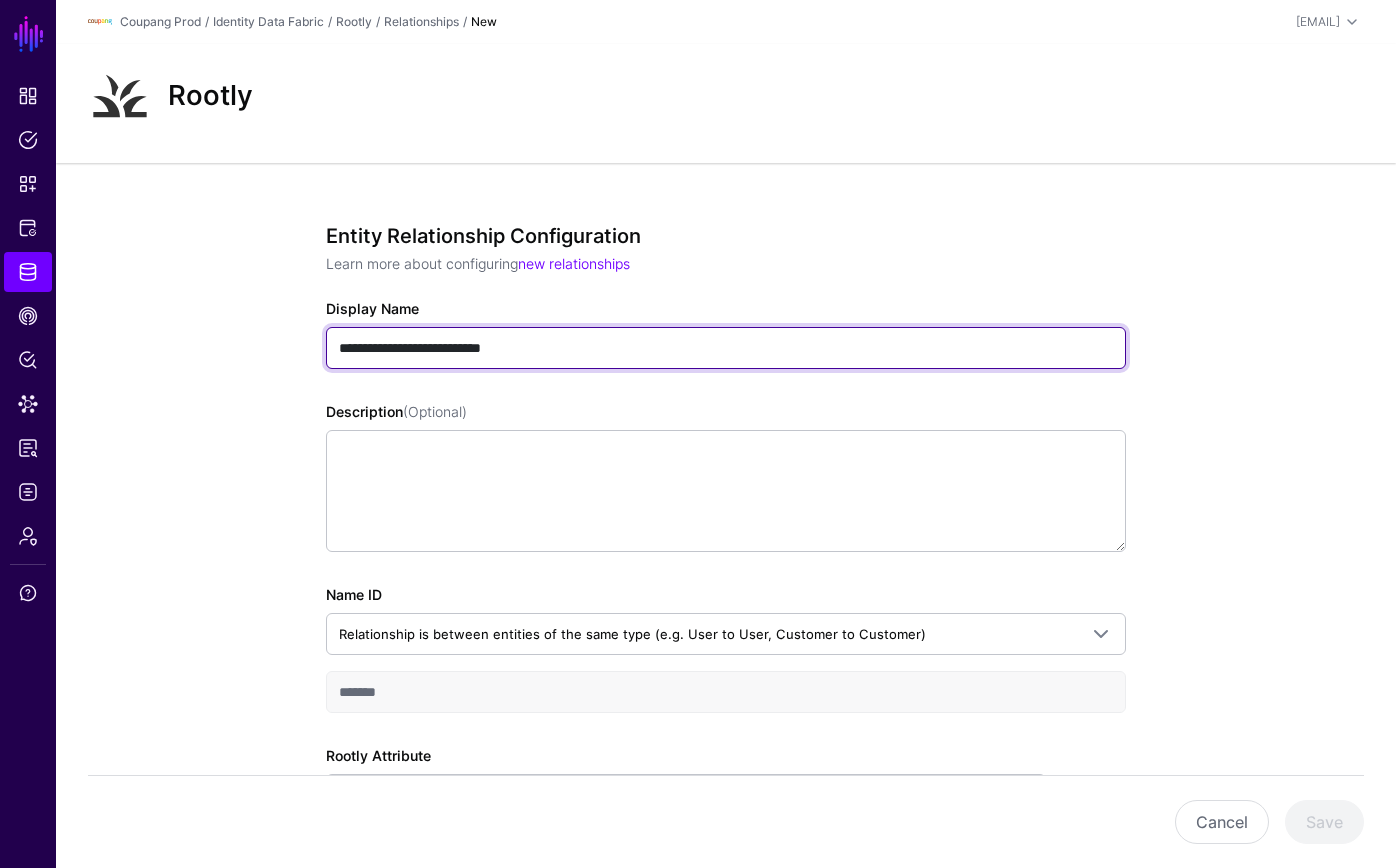 type on "**********" 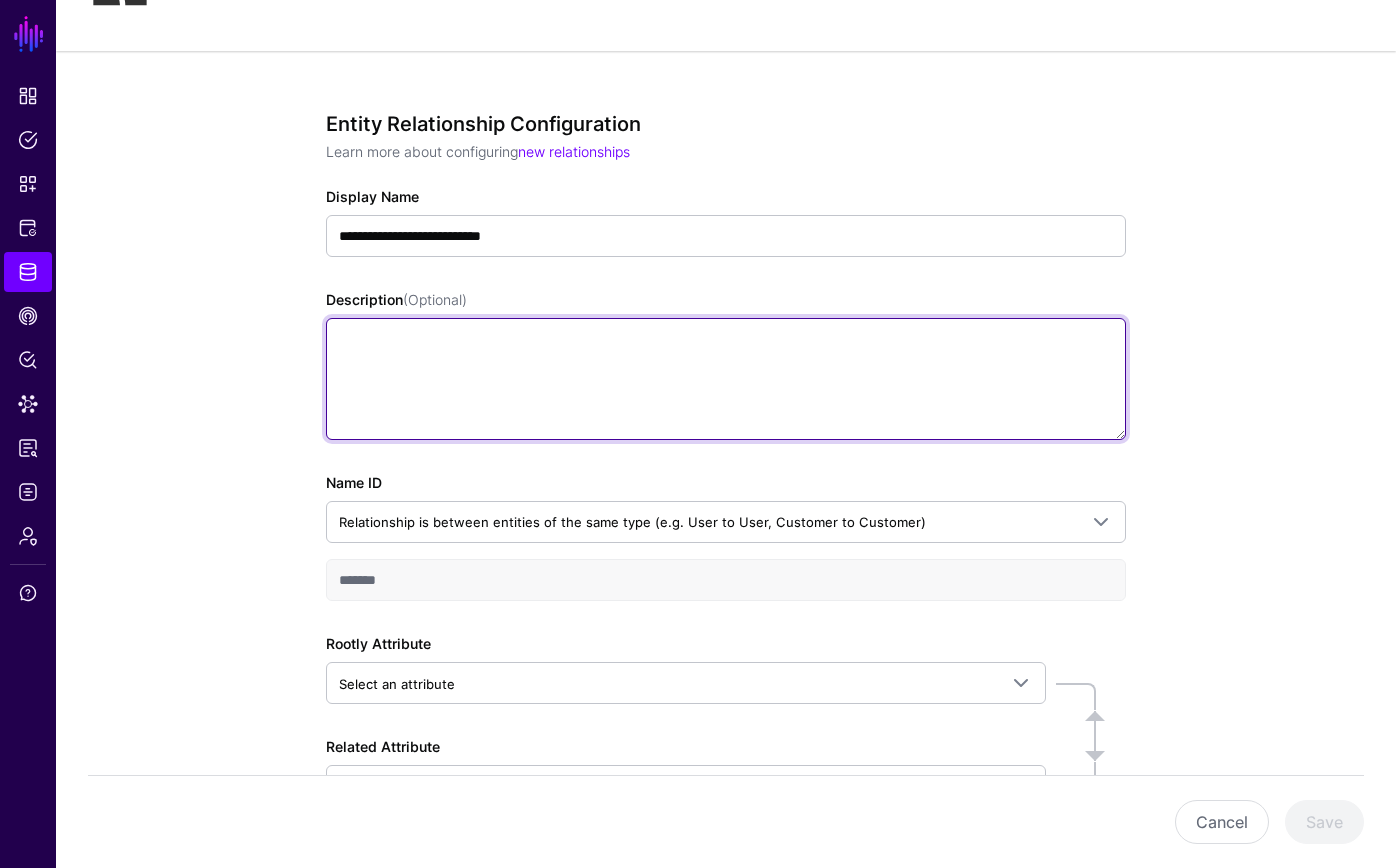 scroll, scrollTop: 222, scrollLeft: 0, axis: vertical 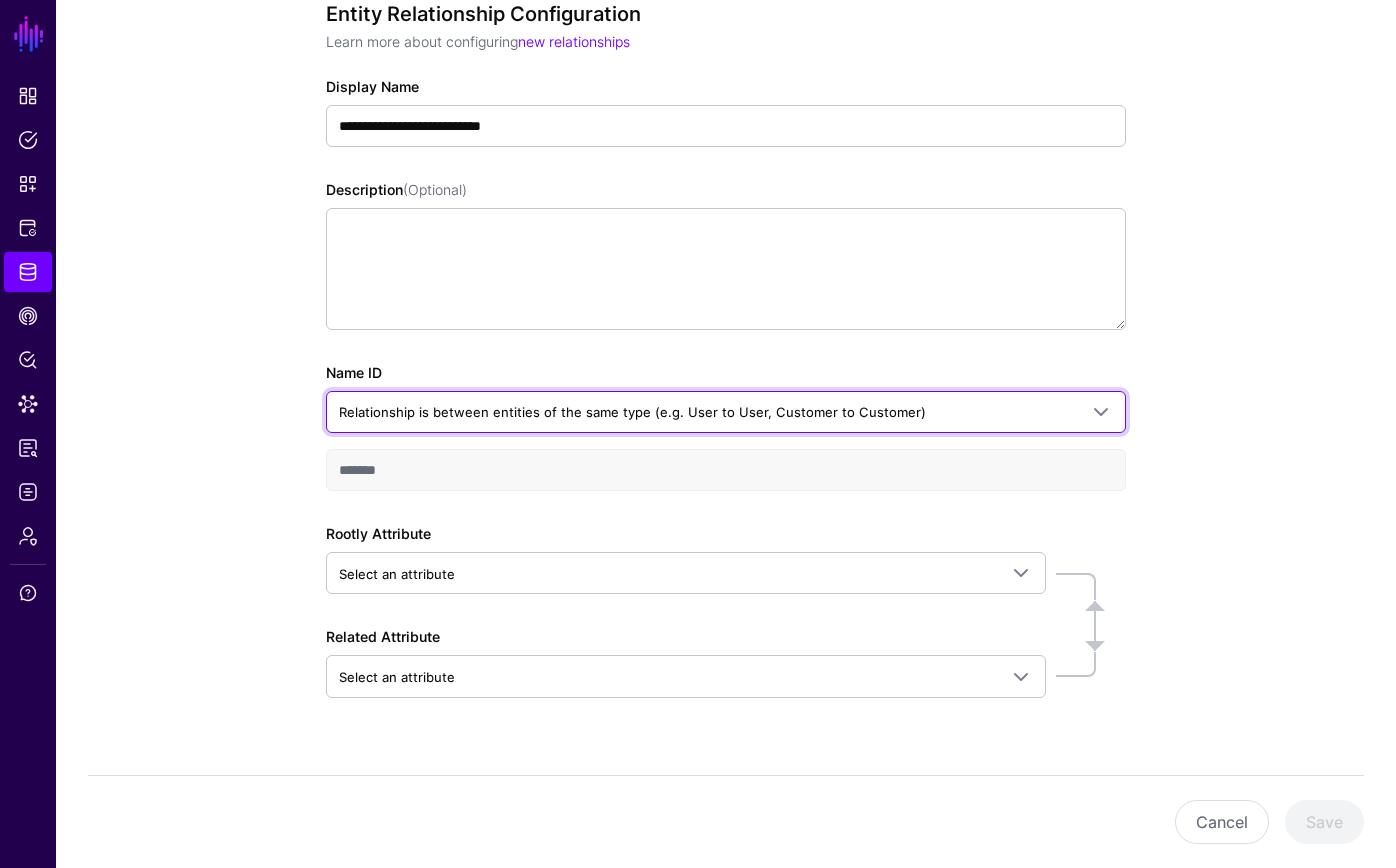 click on "Relationship is between entities of the same type (e.g. User to User, Customer to Customer)" at bounding box center [726, 412] 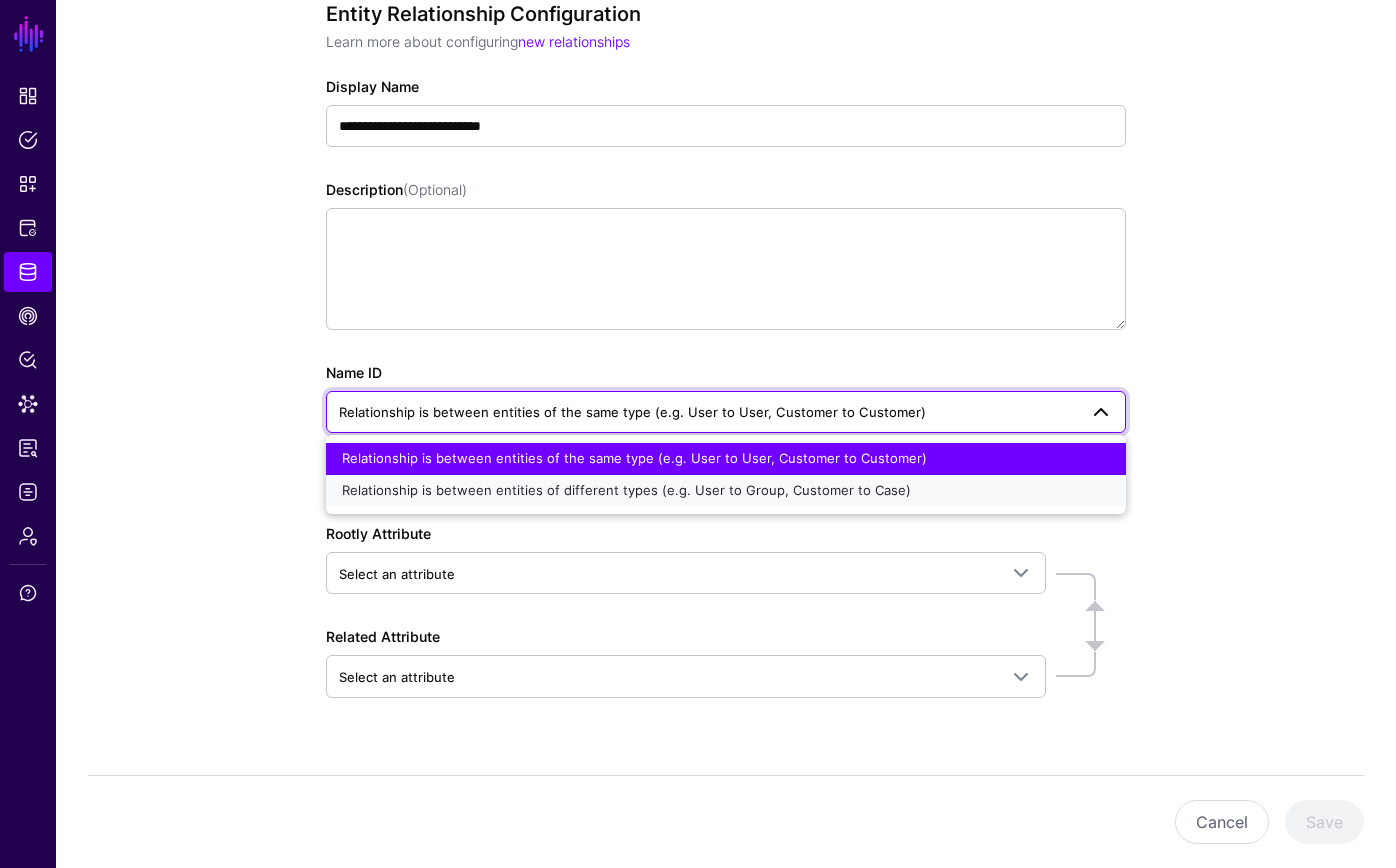 drag, startPoint x: 503, startPoint y: 486, endPoint x: 476, endPoint y: 493, distance: 27.89265 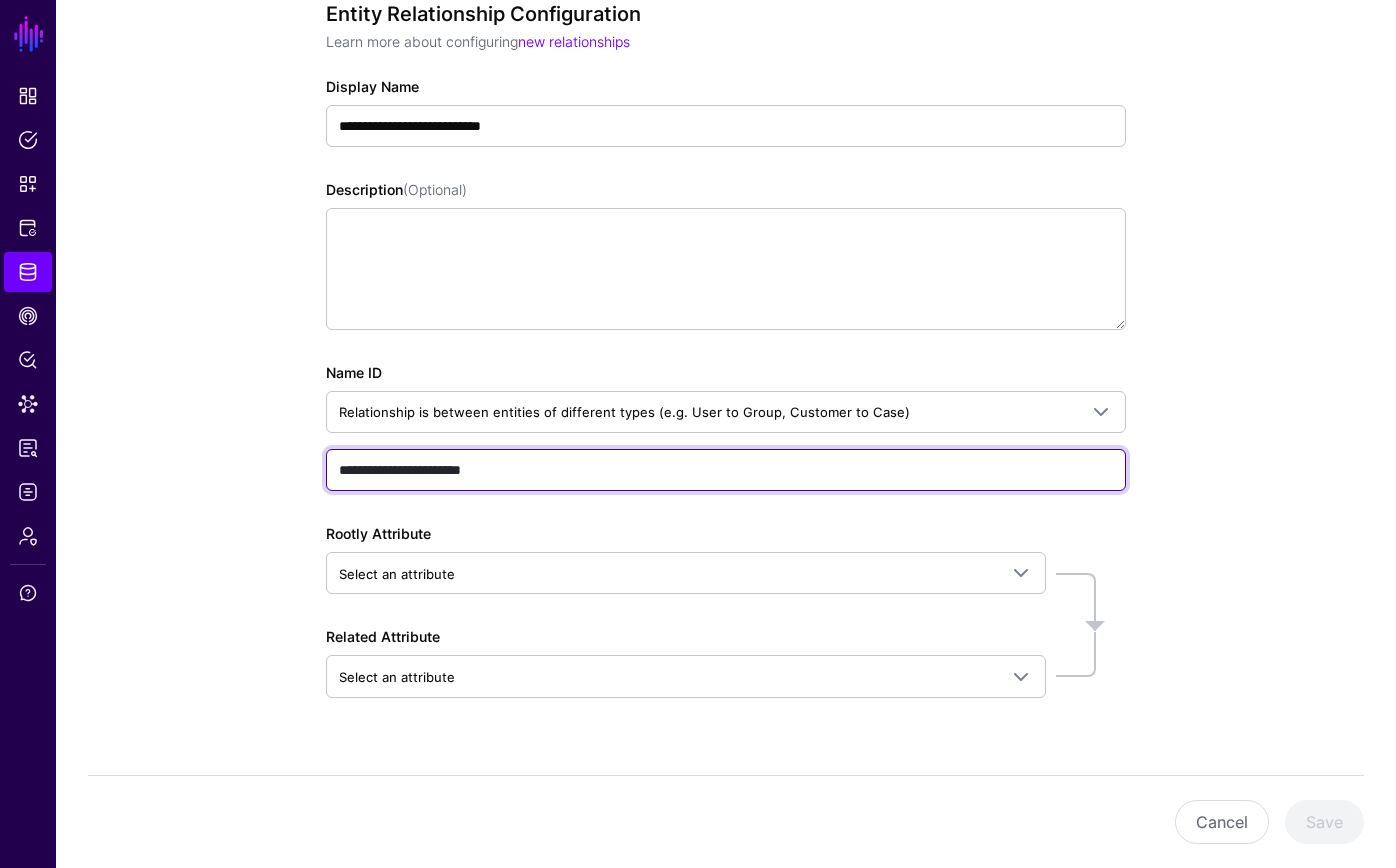 click on "**********" at bounding box center [726, 470] 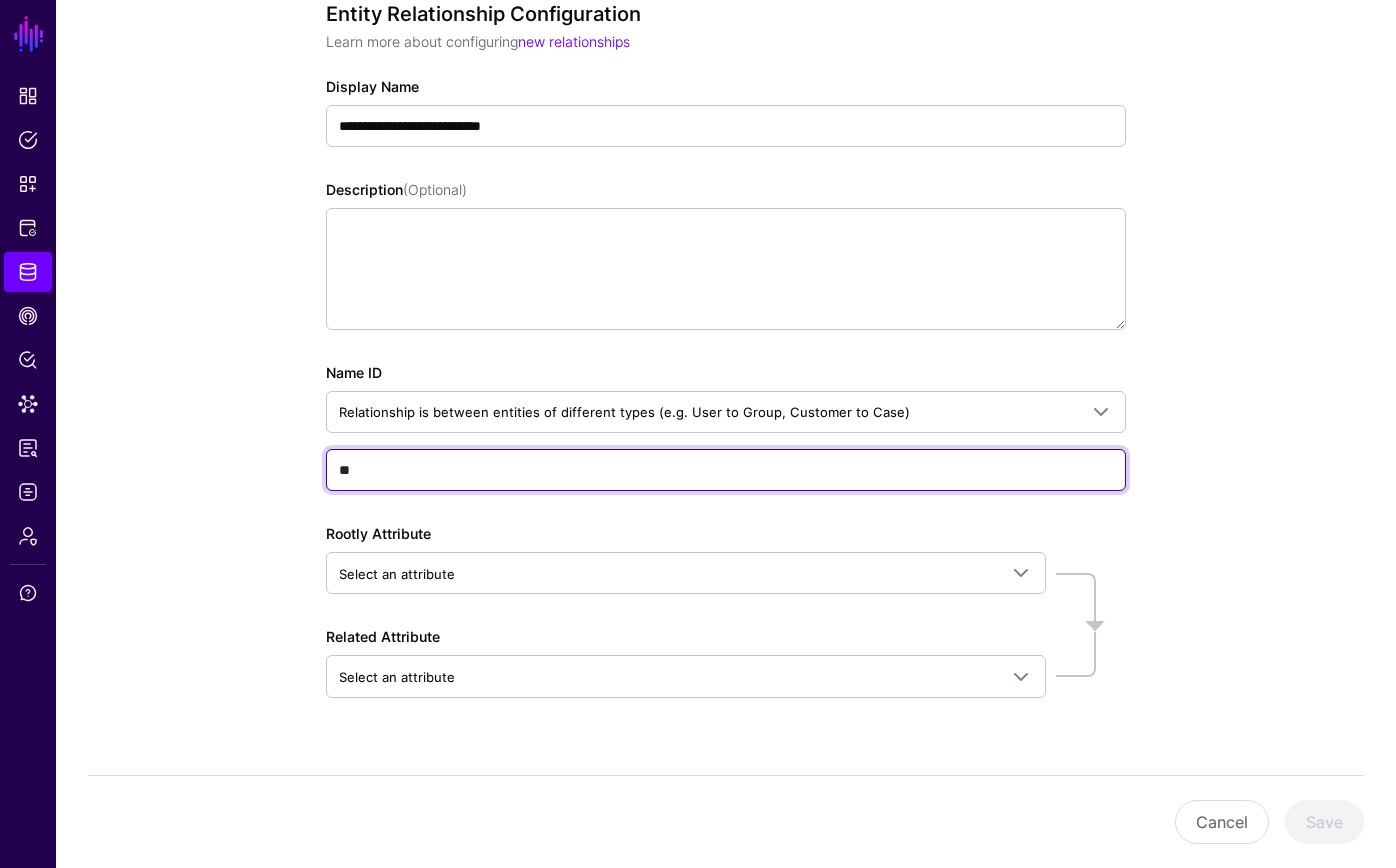 type on "*" 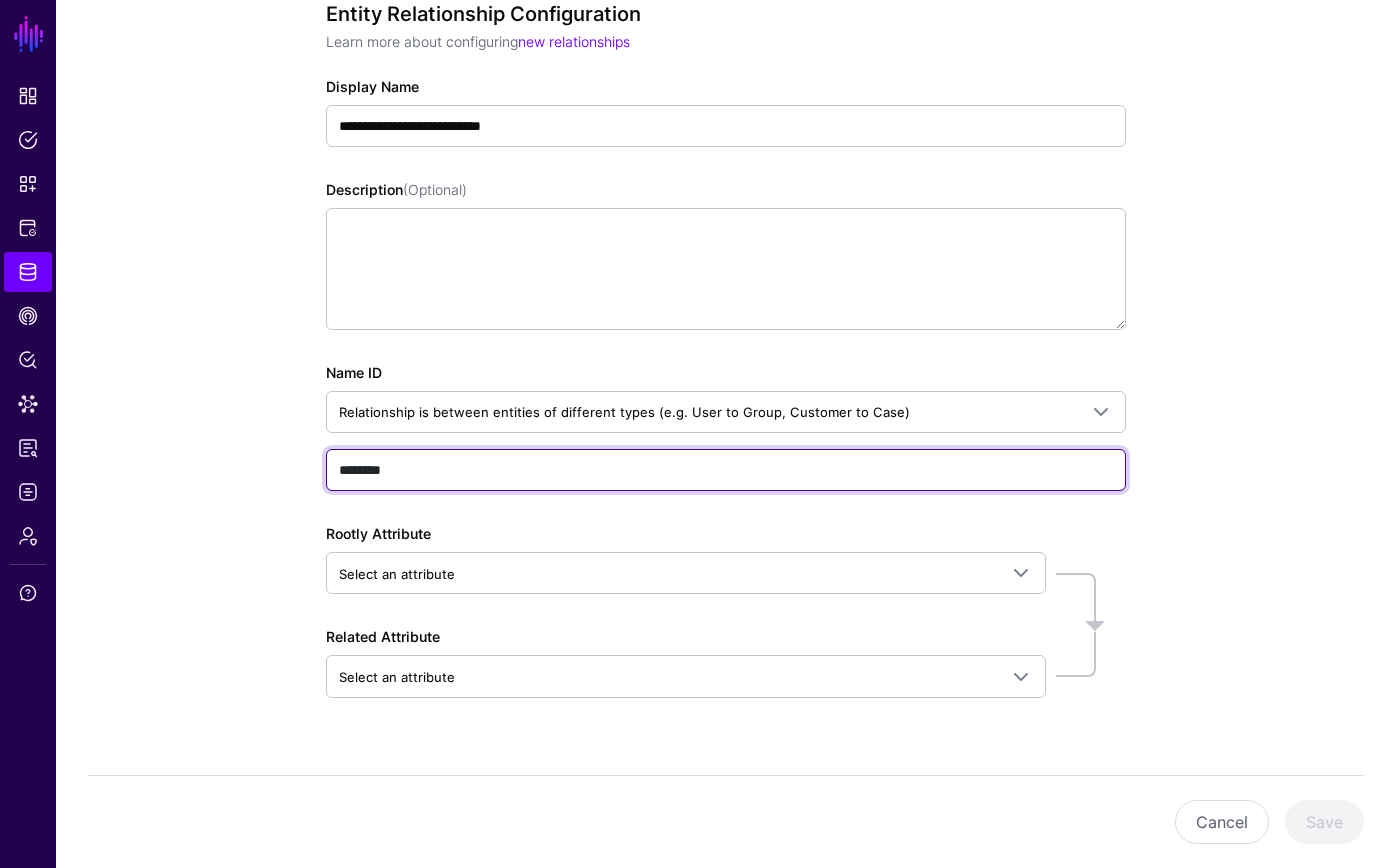 type on "********" 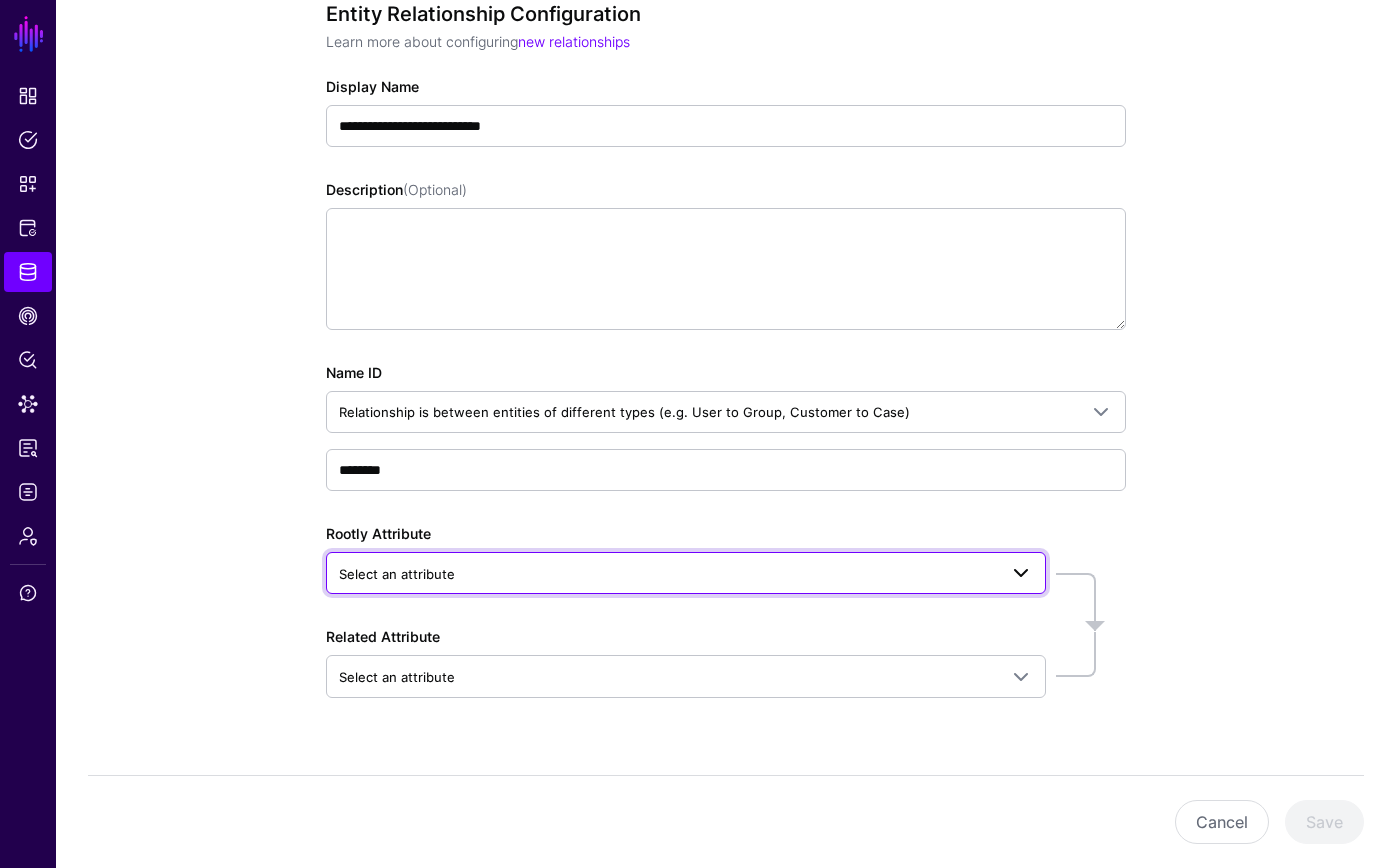 click on "Select an attribute" at bounding box center [668, 574] 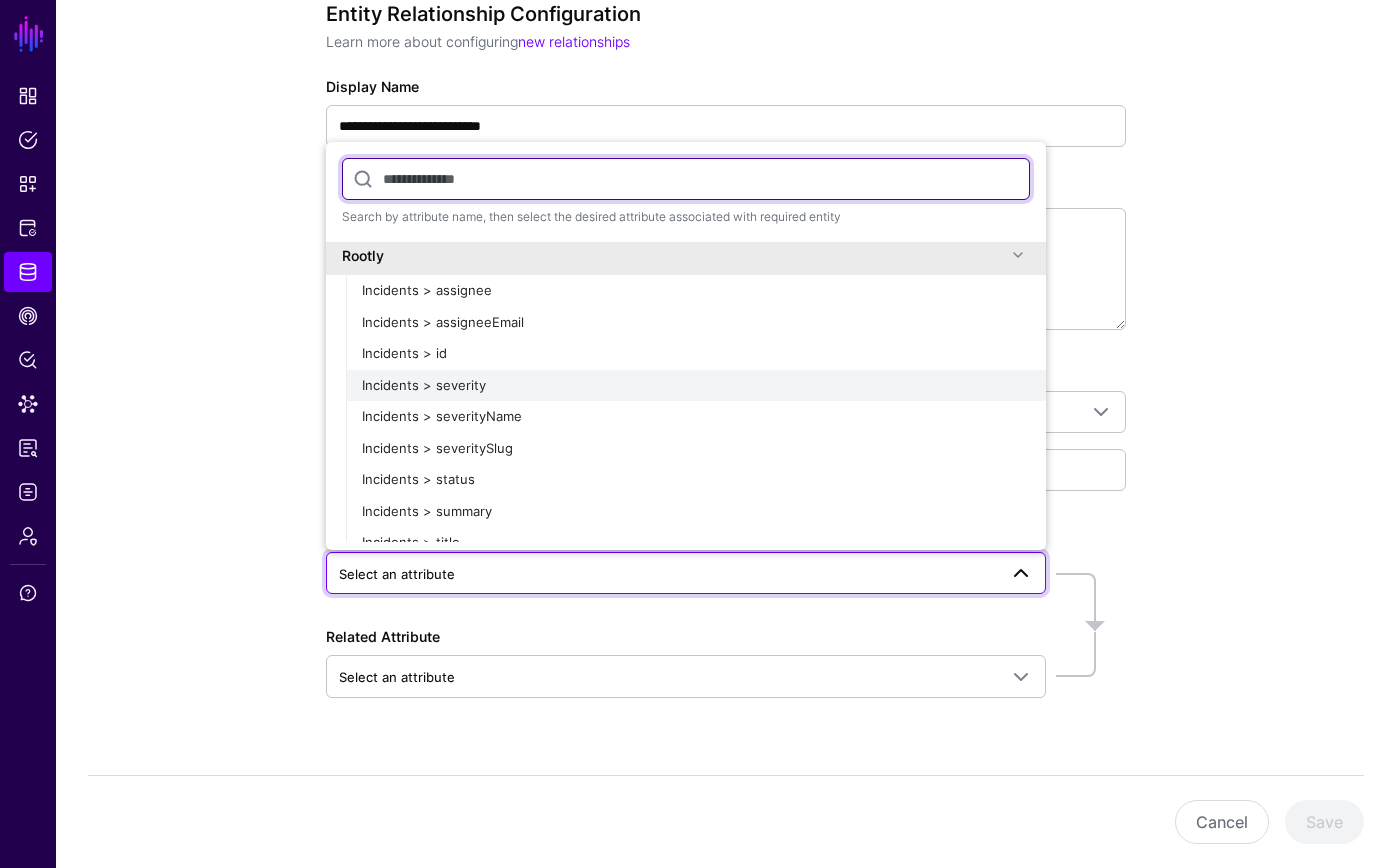 scroll, scrollTop: 18, scrollLeft: 0, axis: vertical 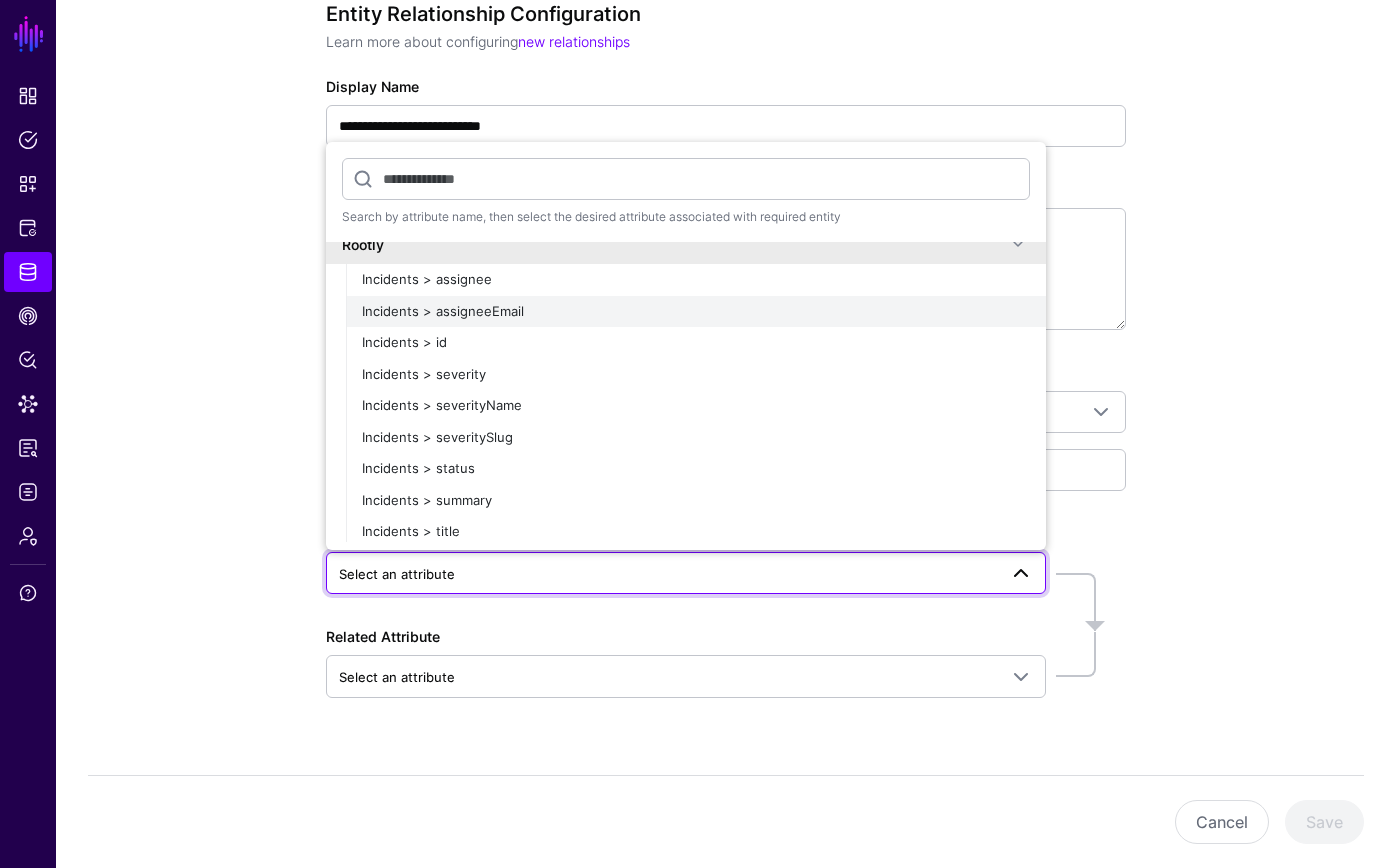 click on "Incidents > assigneeEmail" 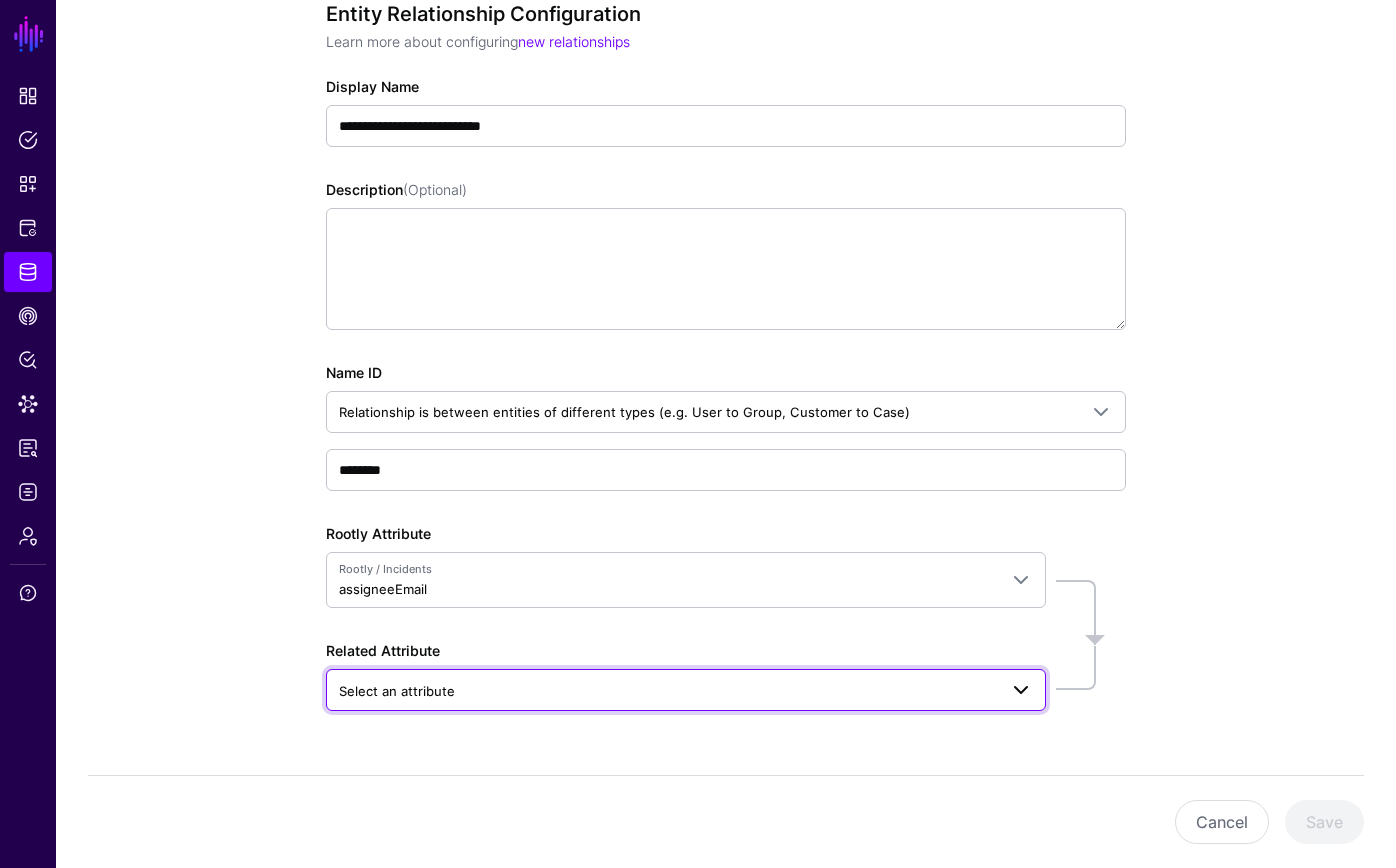 click on "Select an attribute" at bounding box center (668, 691) 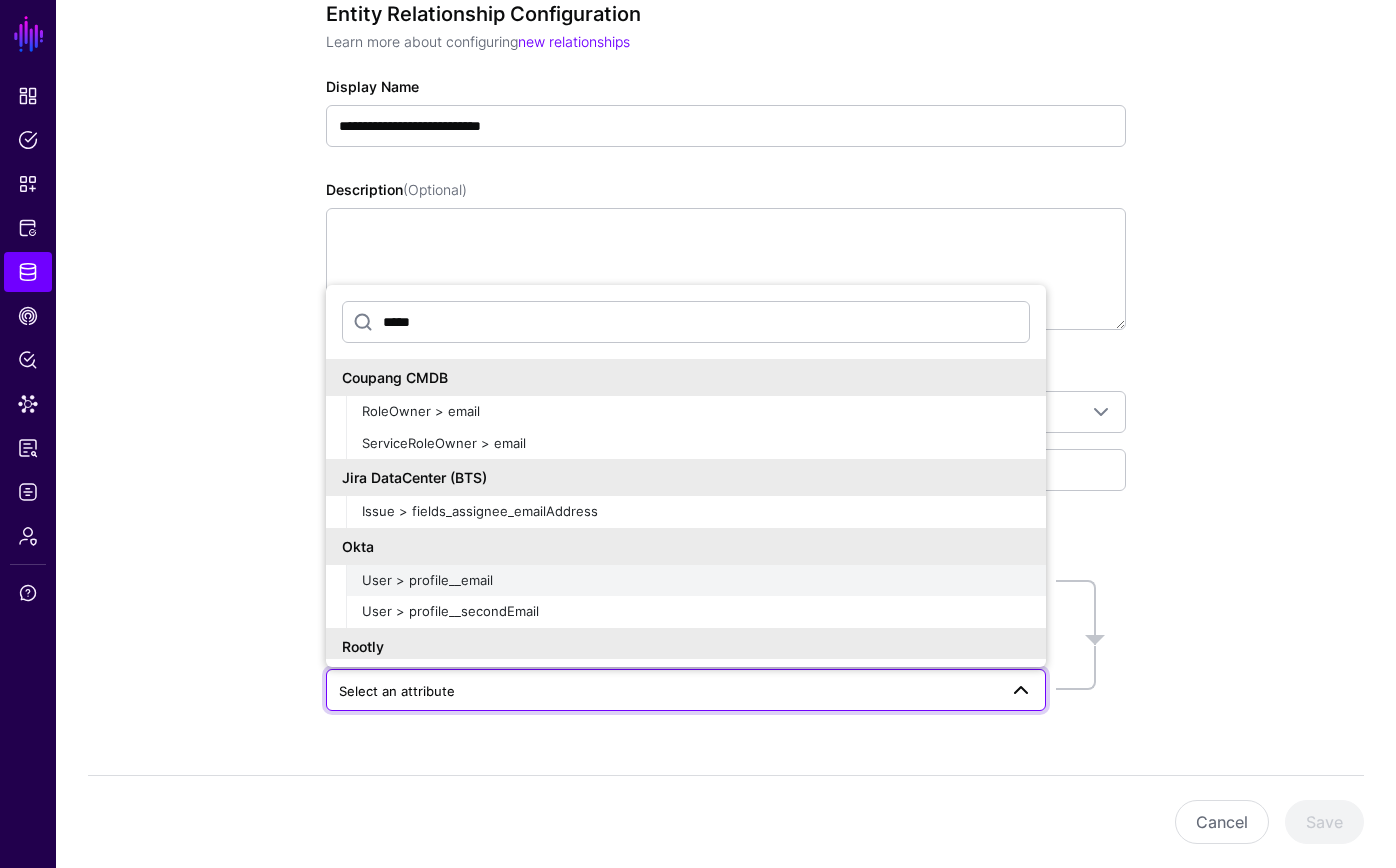 type on "*****" 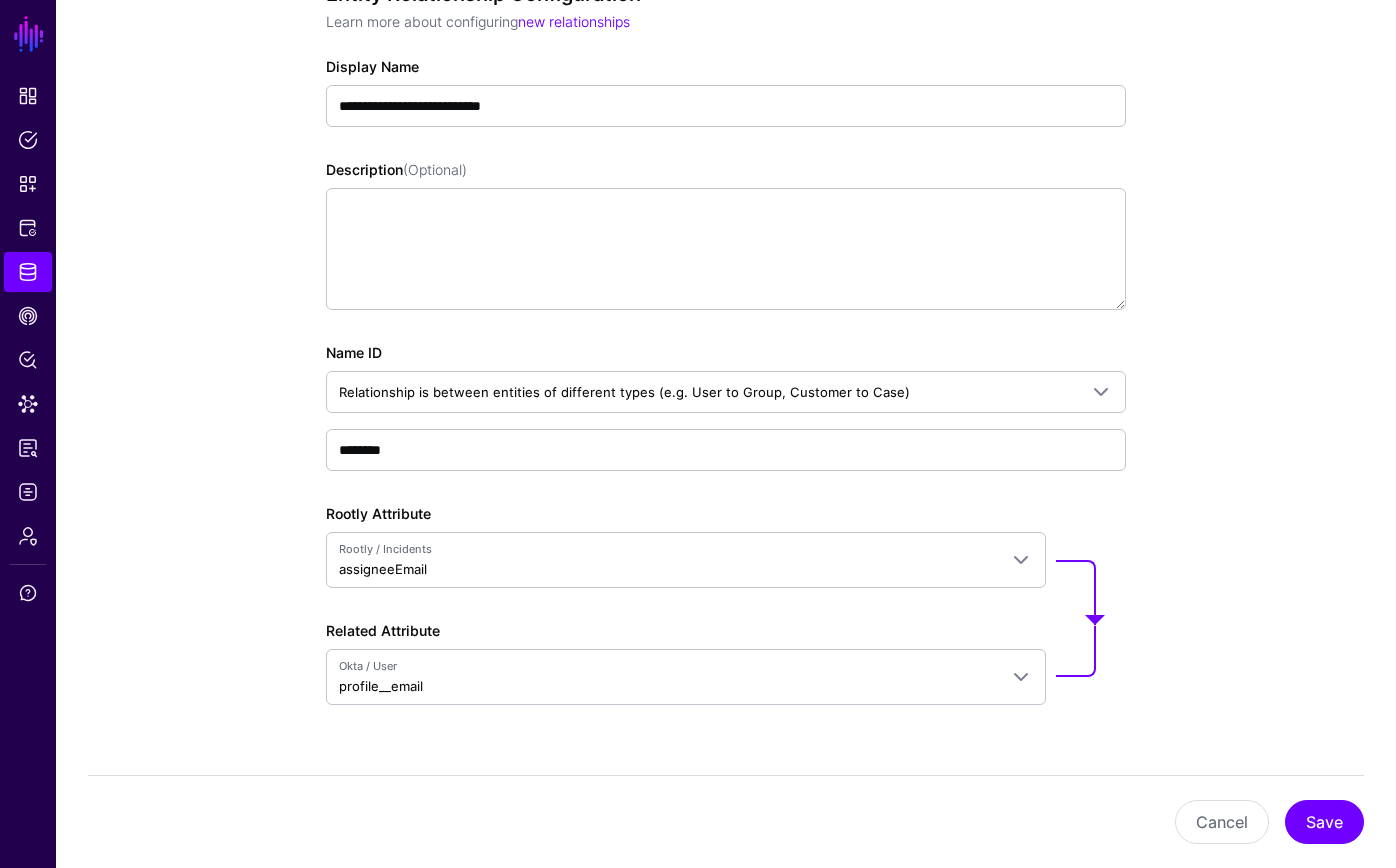 scroll, scrollTop: 287, scrollLeft: 0, axis: vertical 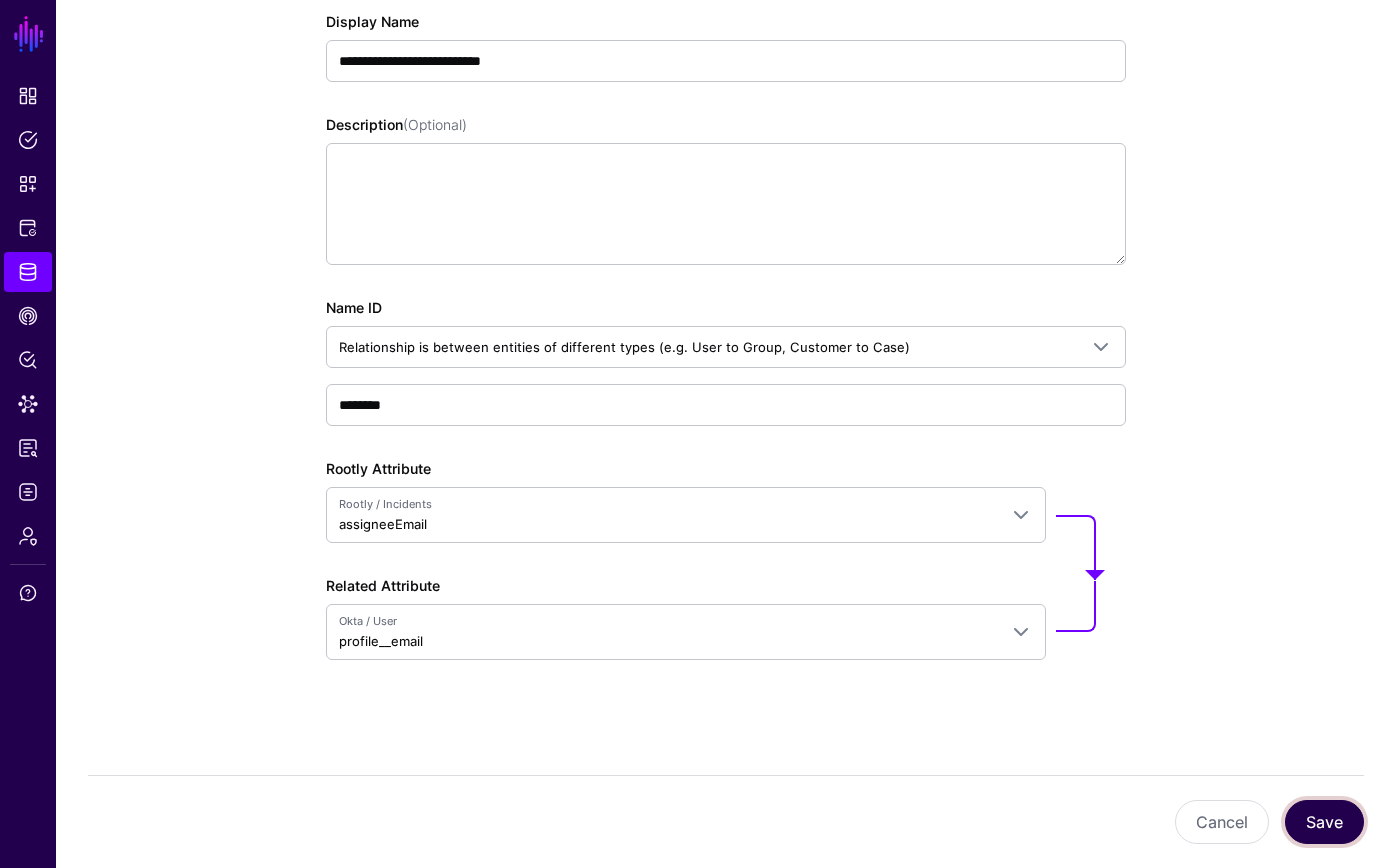 click on "Save" 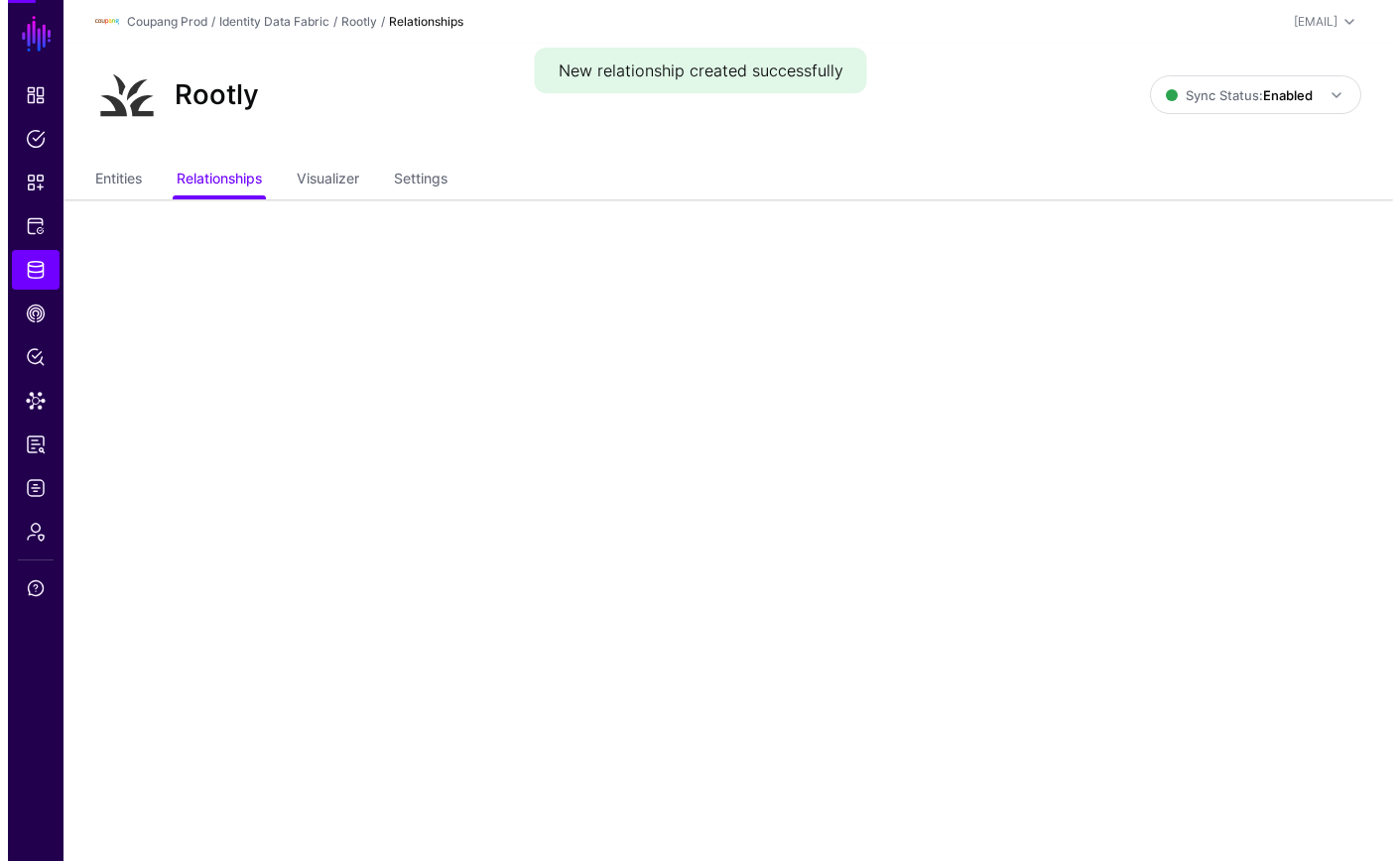 scroll, scrollTop: 0, scrollLeft: 0, axis: both 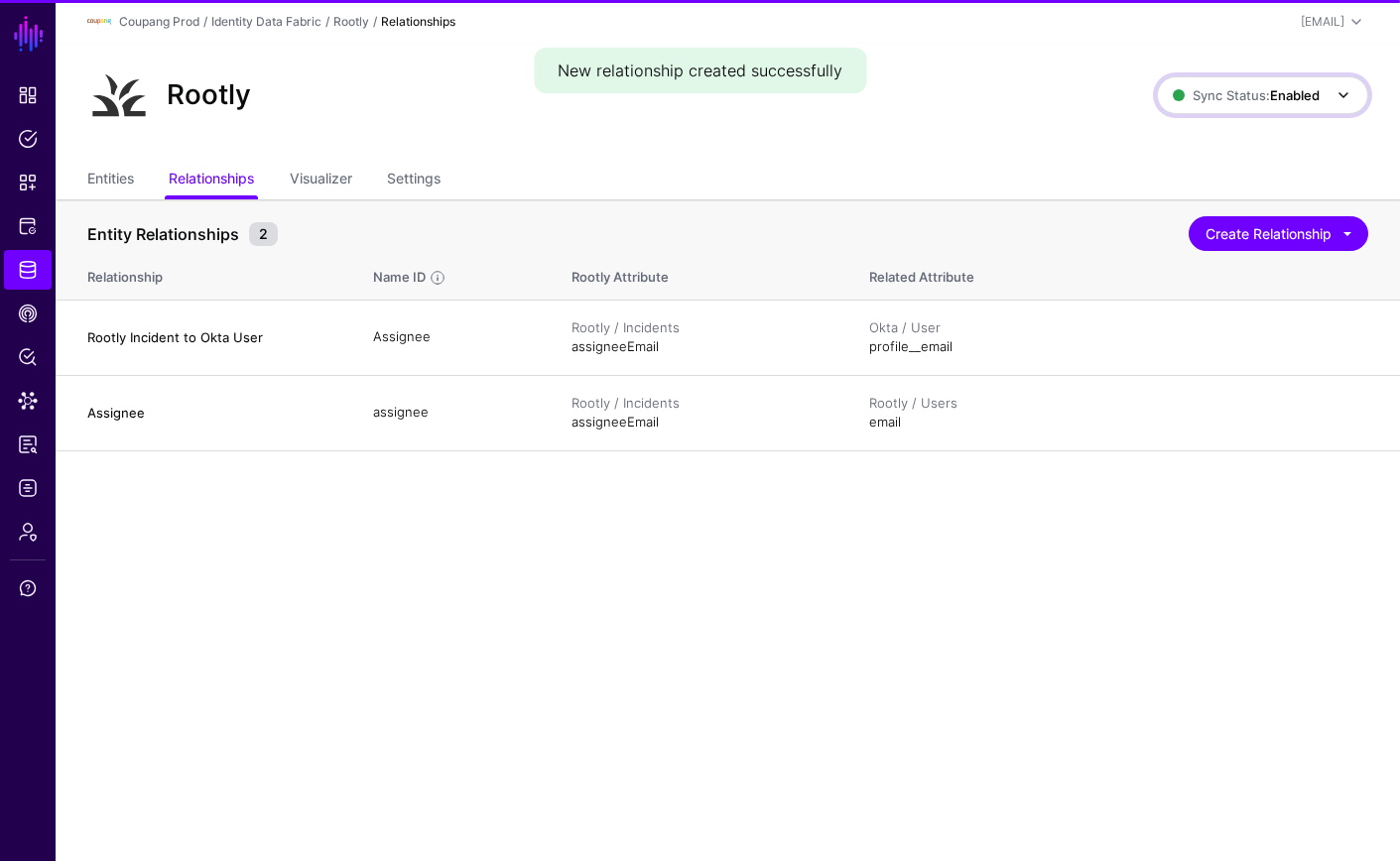 click on "Enabled" at bounding box center [1295, 95] 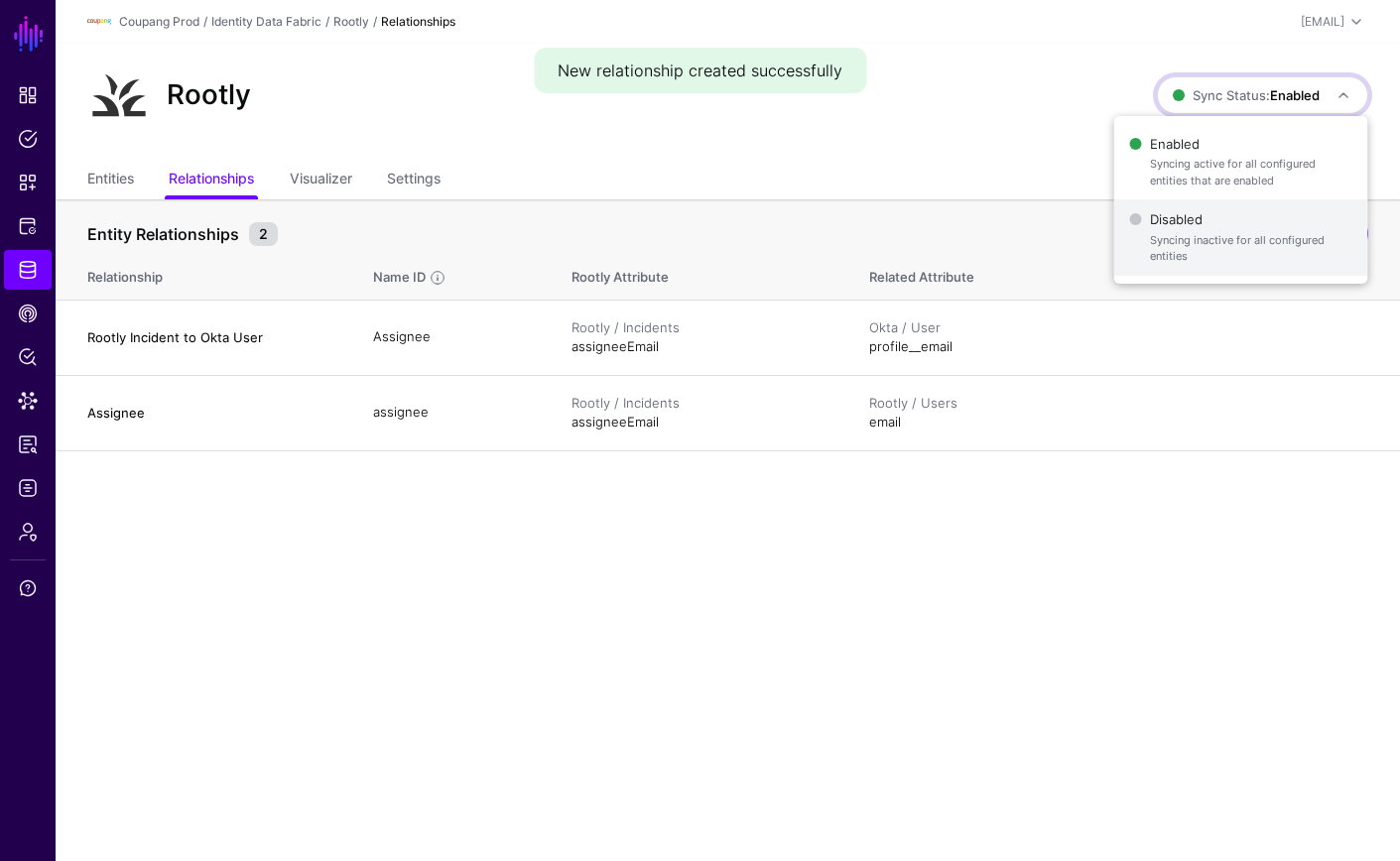 click on "Syncing inactive for all configured entities" 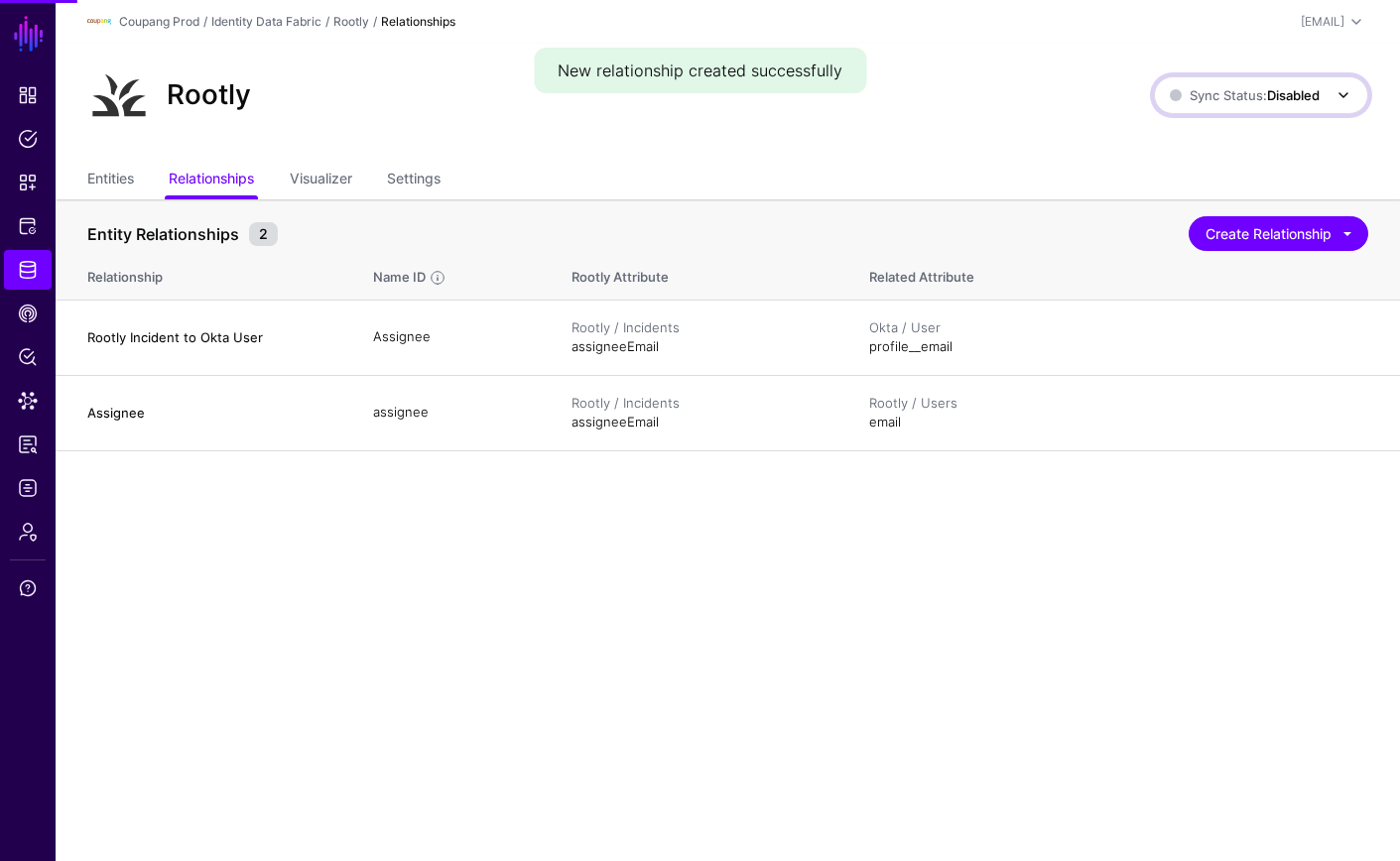 click on "Sync Status:  Disabled" at bounding box center (1244, 95) 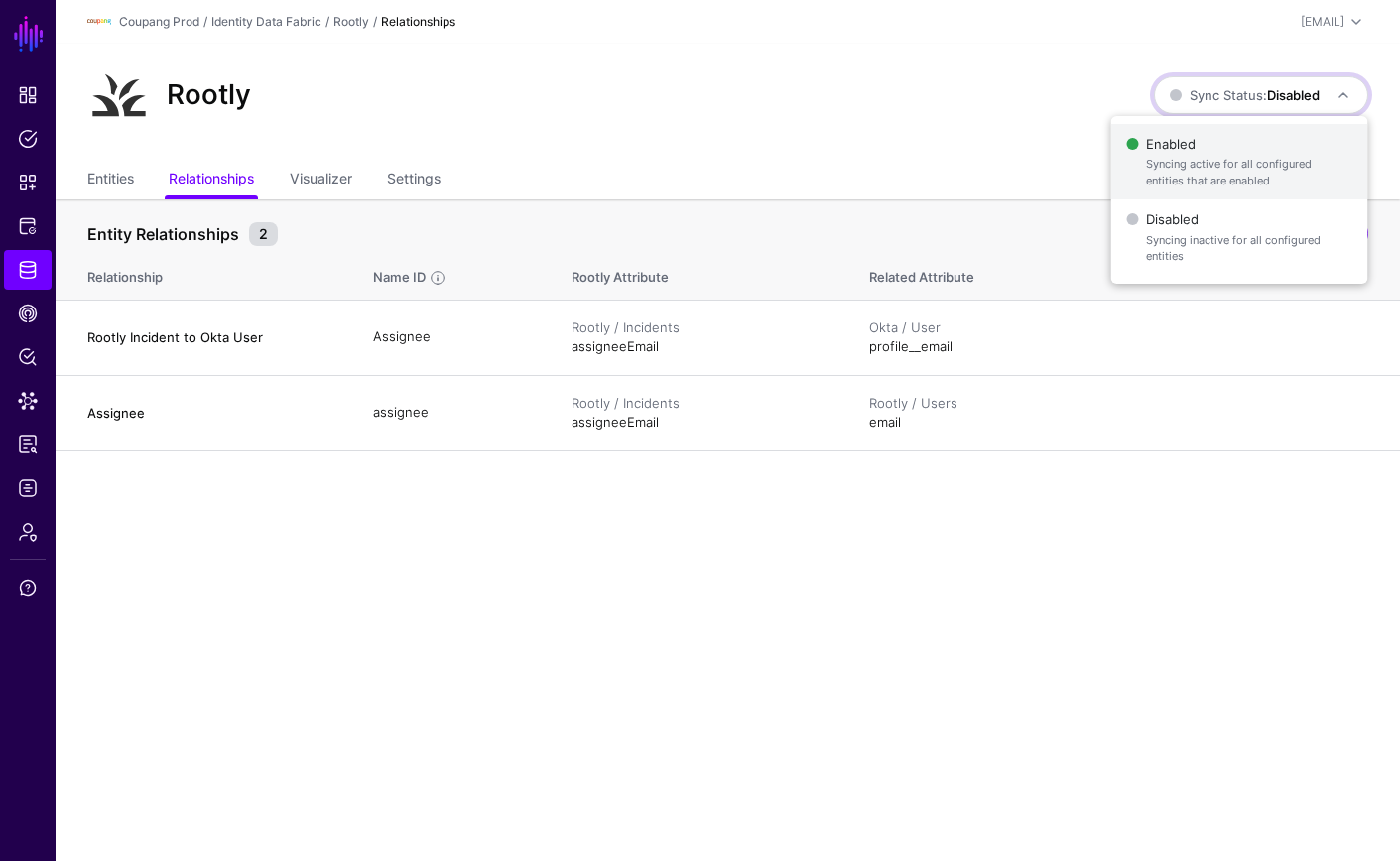 click on "Syncing active for all configured entities that are enabled" 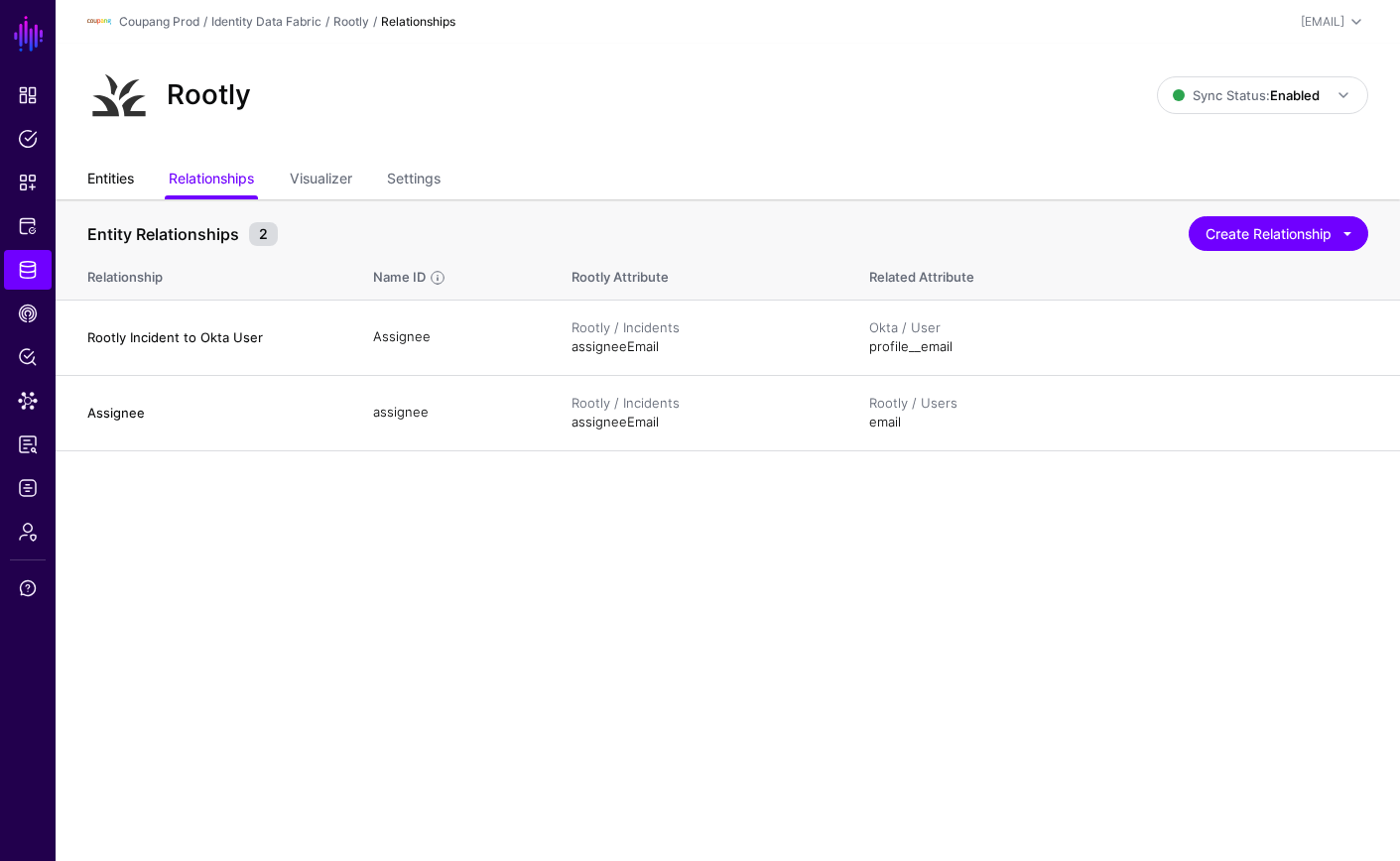 click on "Entities" 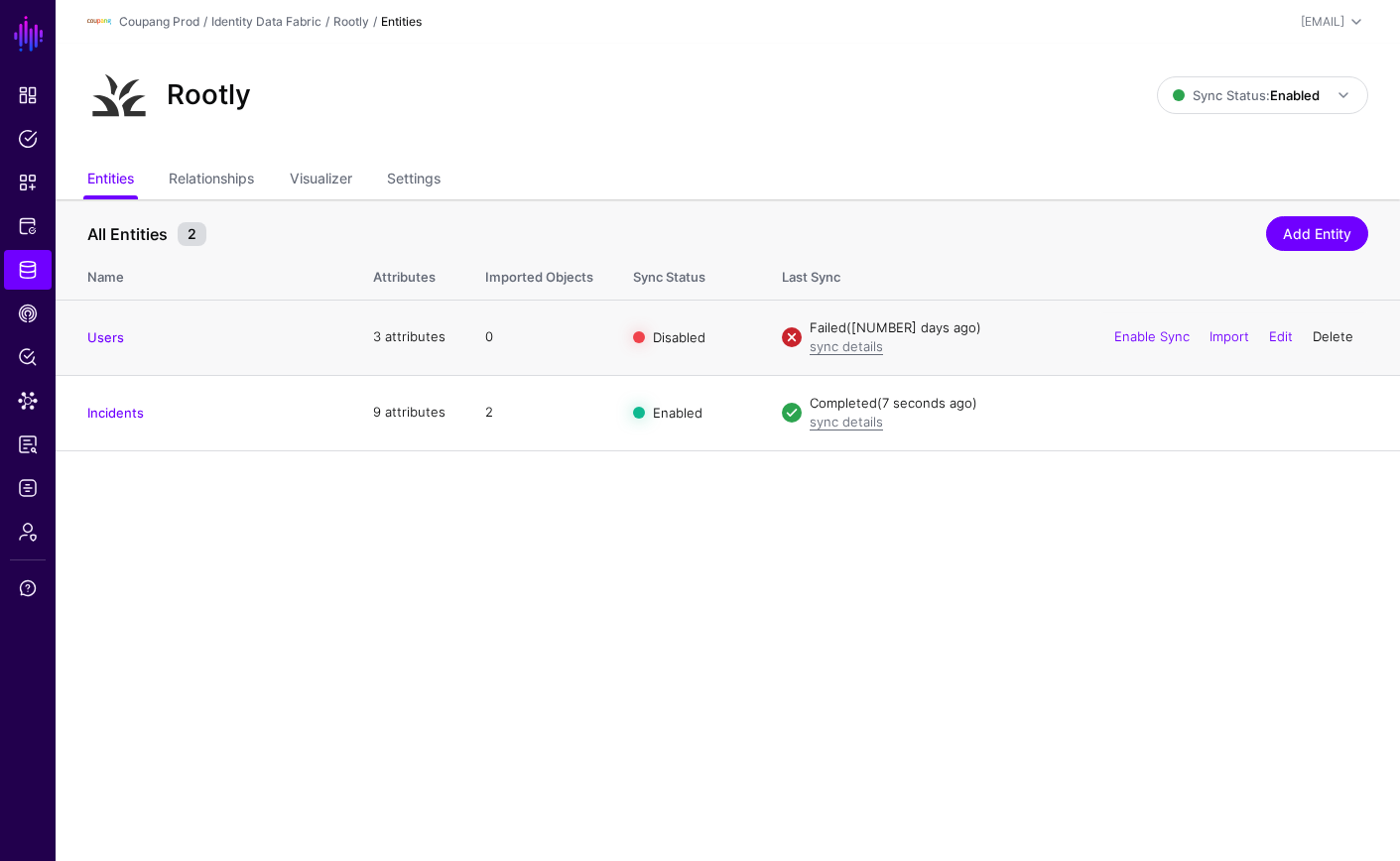 click on "Delete" 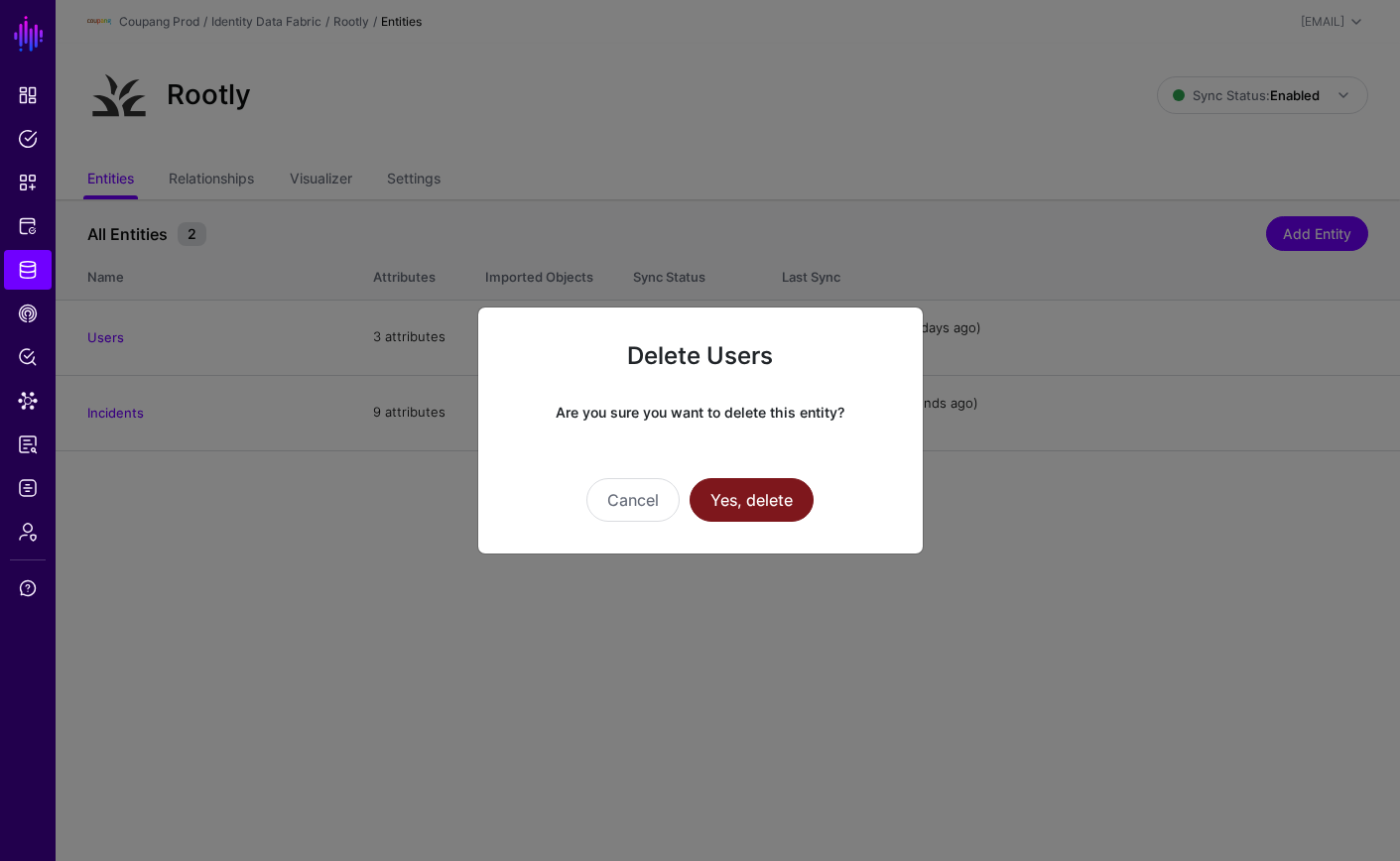 click on "Yes, delete" 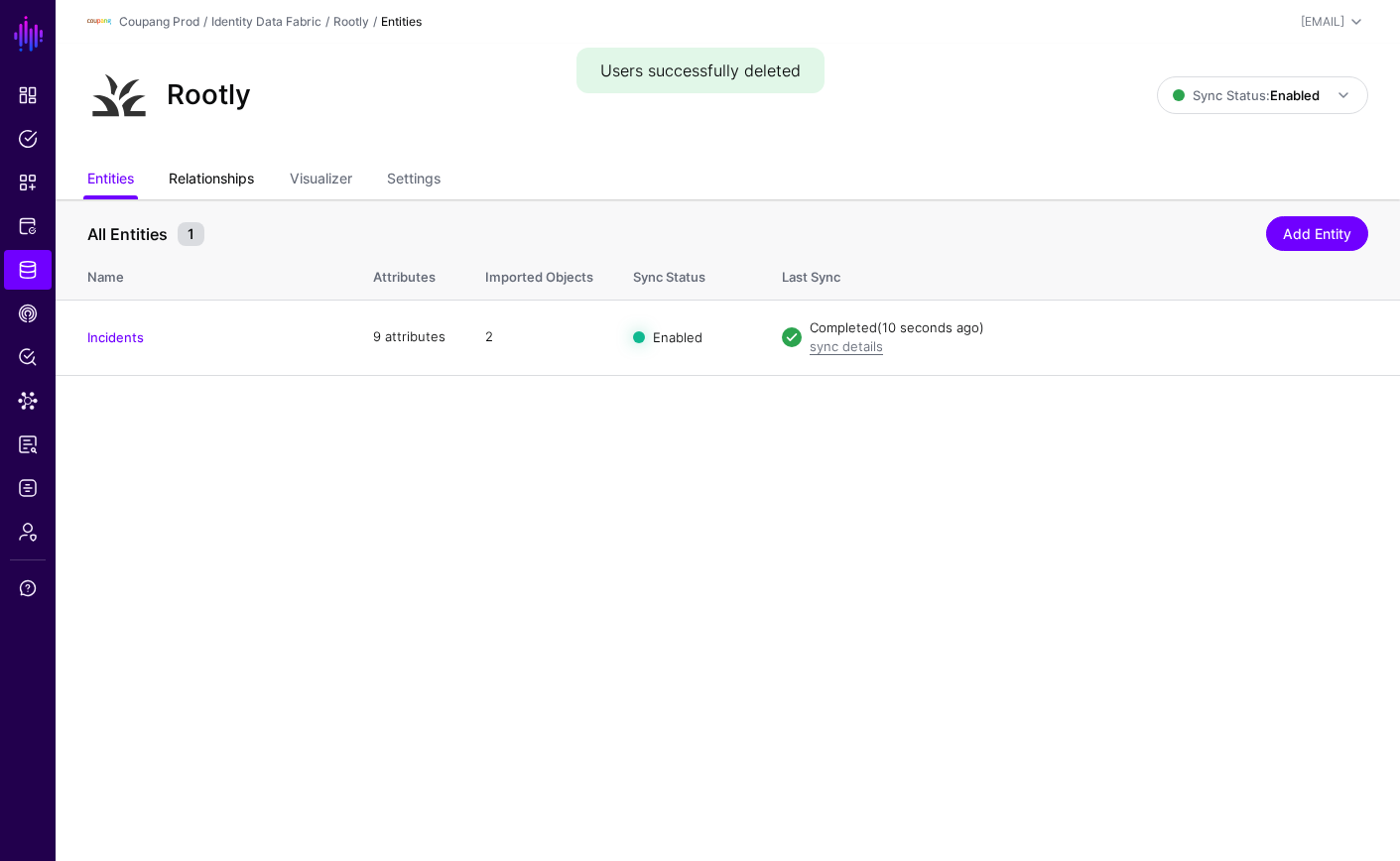 click on "Relationships" 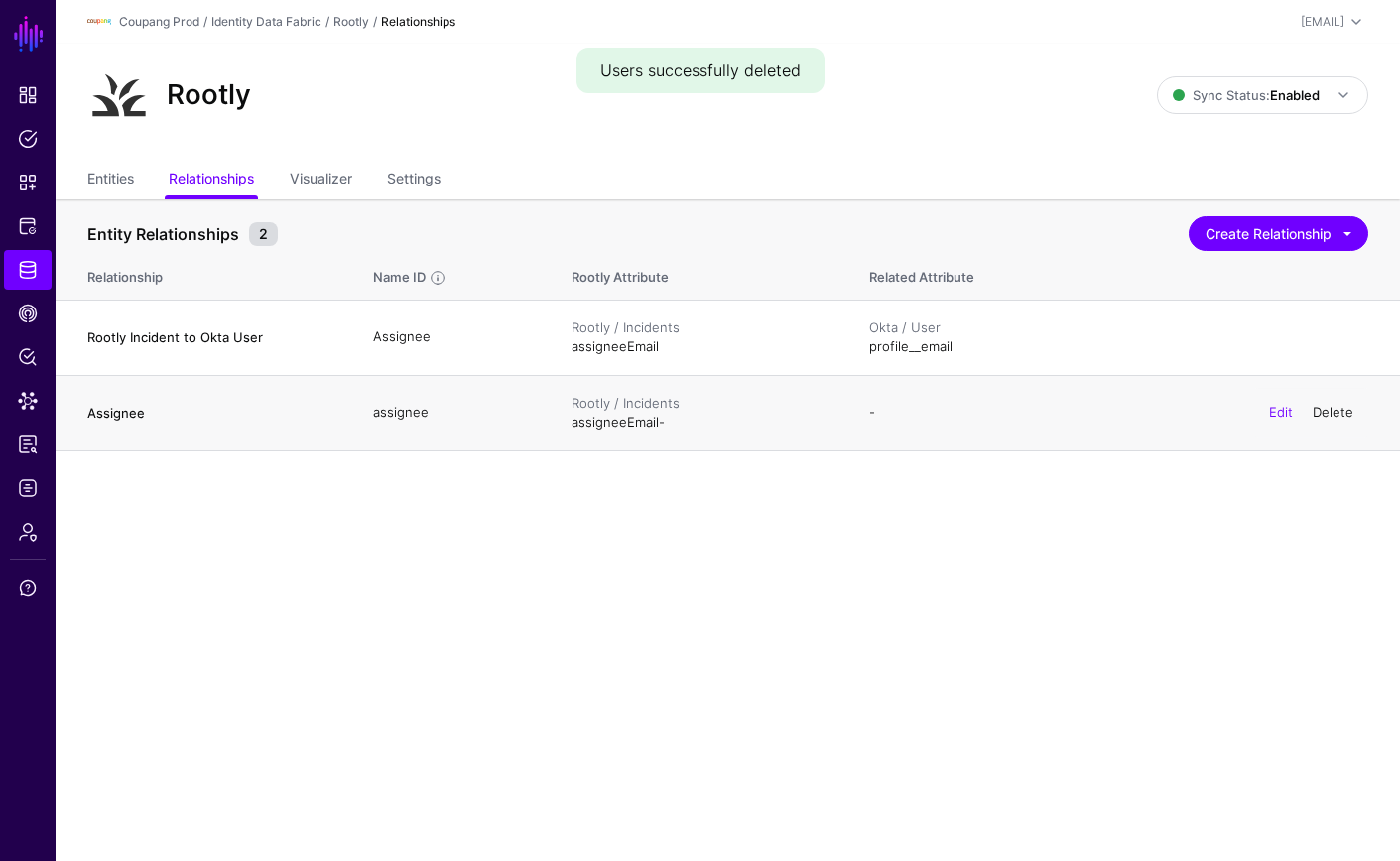 click on "Delete" 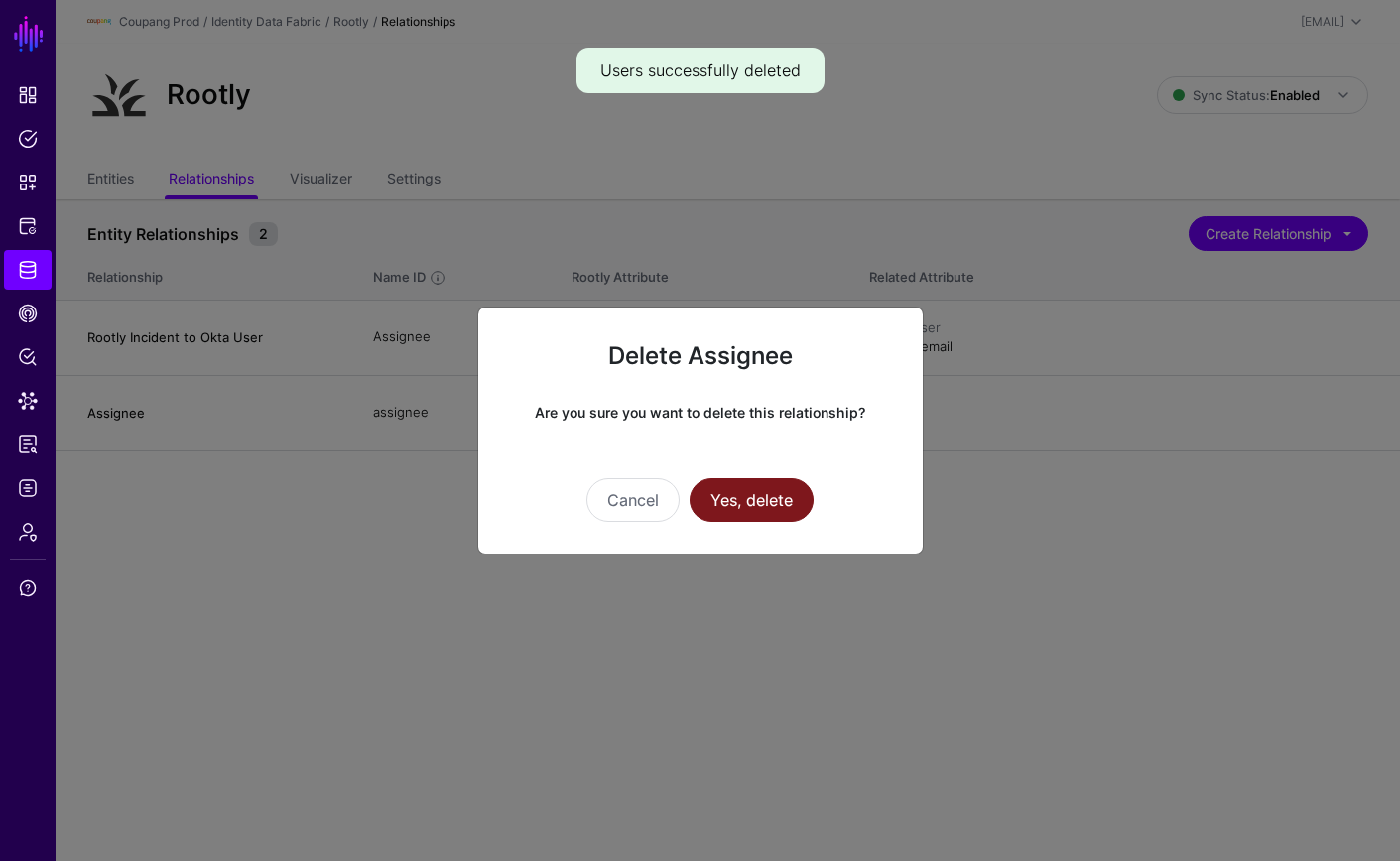 click on "Yes, delete" 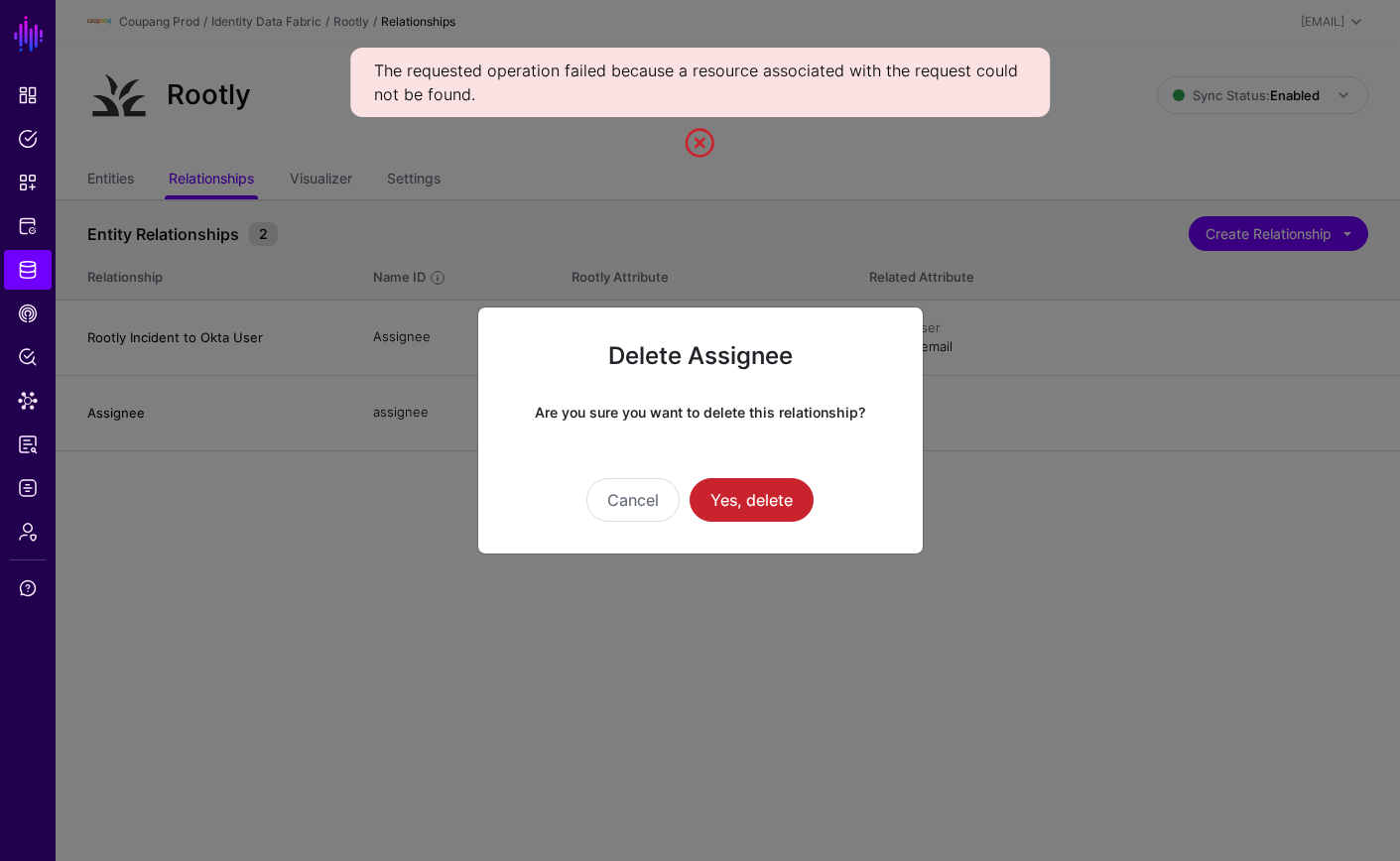 click 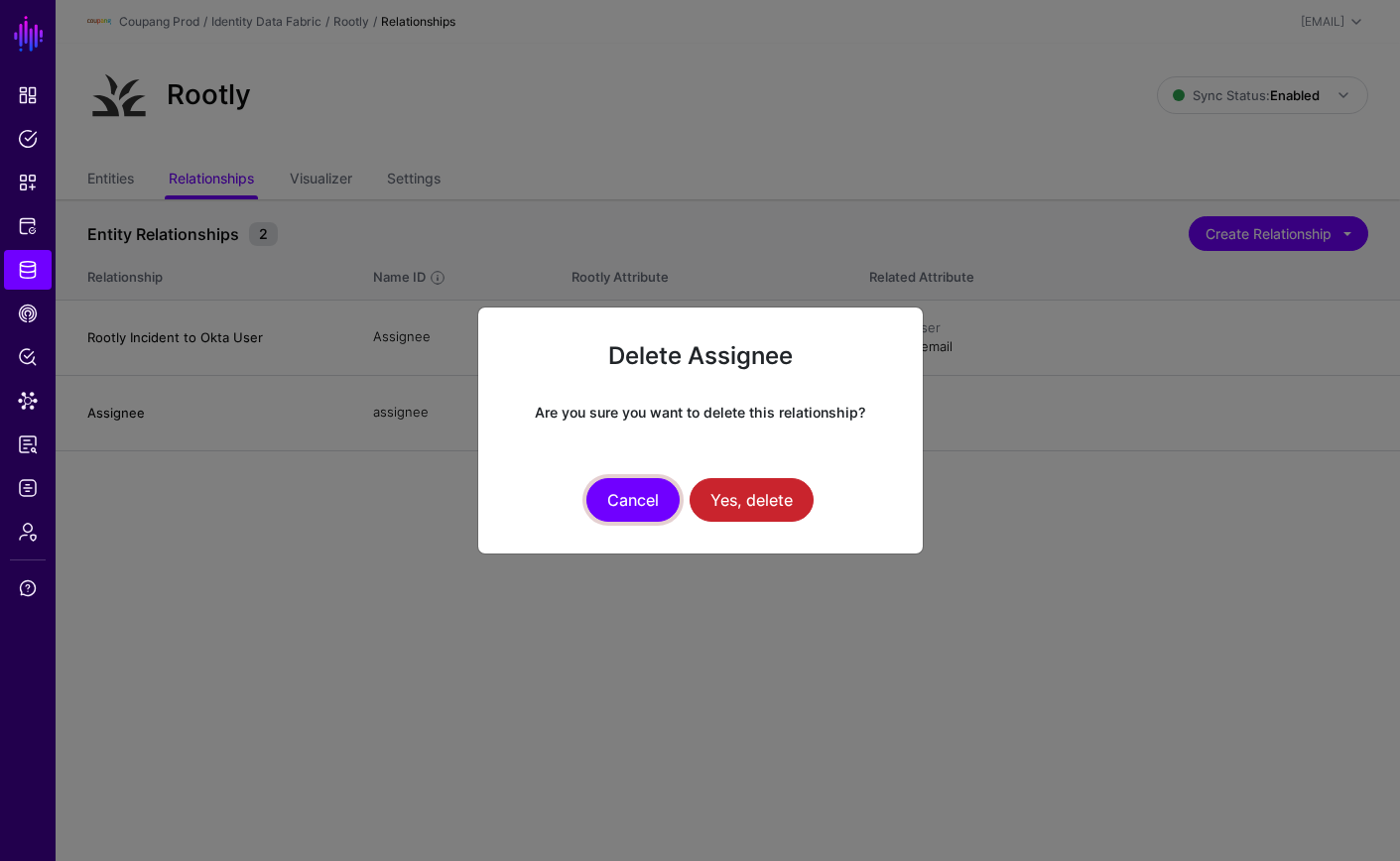 click on "Cancel" 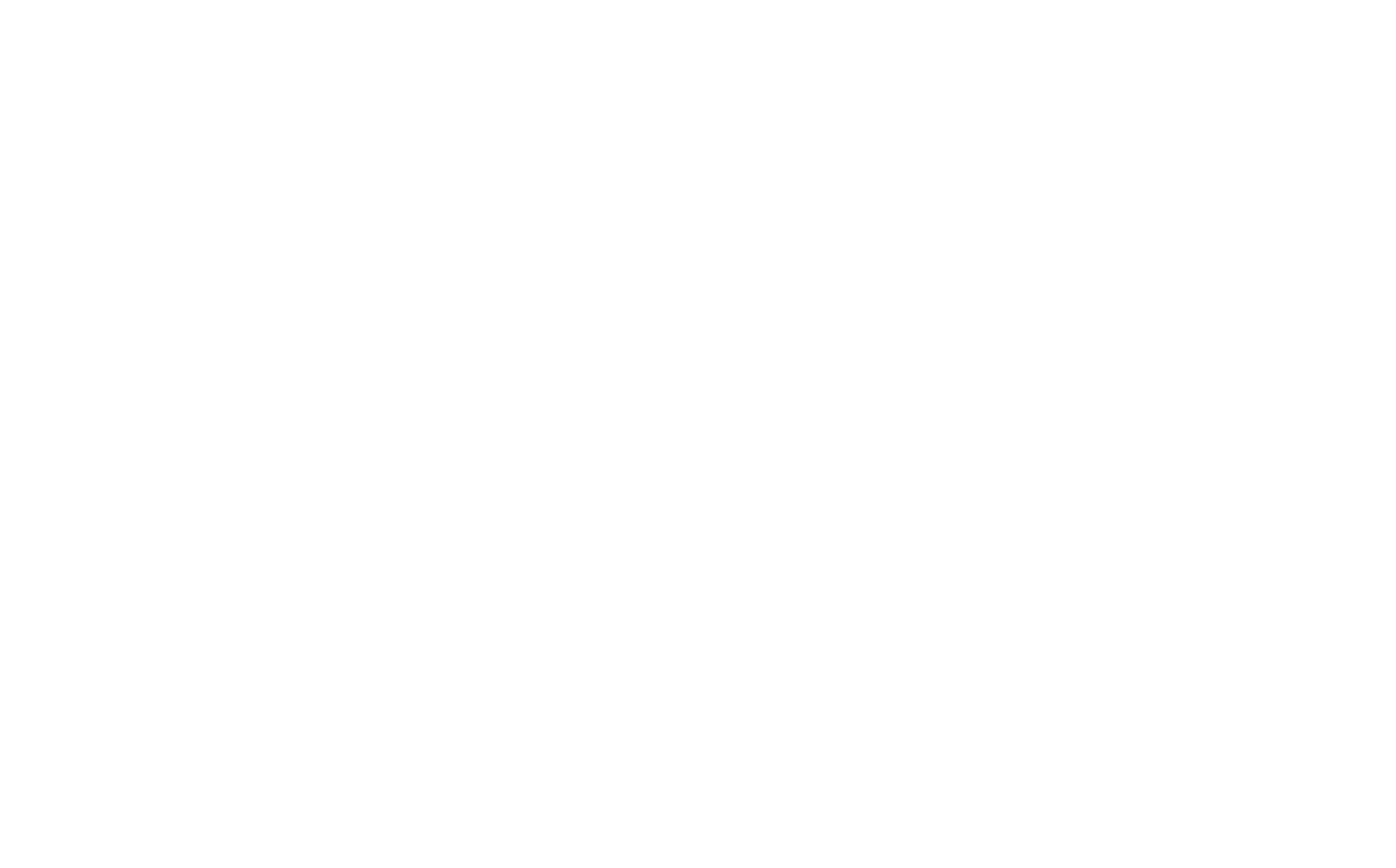 scroll, scrollTop: 0, scrollLeft: 0, axis: both 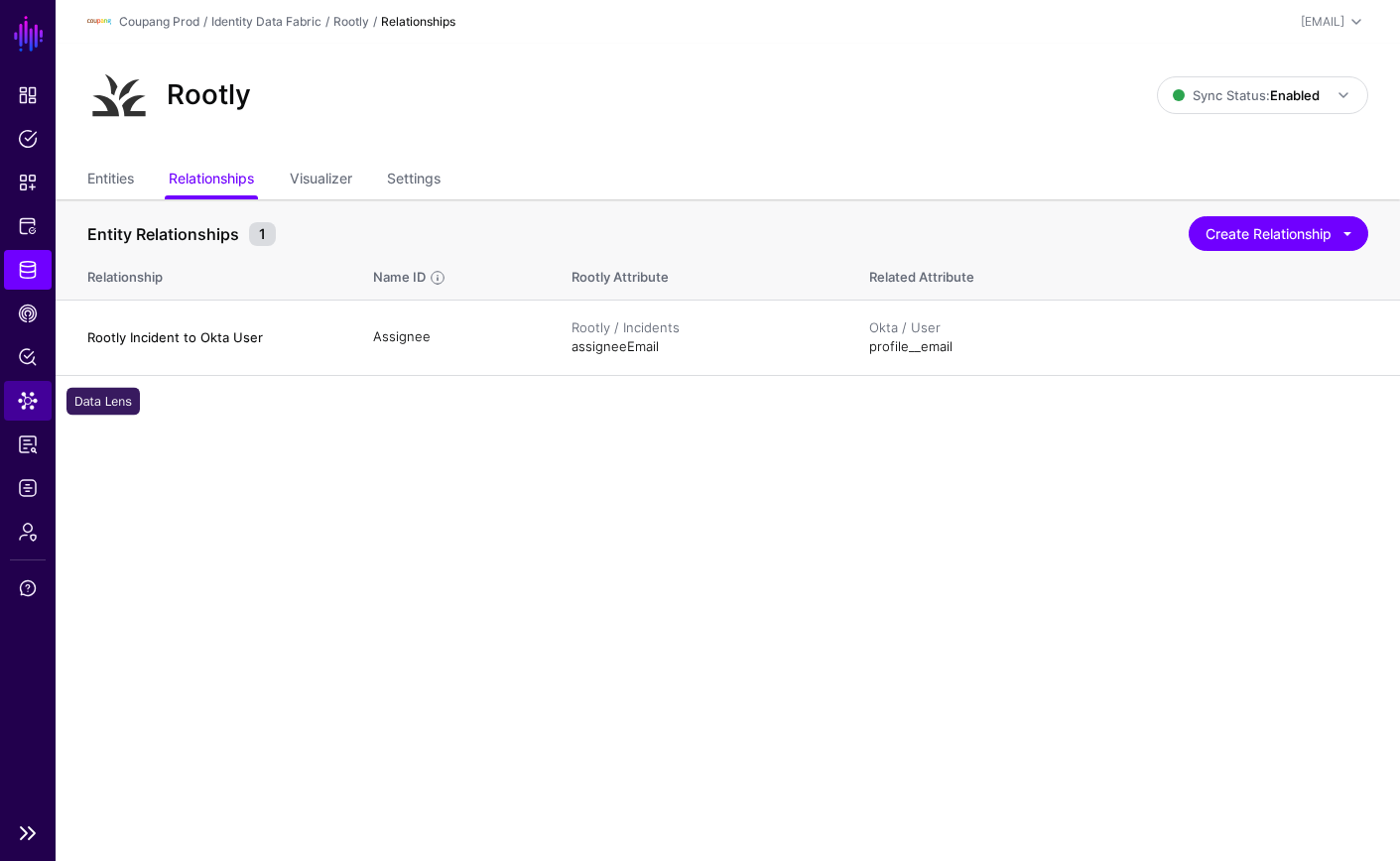 click on "Data Lens" 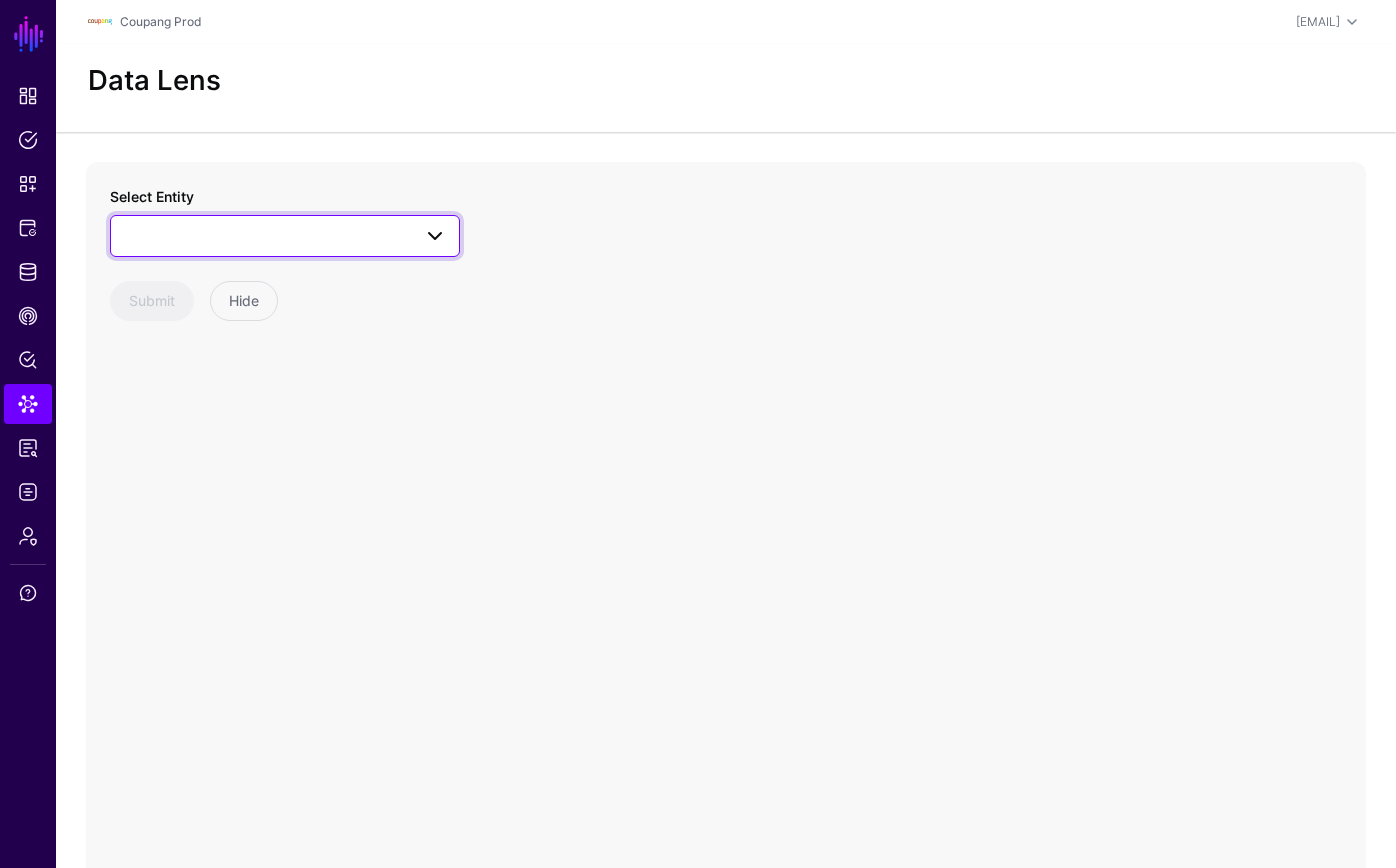click at bounding box center [285, 236] 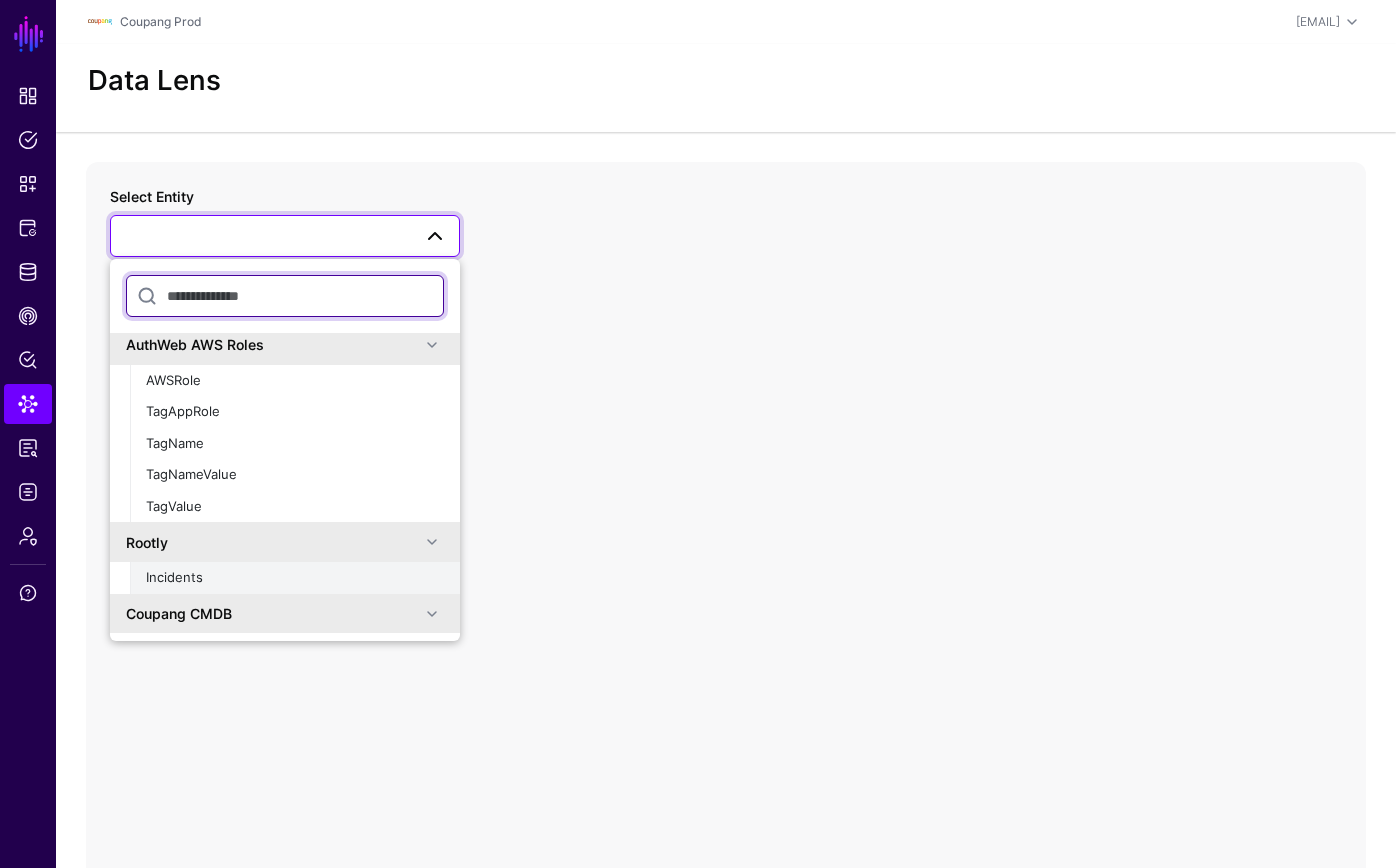 scroll, scrollTop: 20, scrollLeft: 0, axis: vertical 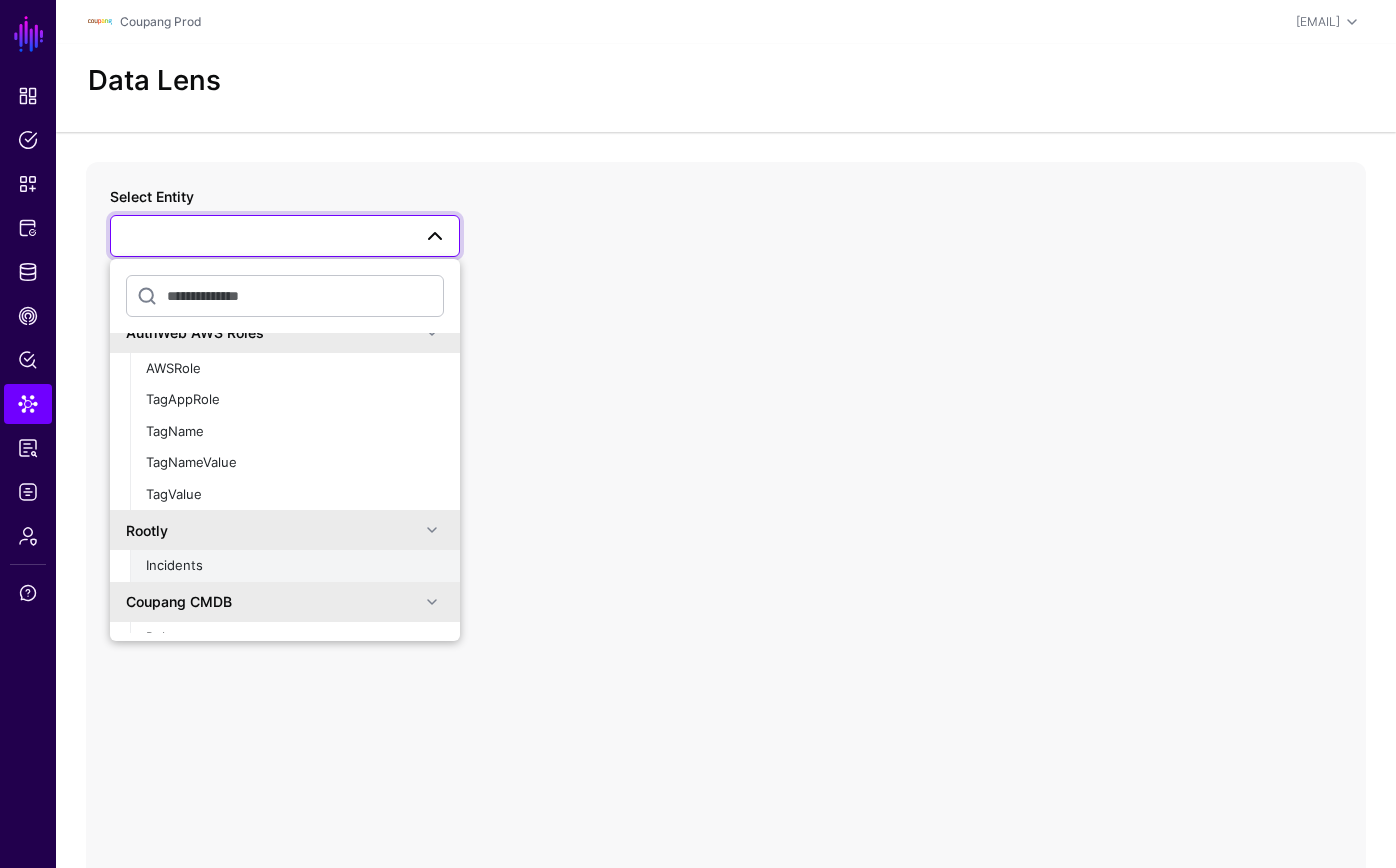 click on "Incidents" 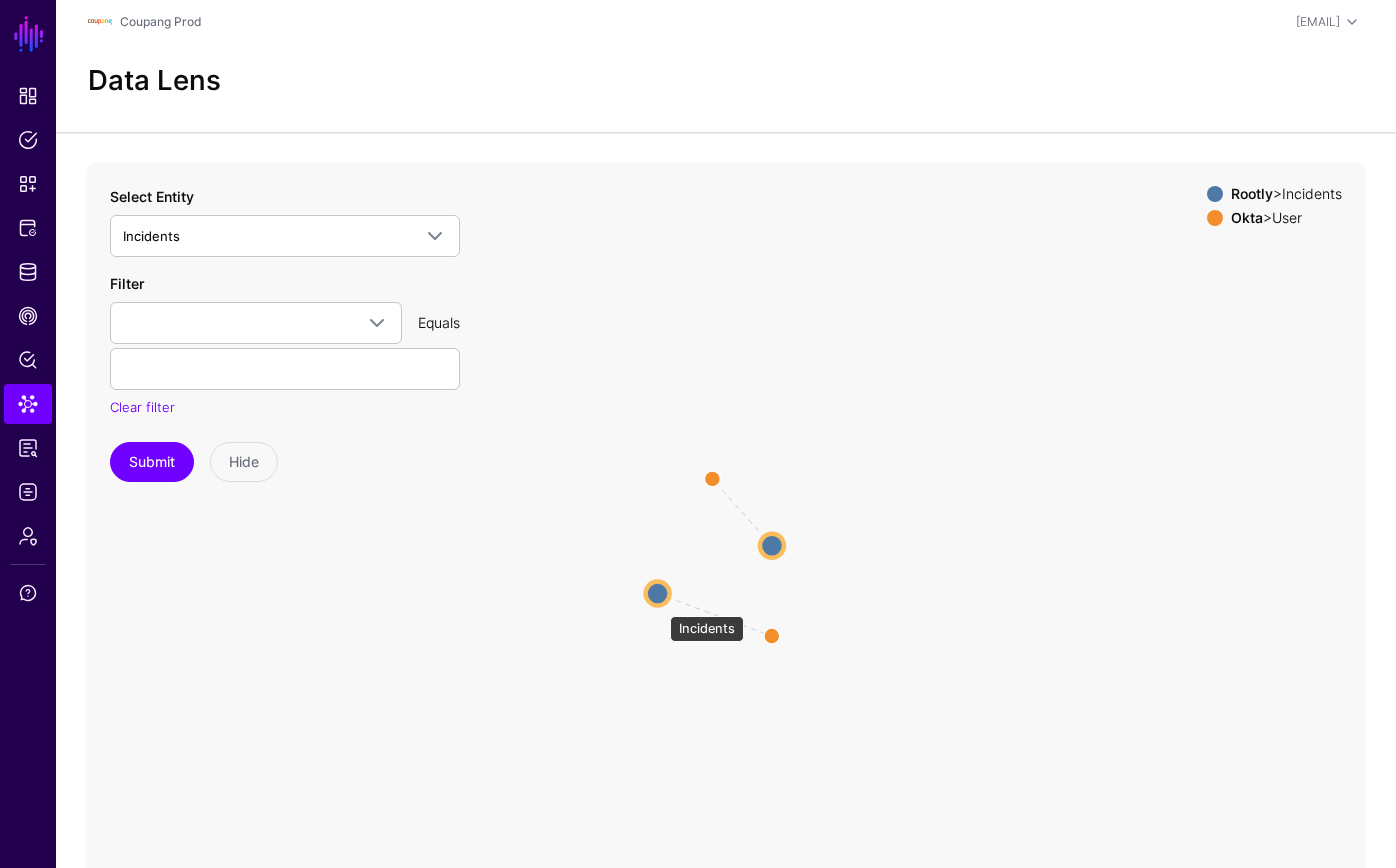 click 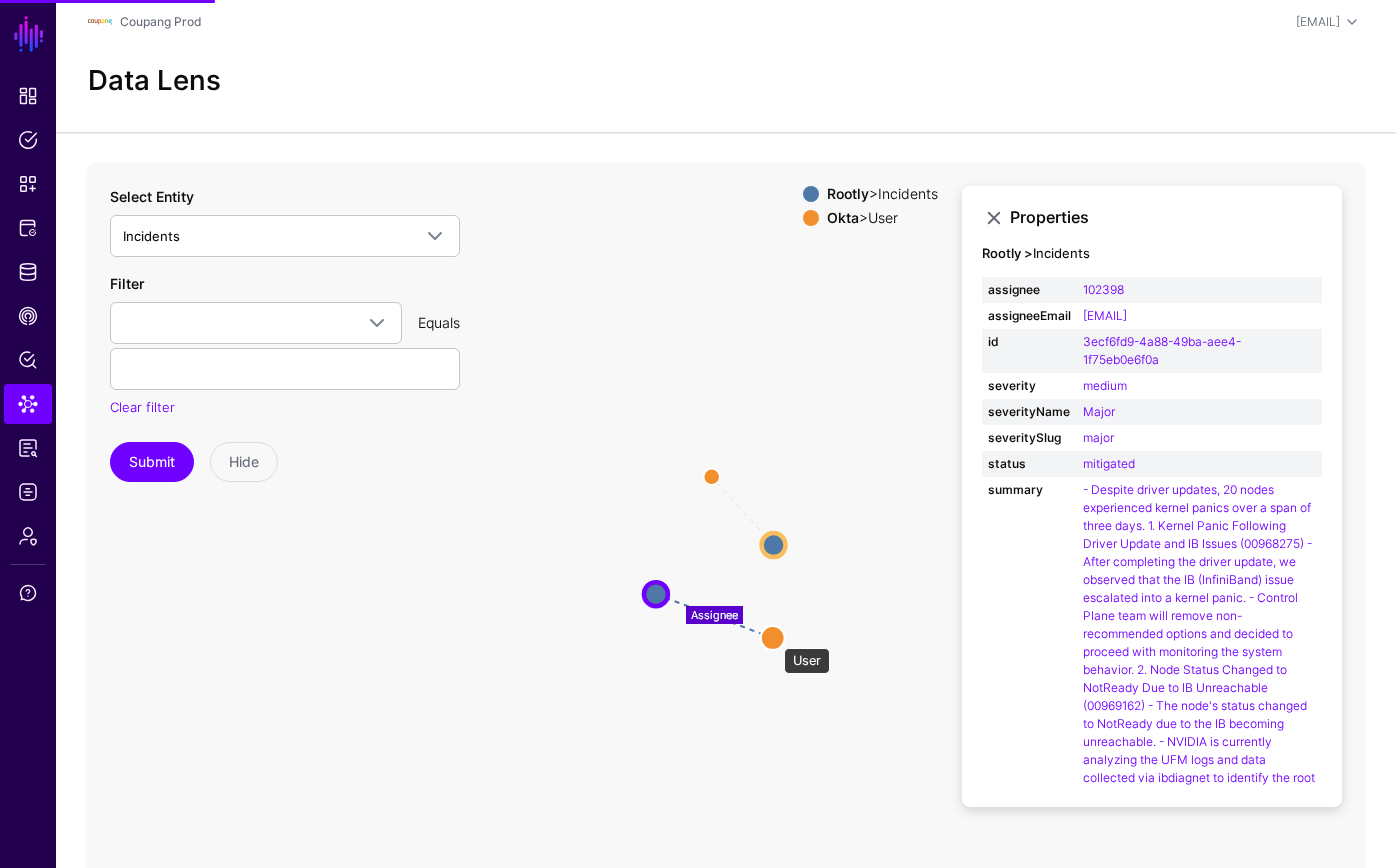 click 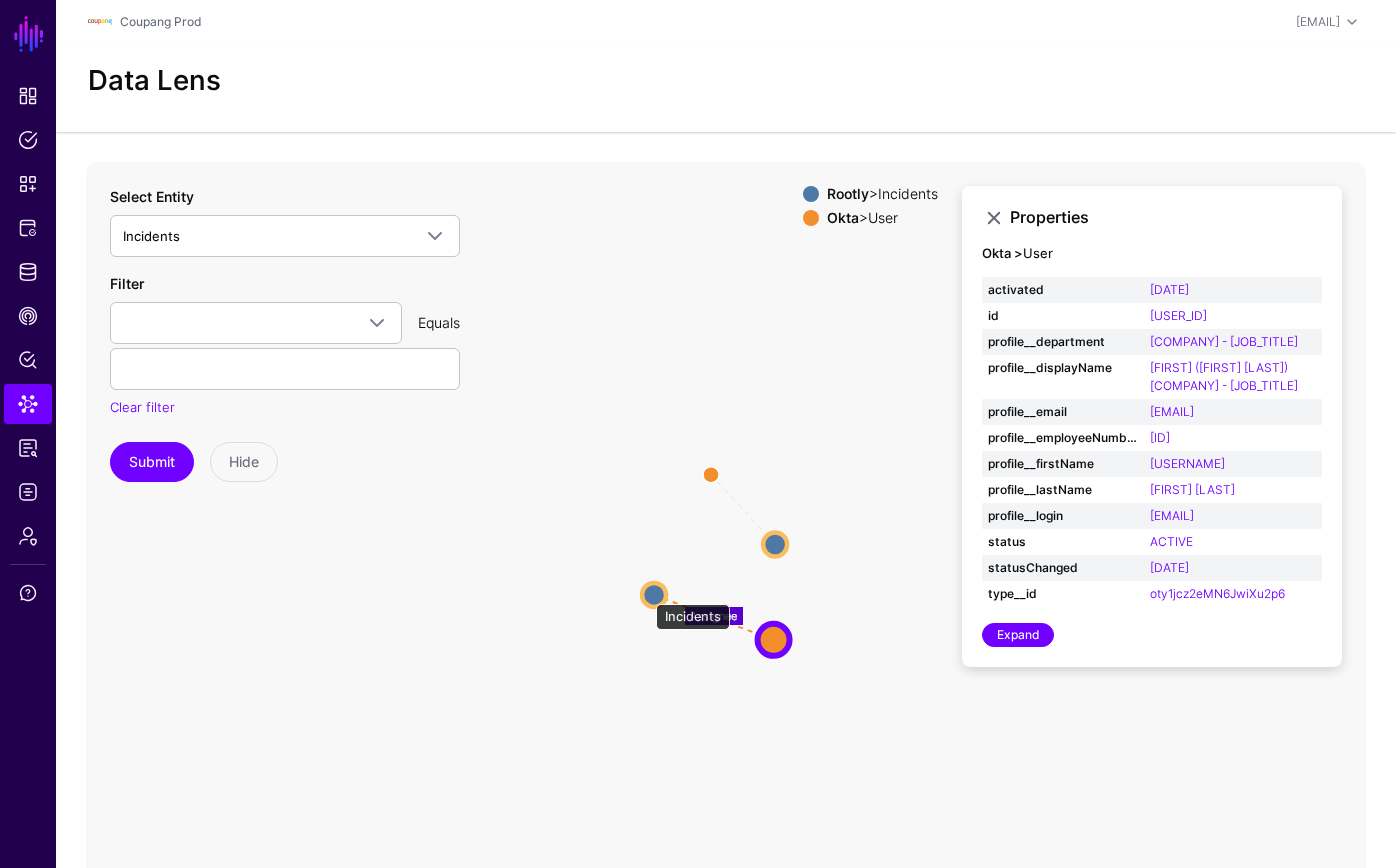 click 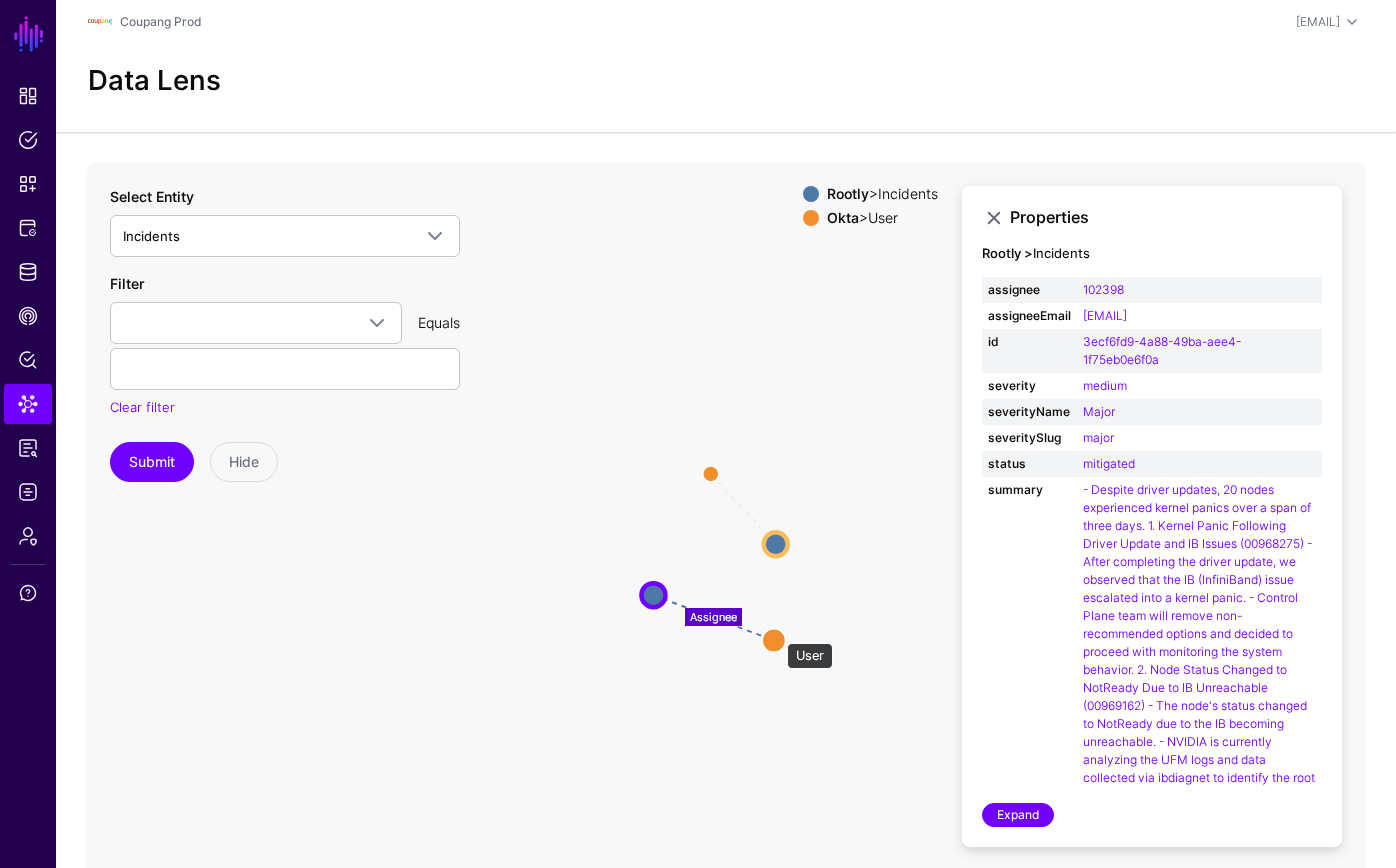 click 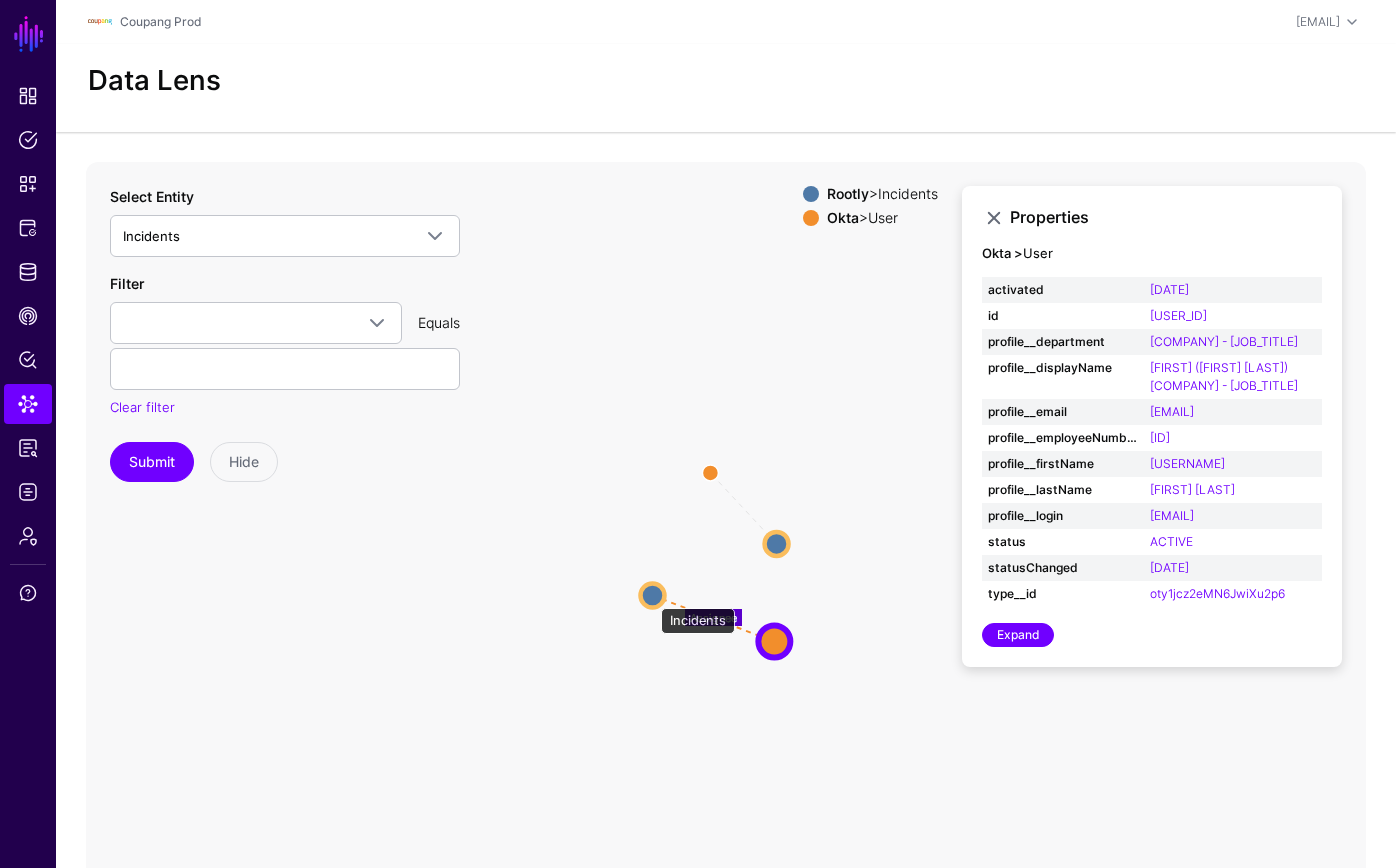 click 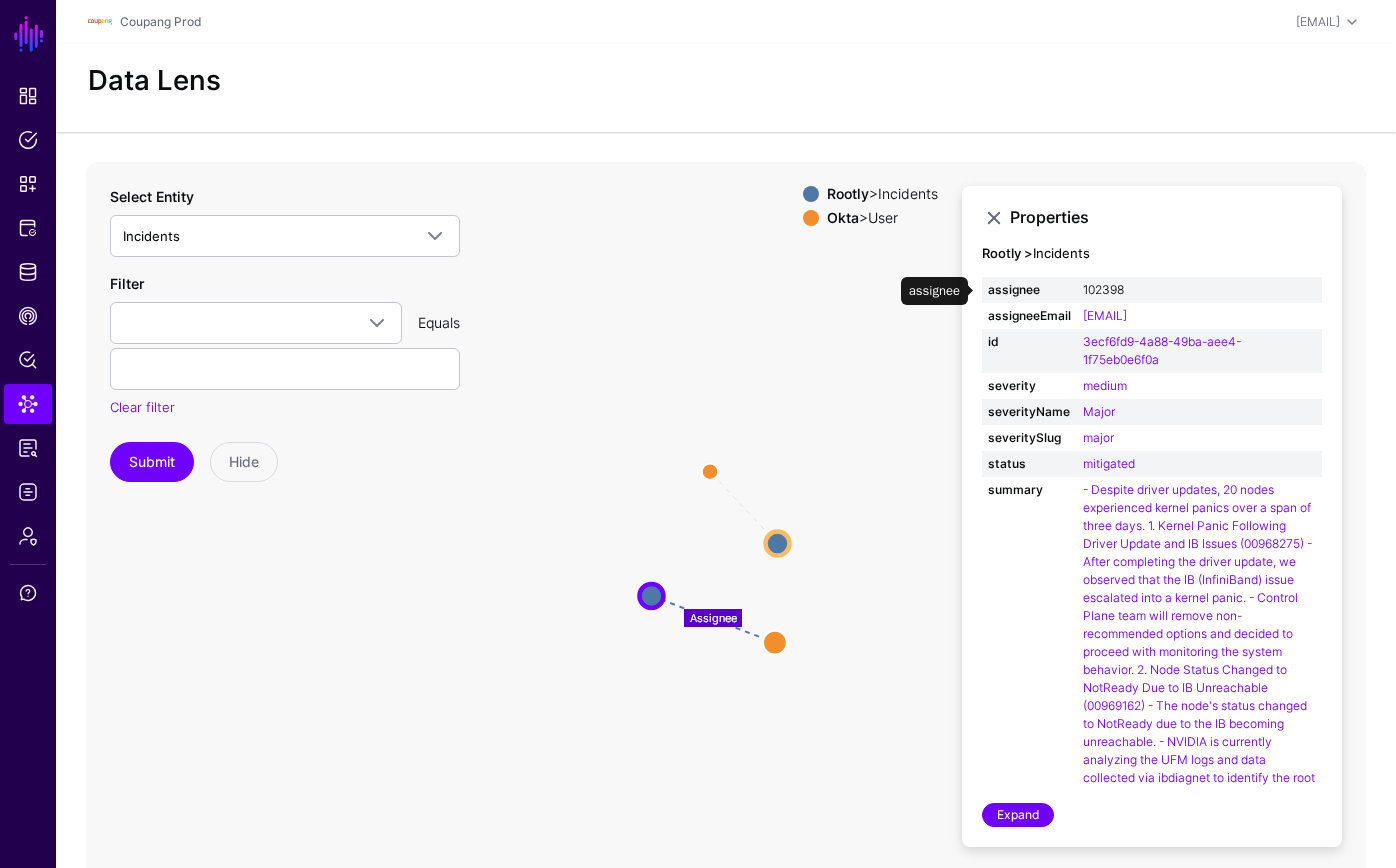 click on "102398" at bounding box center [1103, 289] 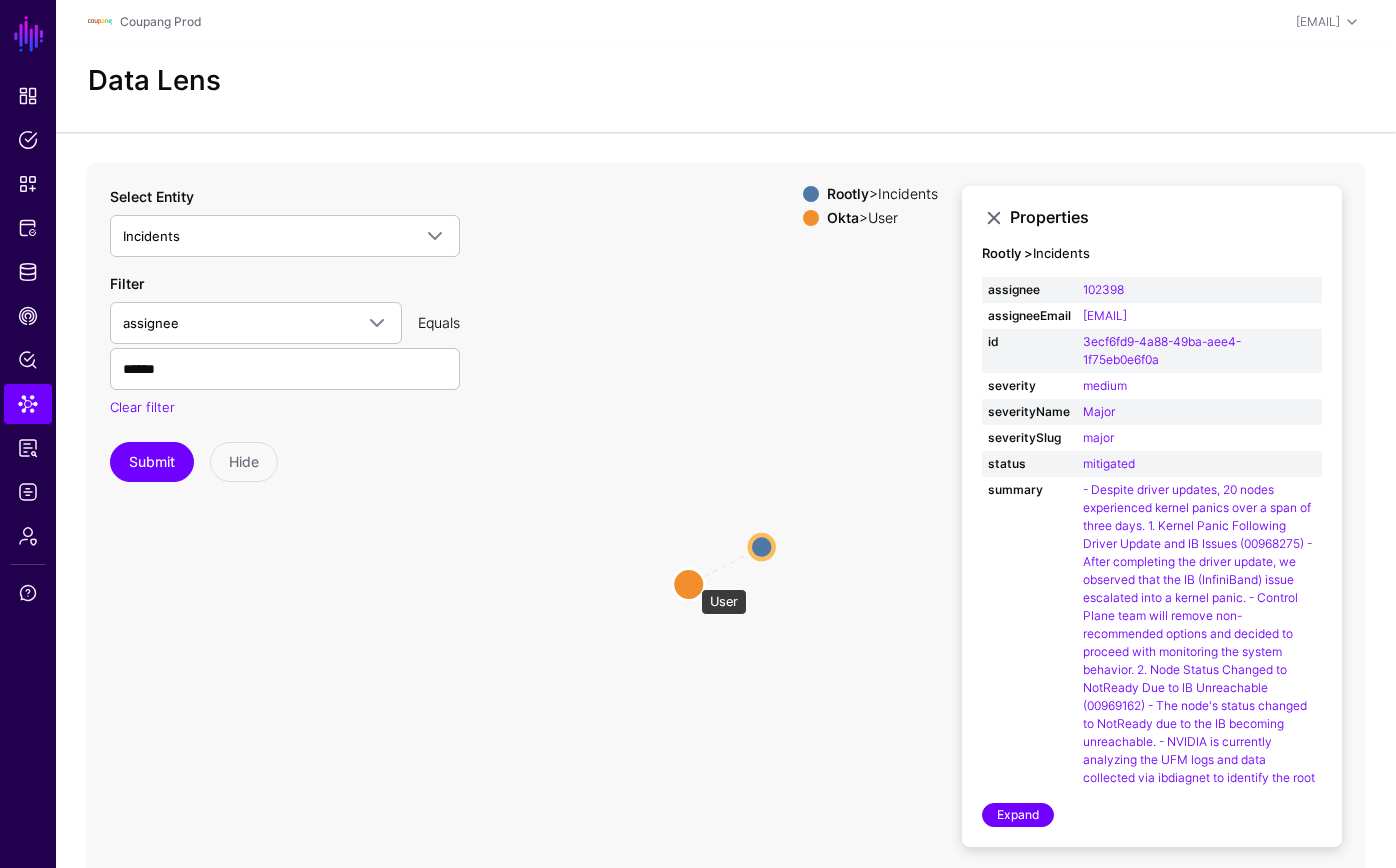 click 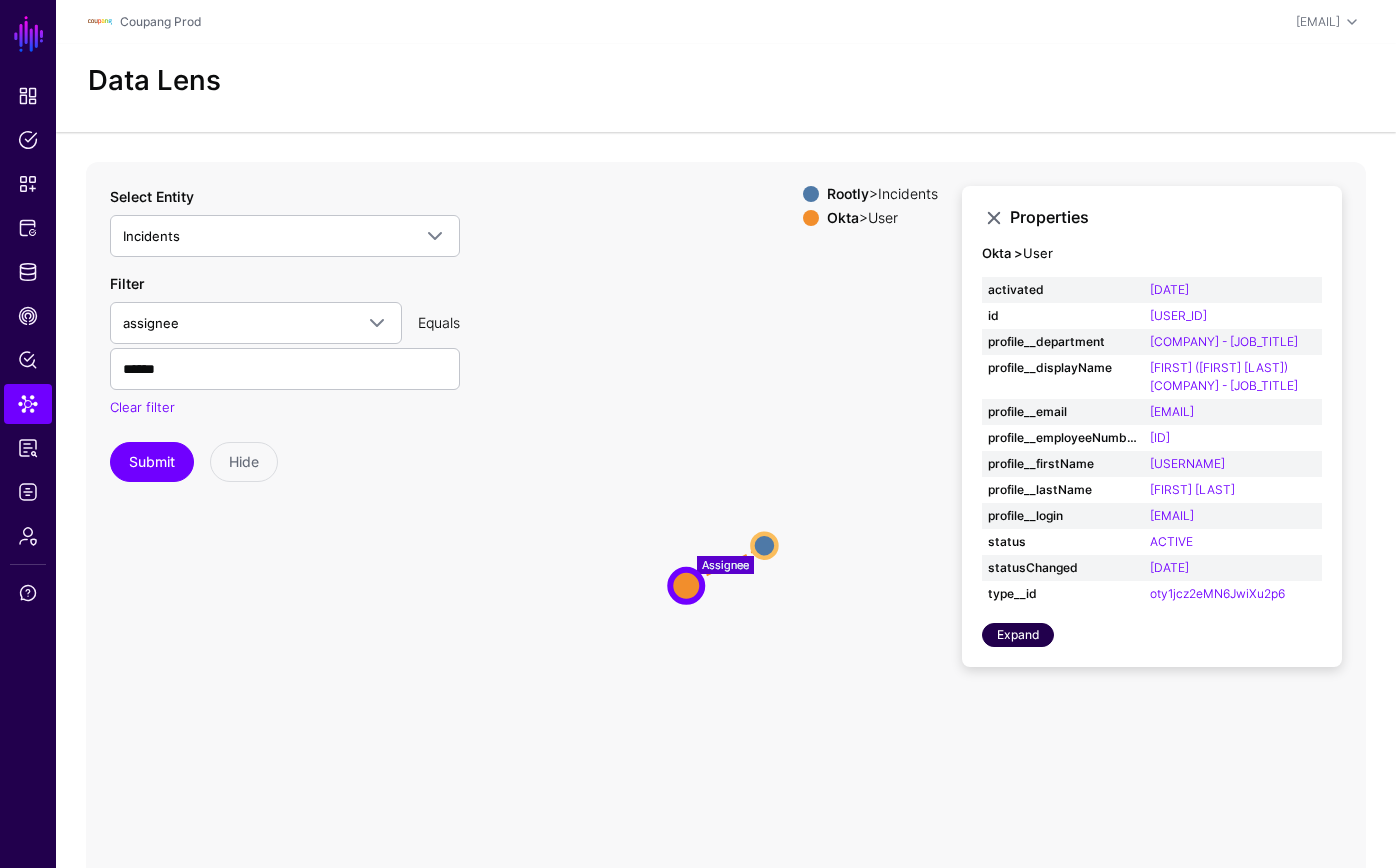 click on "Expand" at bounding box center [1018, 635] 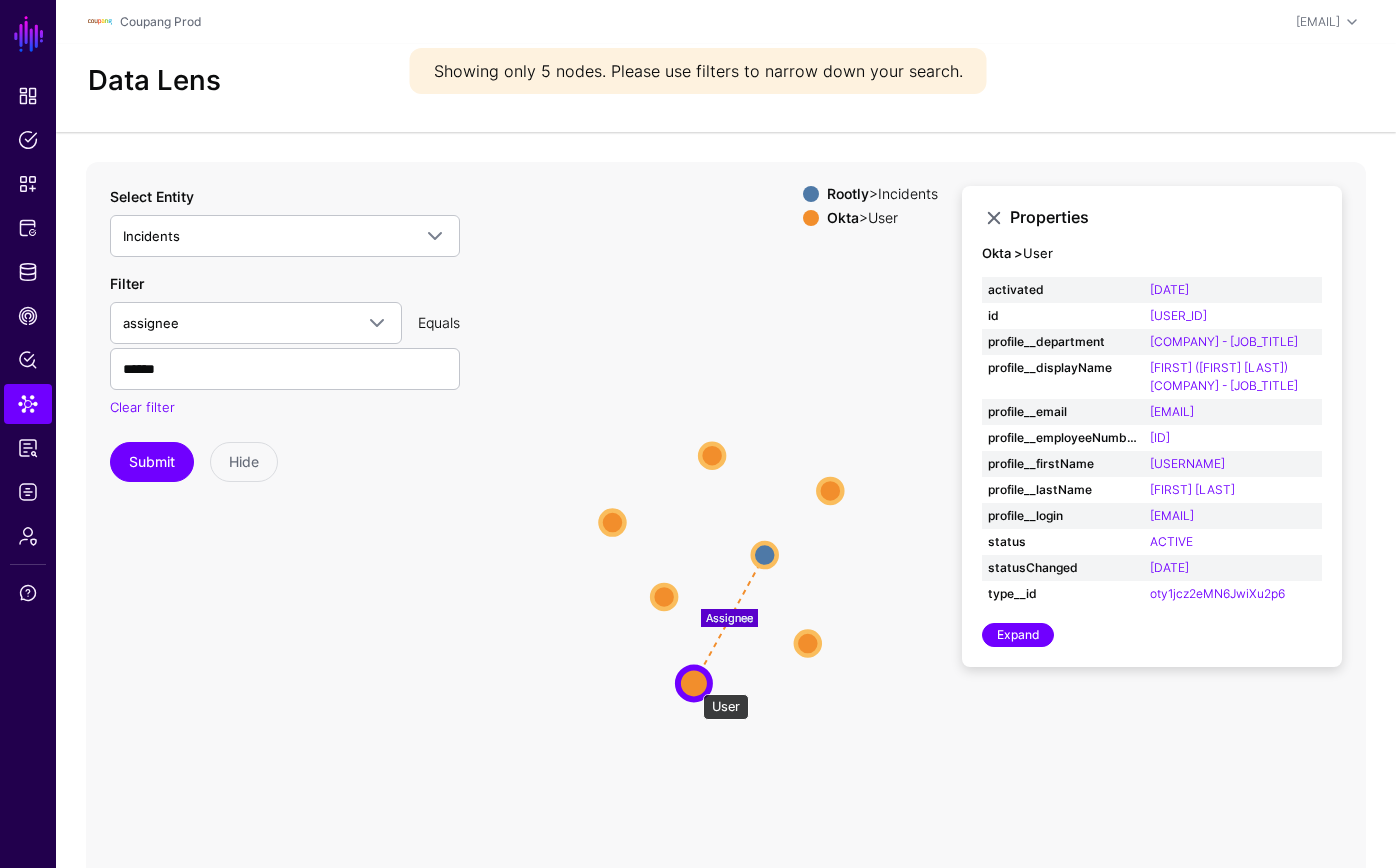 drag, startPoint x: 693, startPoint y: 684, endPoint x: 716, endPoint y: 703, distance: 29.832869 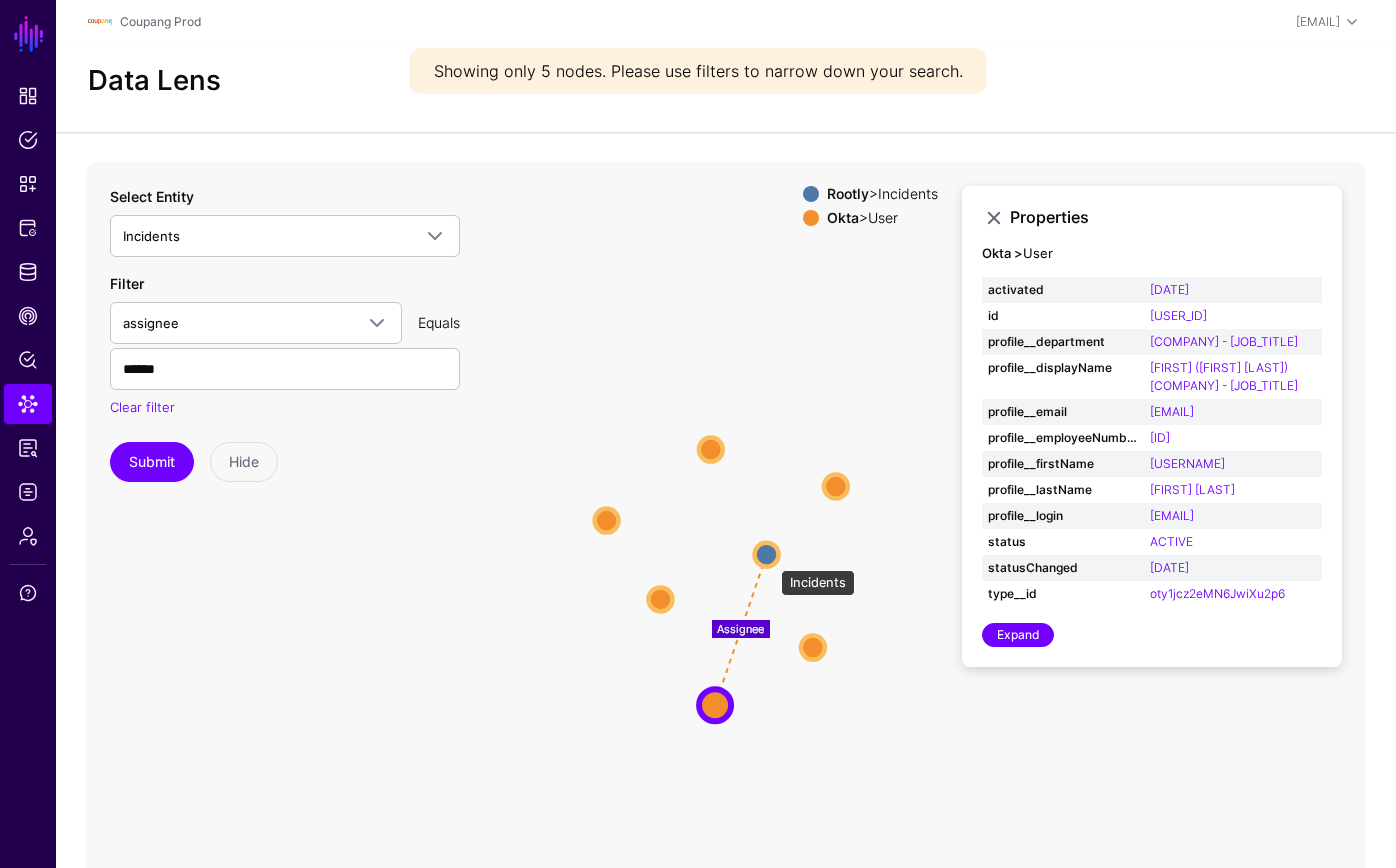 click 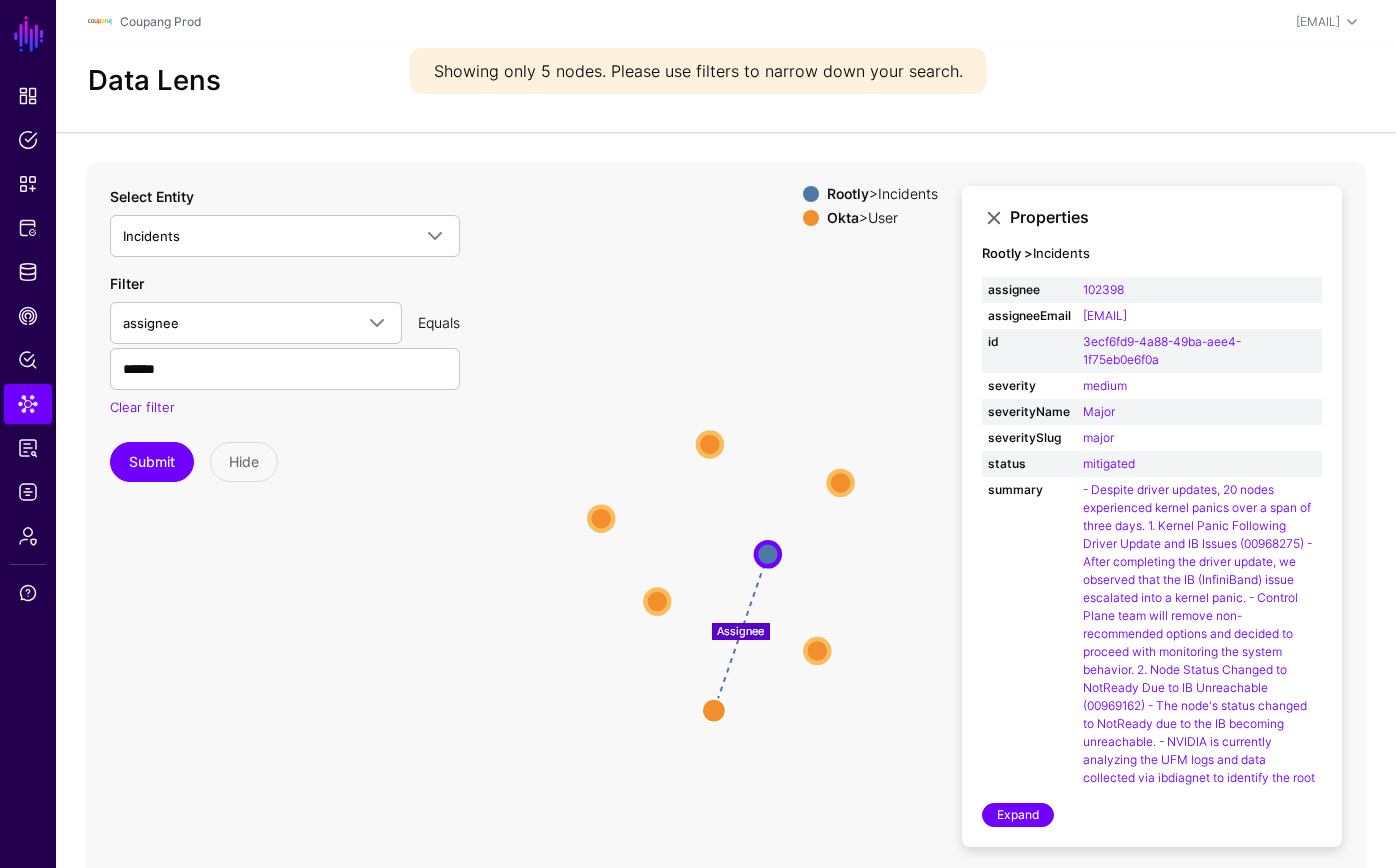 click on "Okta  >   User" at bounding box center [882, 218] 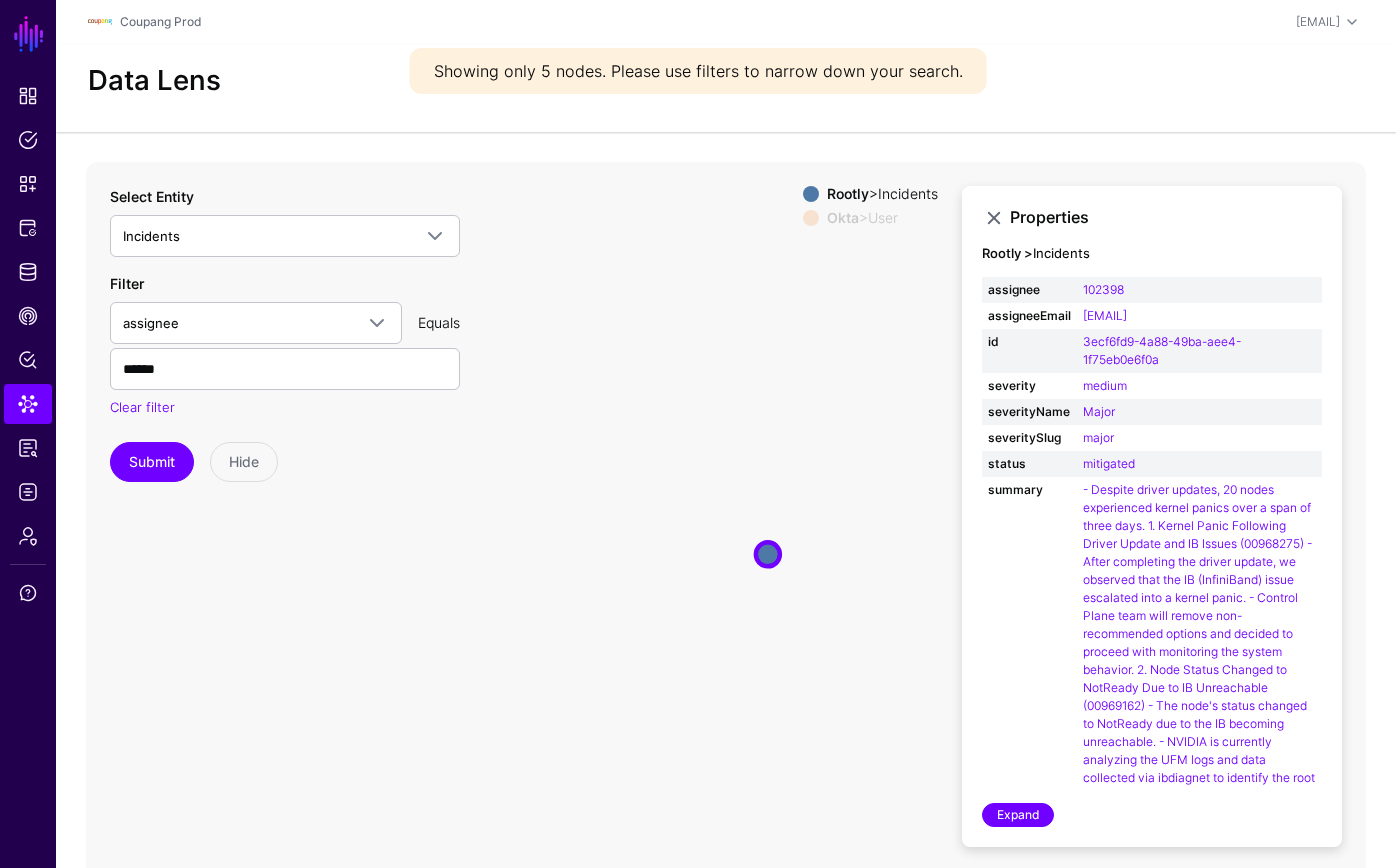 click on "Okta  >   User" at bounding box center [882, 218] 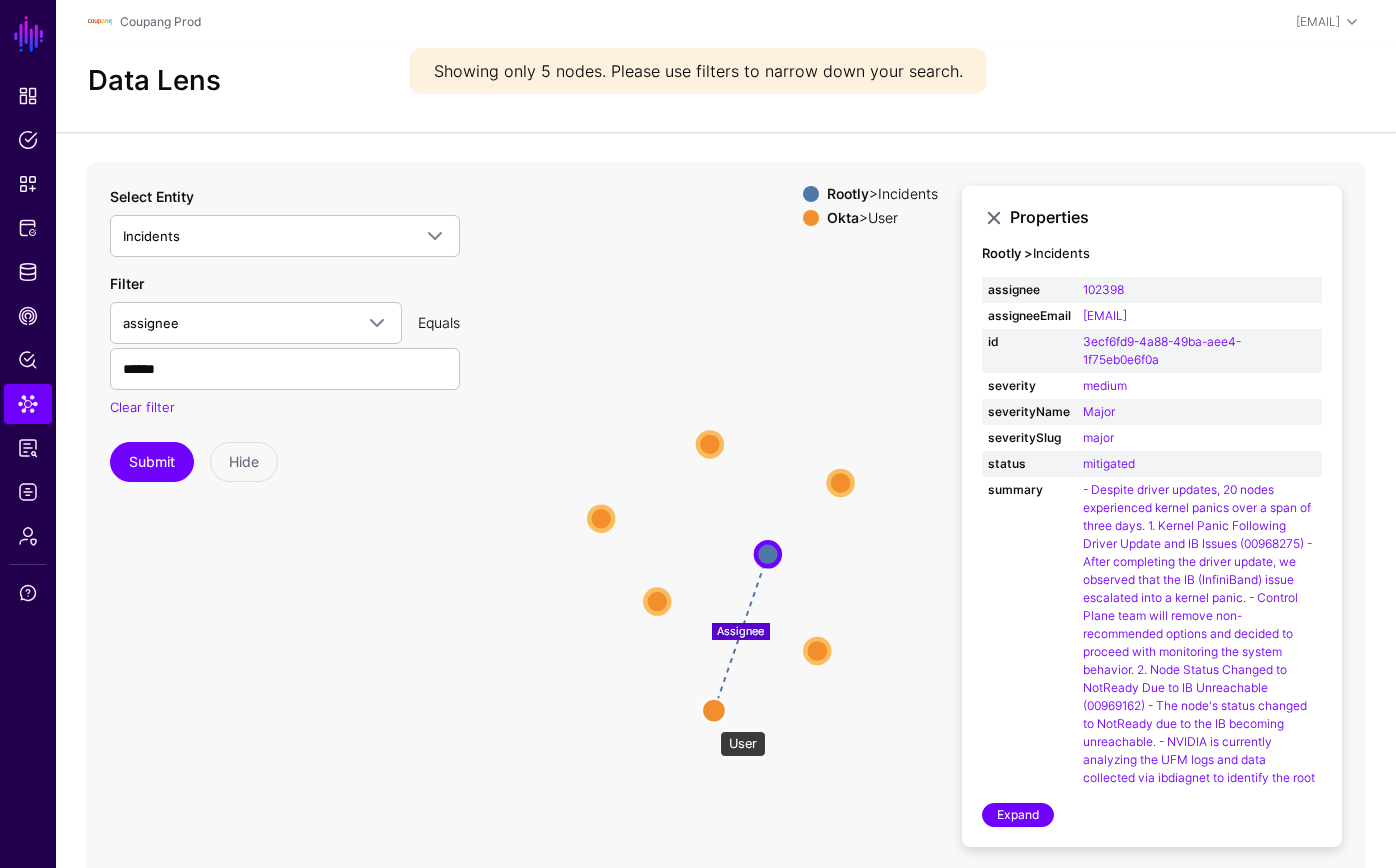 click 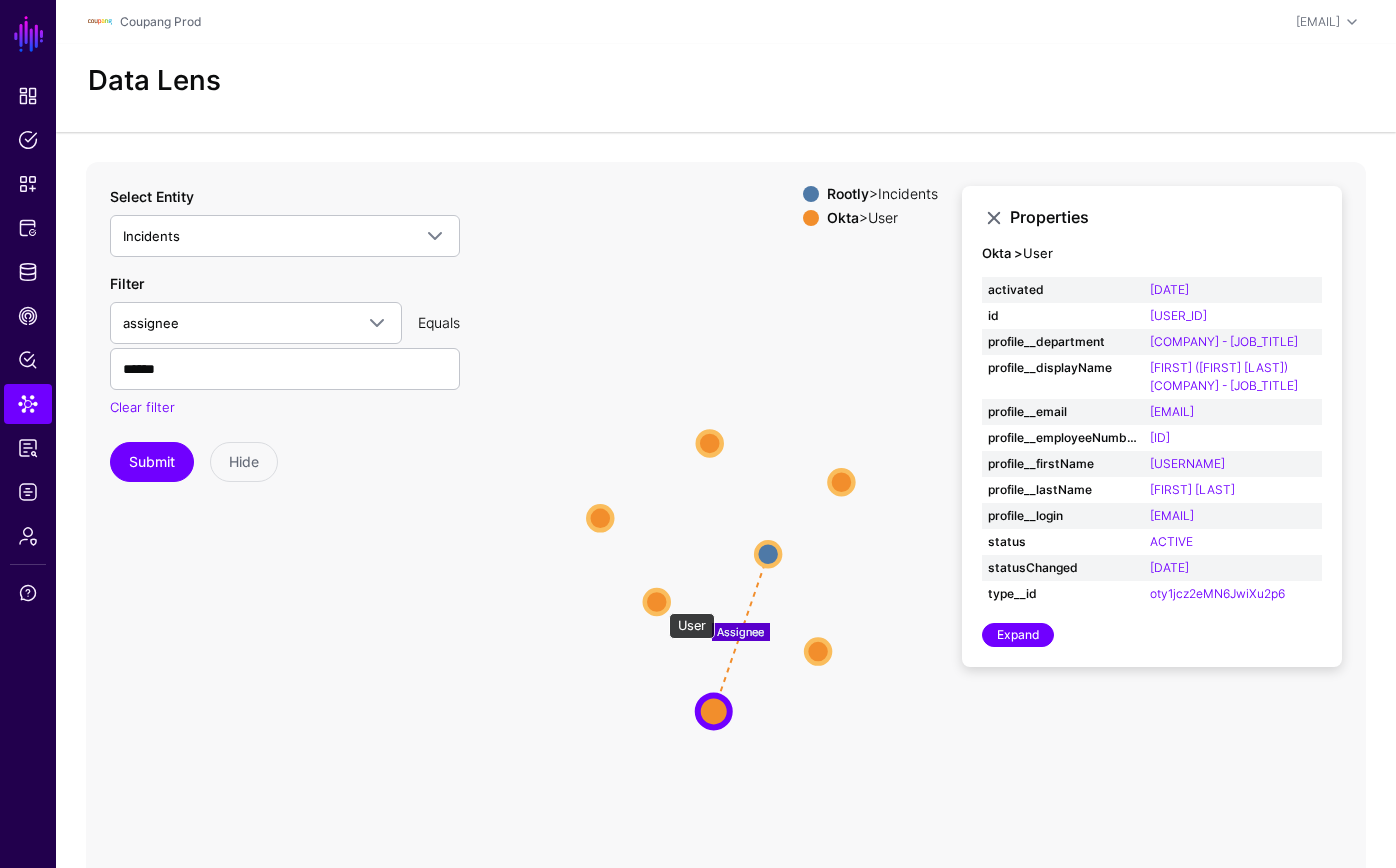 click 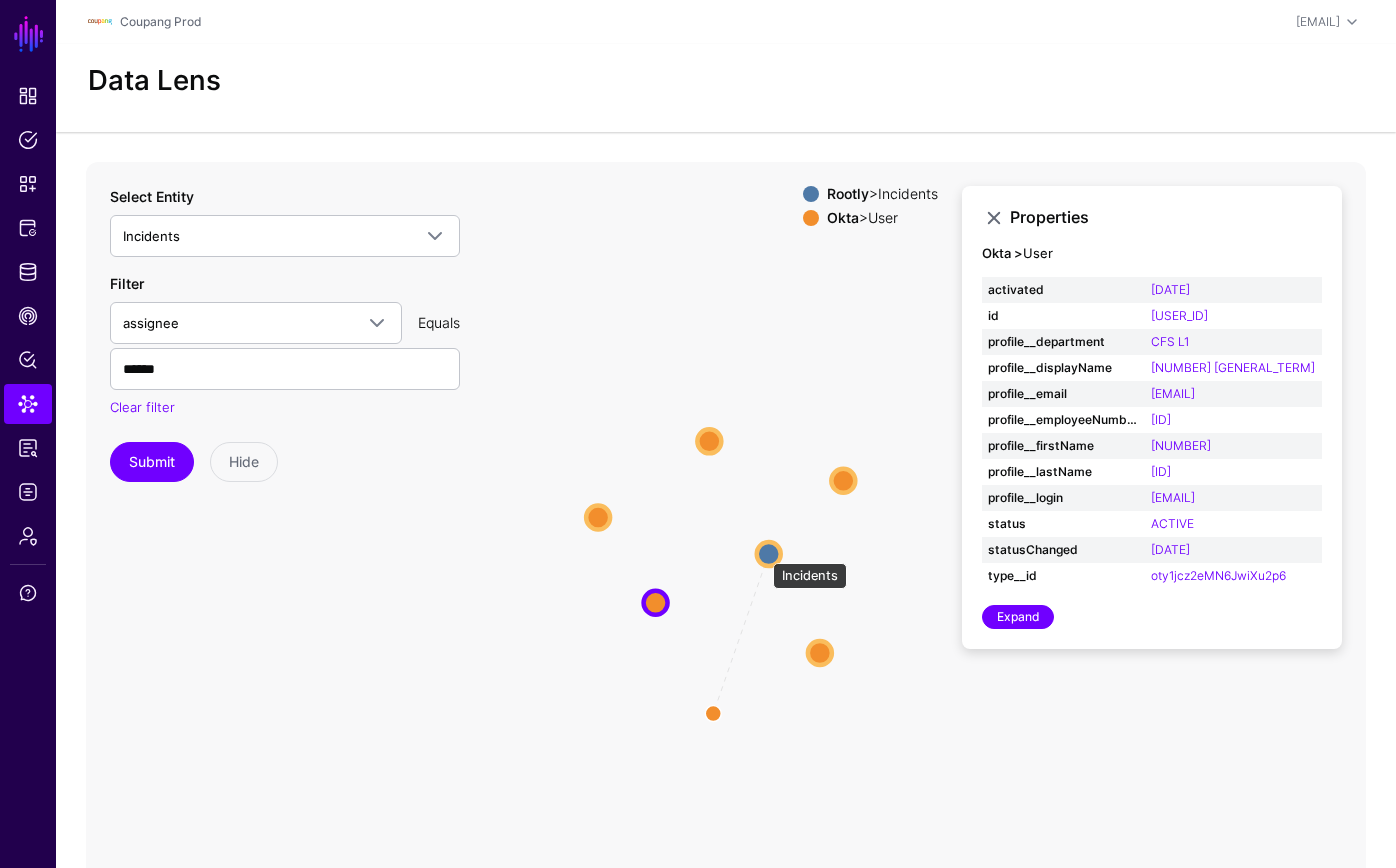 click 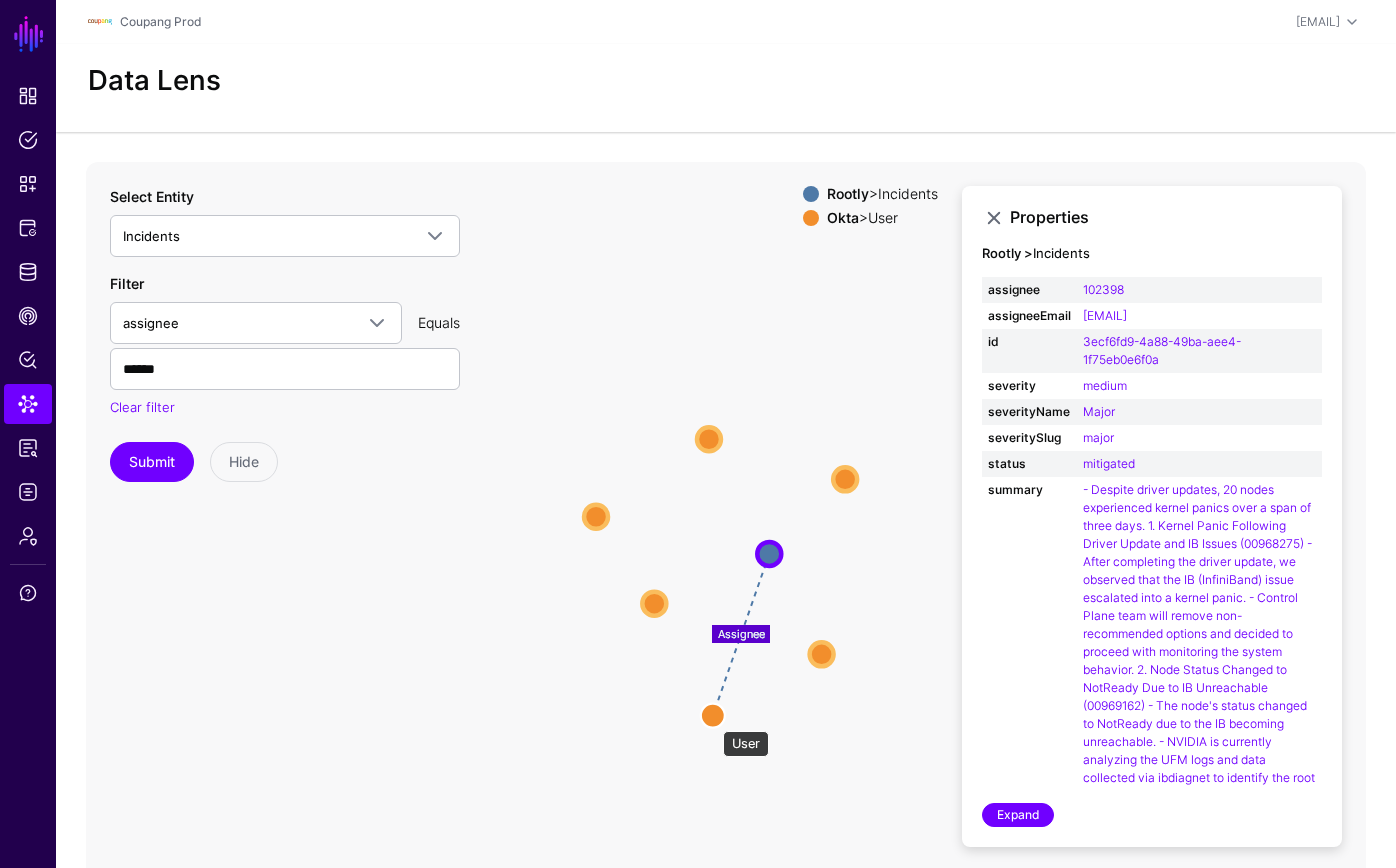 click 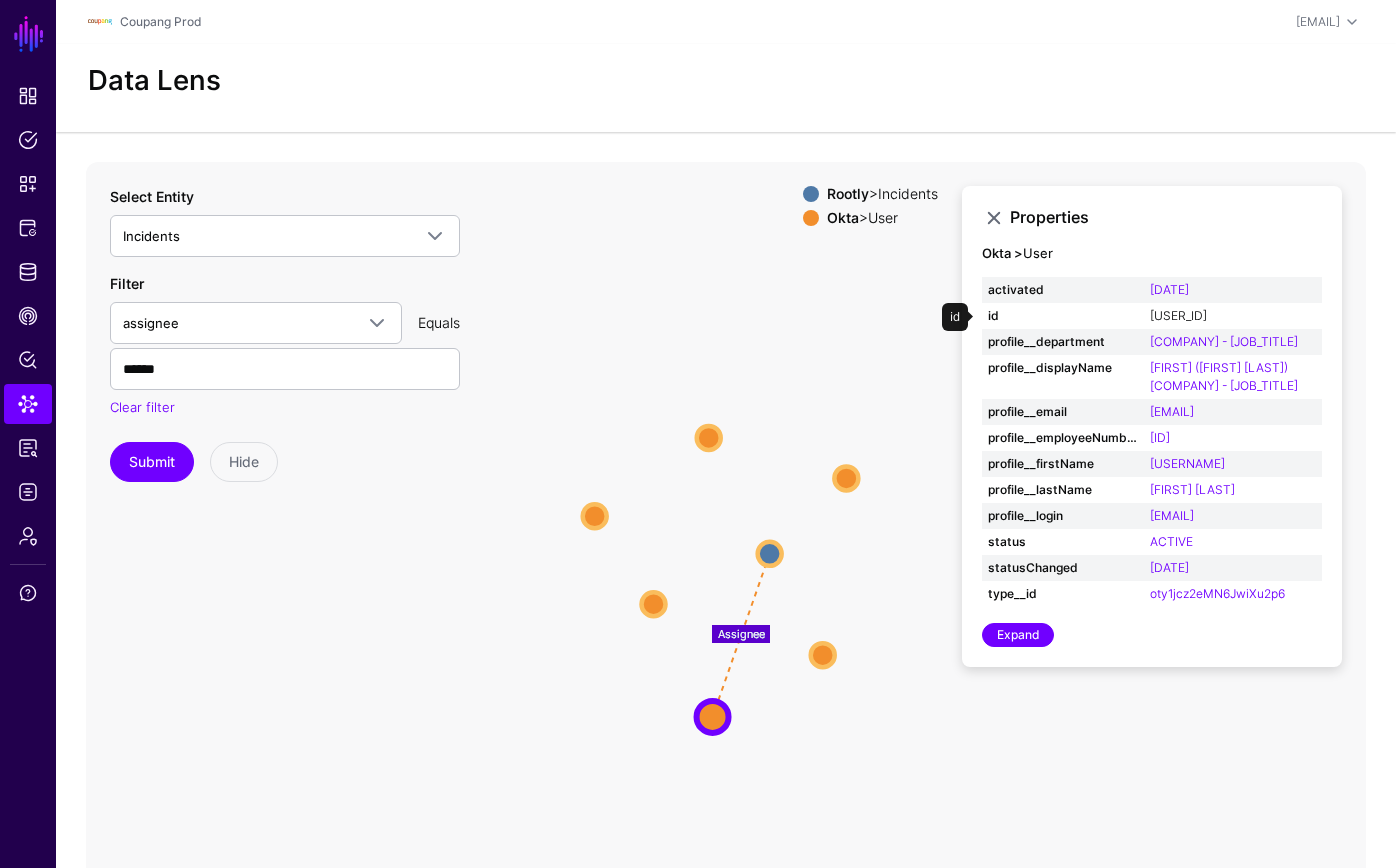 click on "[USER_ID]" at bounding box center (1178, 315) 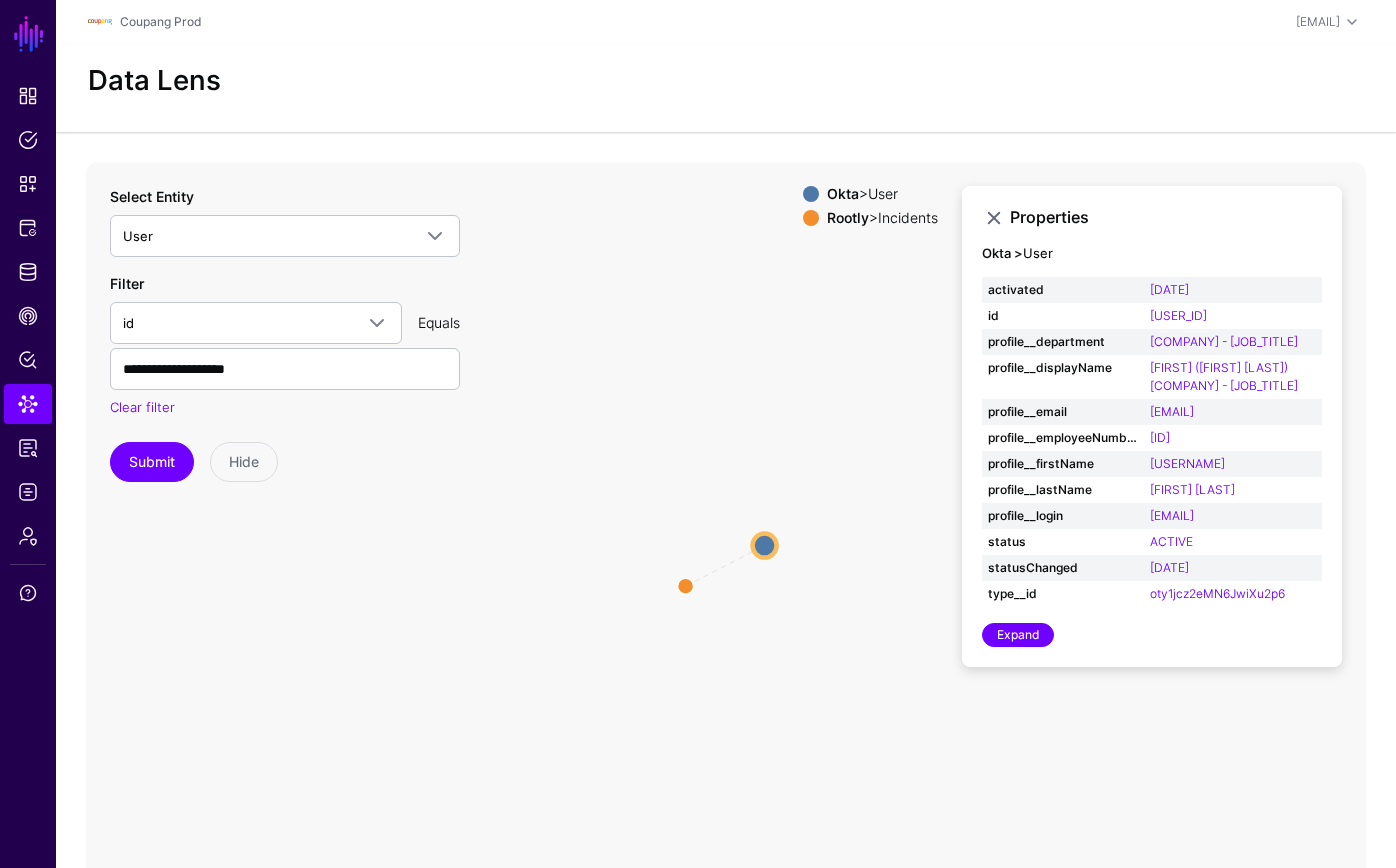 click at bounding box center (994, 218) 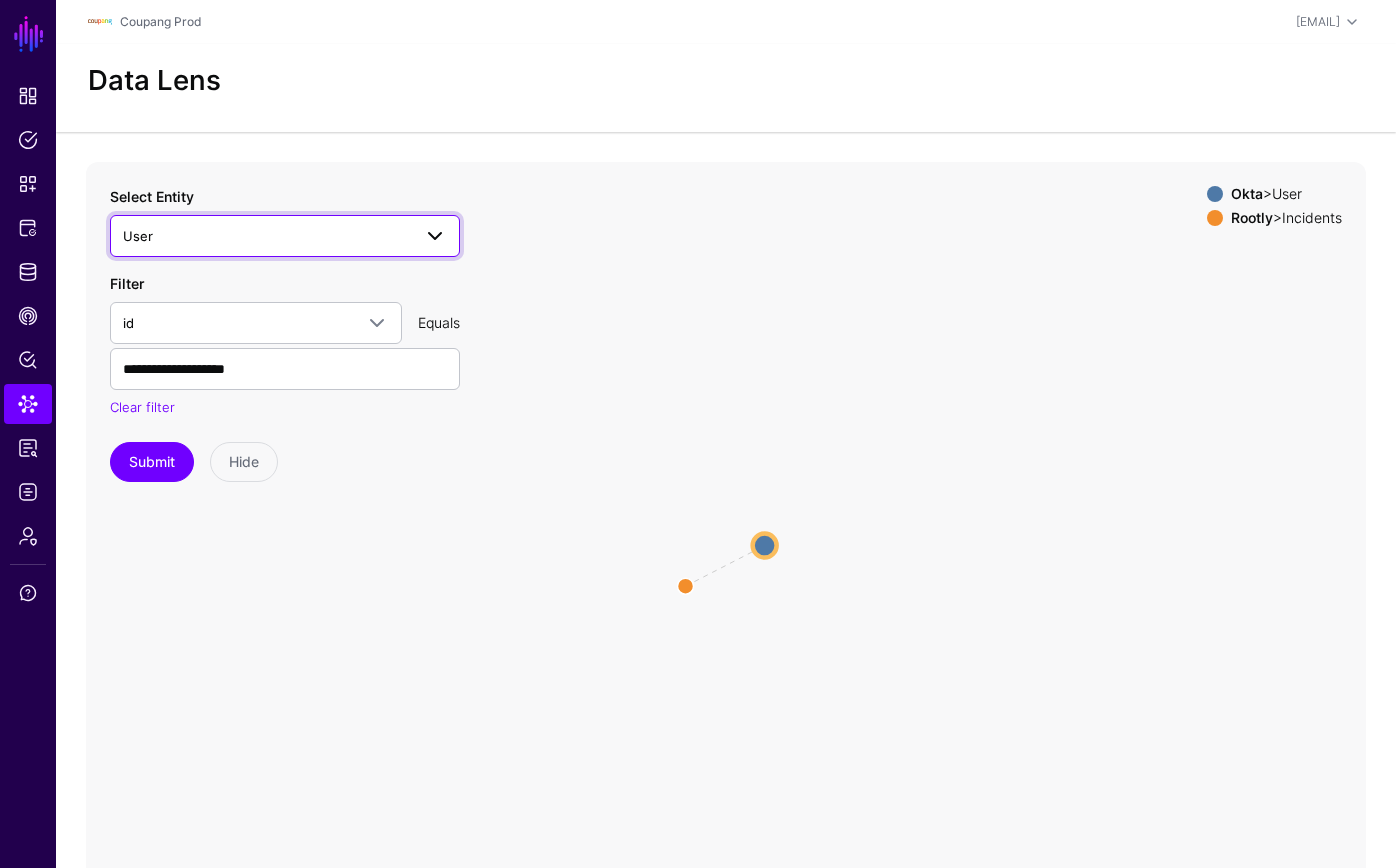 click on "User" at bounding box center [267, 236] 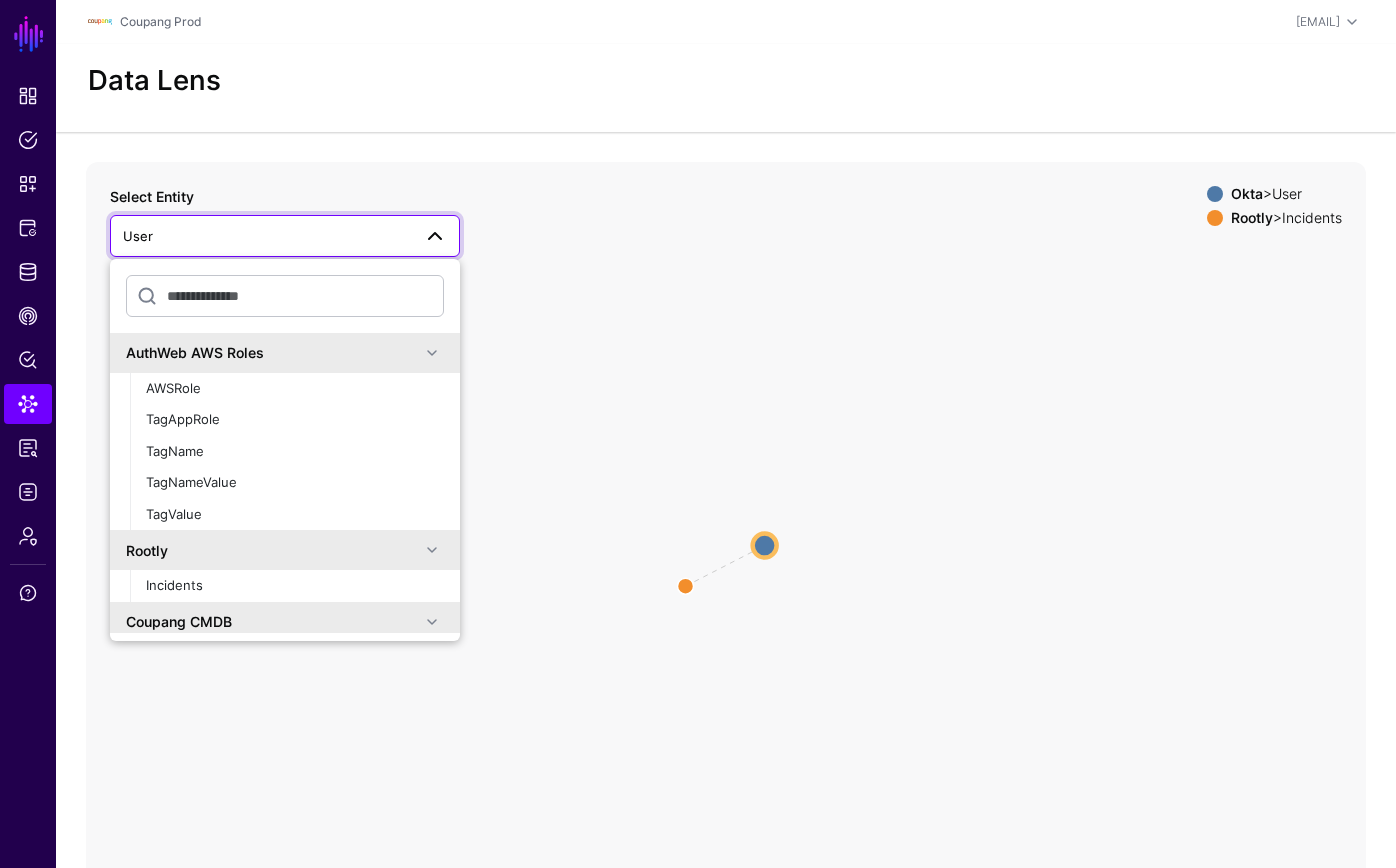click on "User" at bounding box center [267, 236] 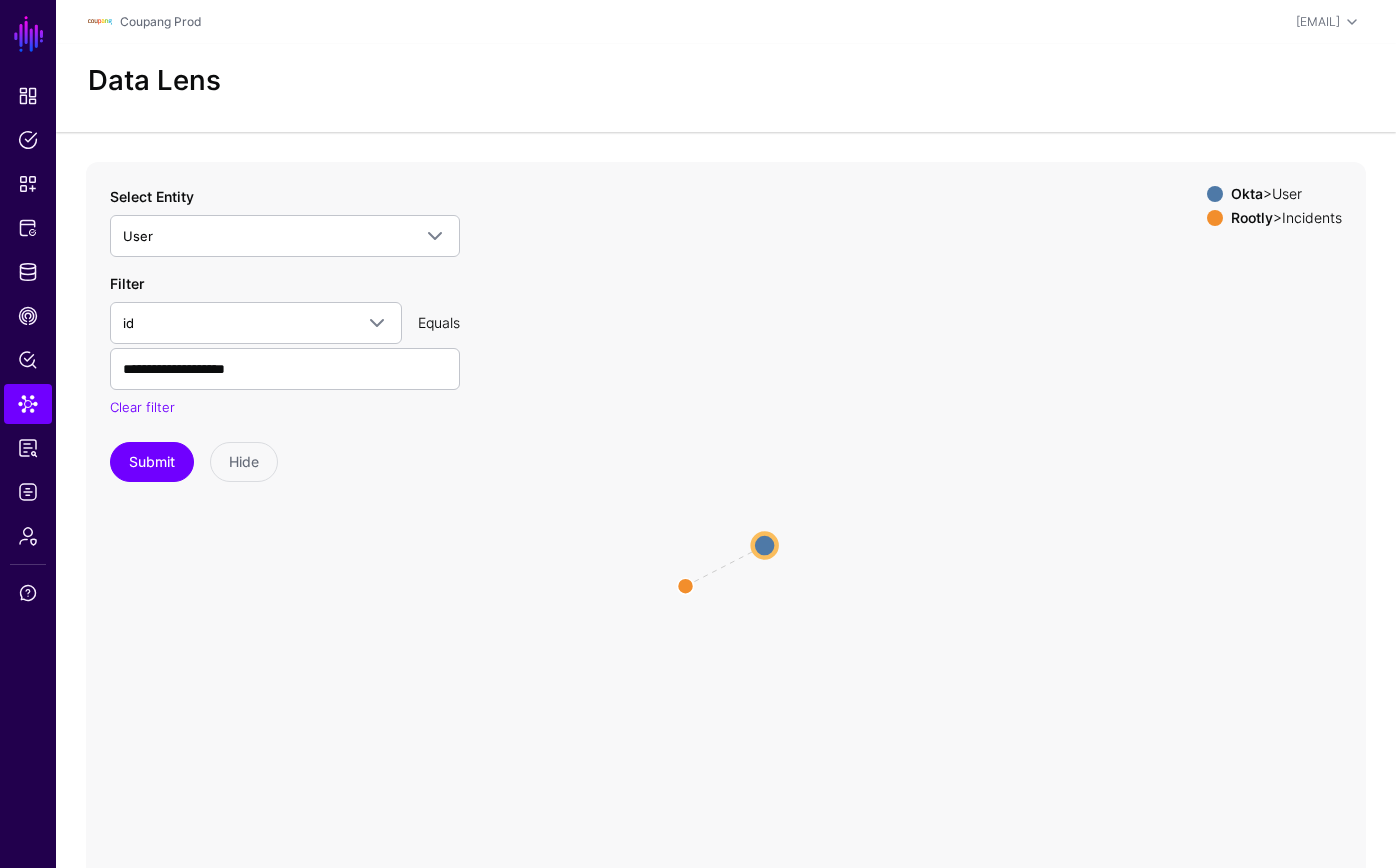 click on "Select Entity User AuthWeb AWS Roles  AWSRole   TagAppRole   TagName   TagNameValue   TagValue  Rootly  Incidents  Coupang CMDB  Role   RoleOwner   RoleTeam   Service   ServiceRole   ServiceRoleOwner   ServiceRoleTeam  Jira DataCenter (BTS)  Issue  Okta  Group   GroupMember   User  AuthWeb DB  Application   AppRole   AppRoleUser   Permission   PermissionIP   RolePermission   TagAppRole   TagName   TagNameValue   TagValue" 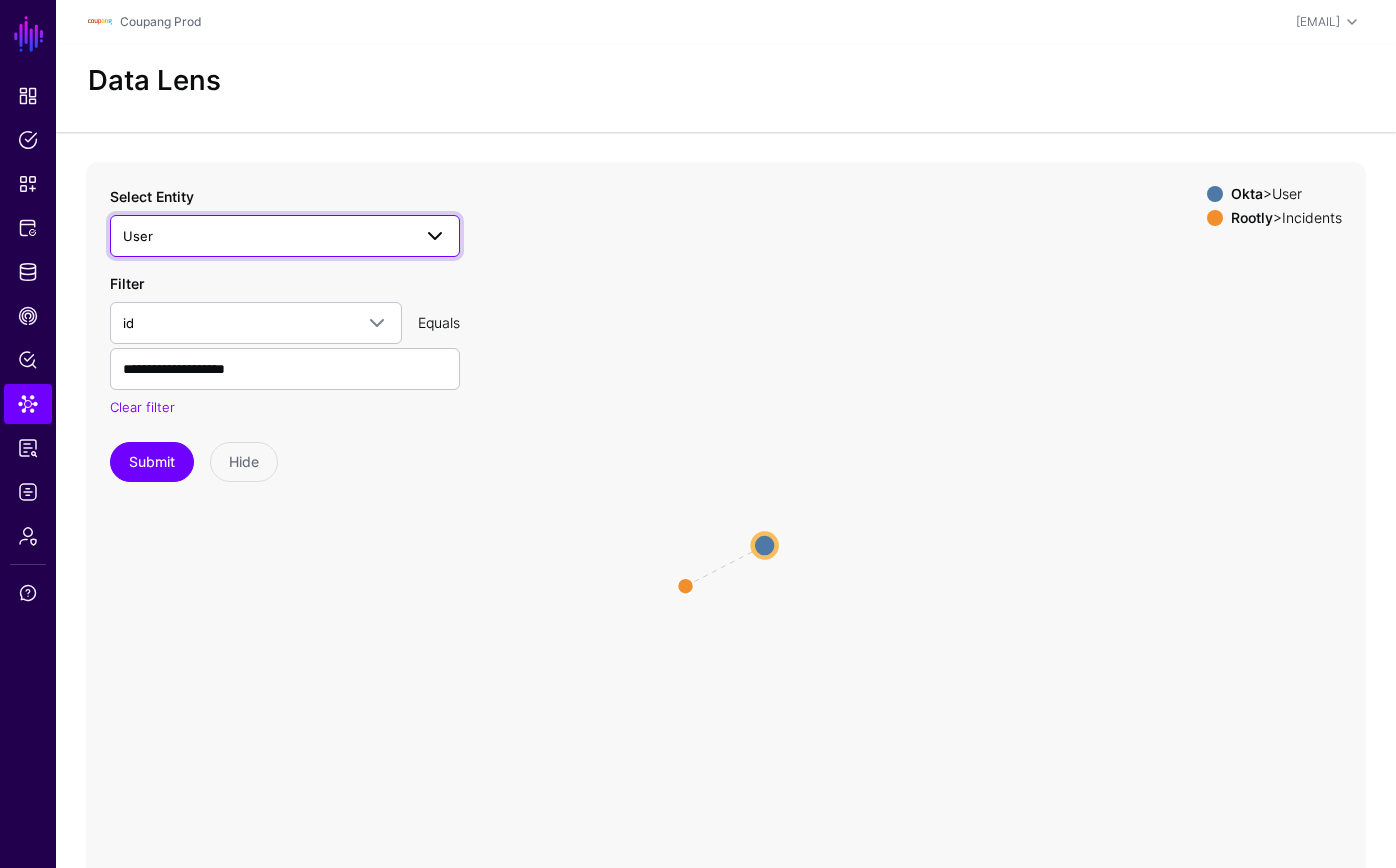 click on "User" at bounding box center (267, 236) 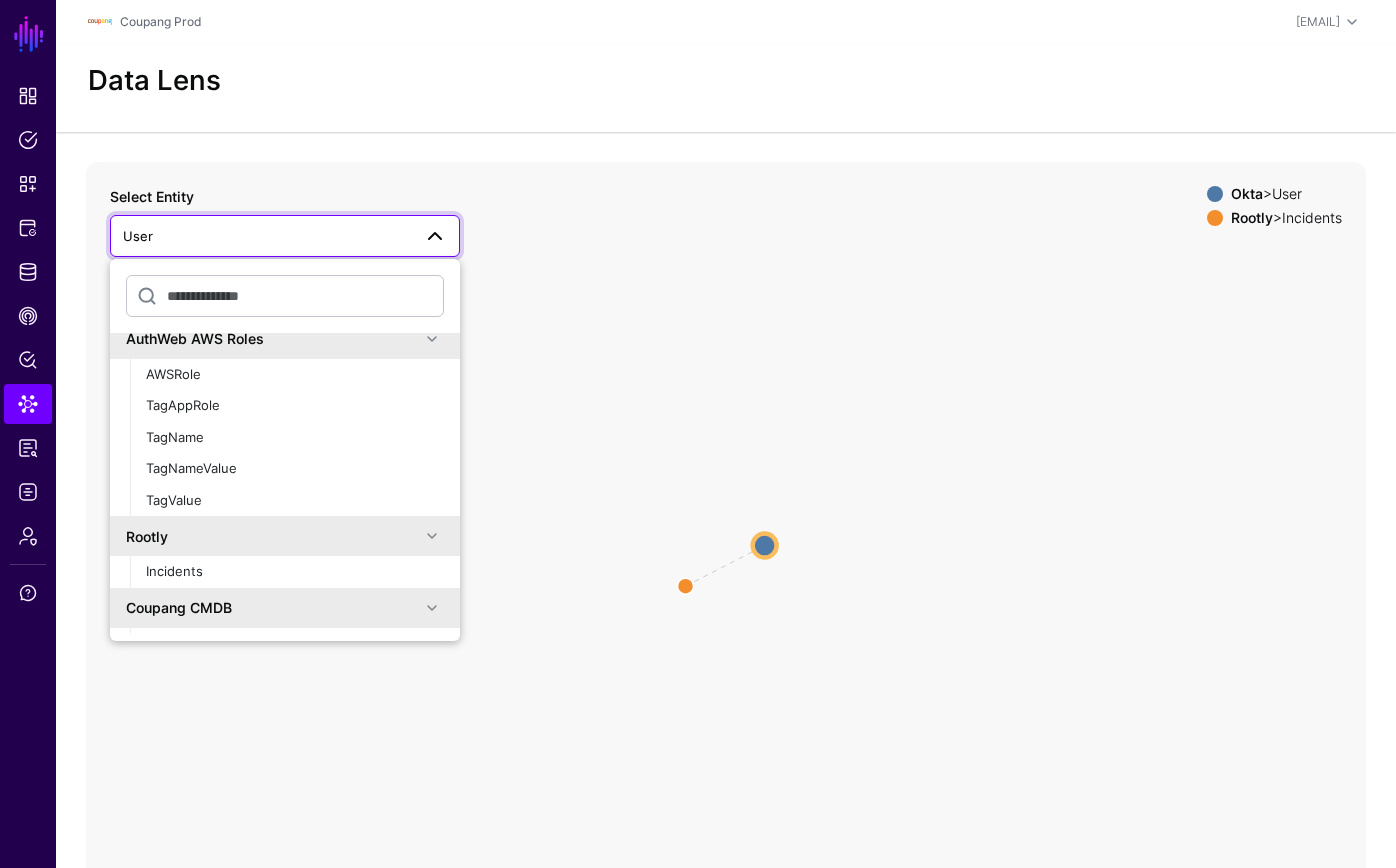 scroll, scrollTop: 24, scrollLeft: 0, axis: vertical 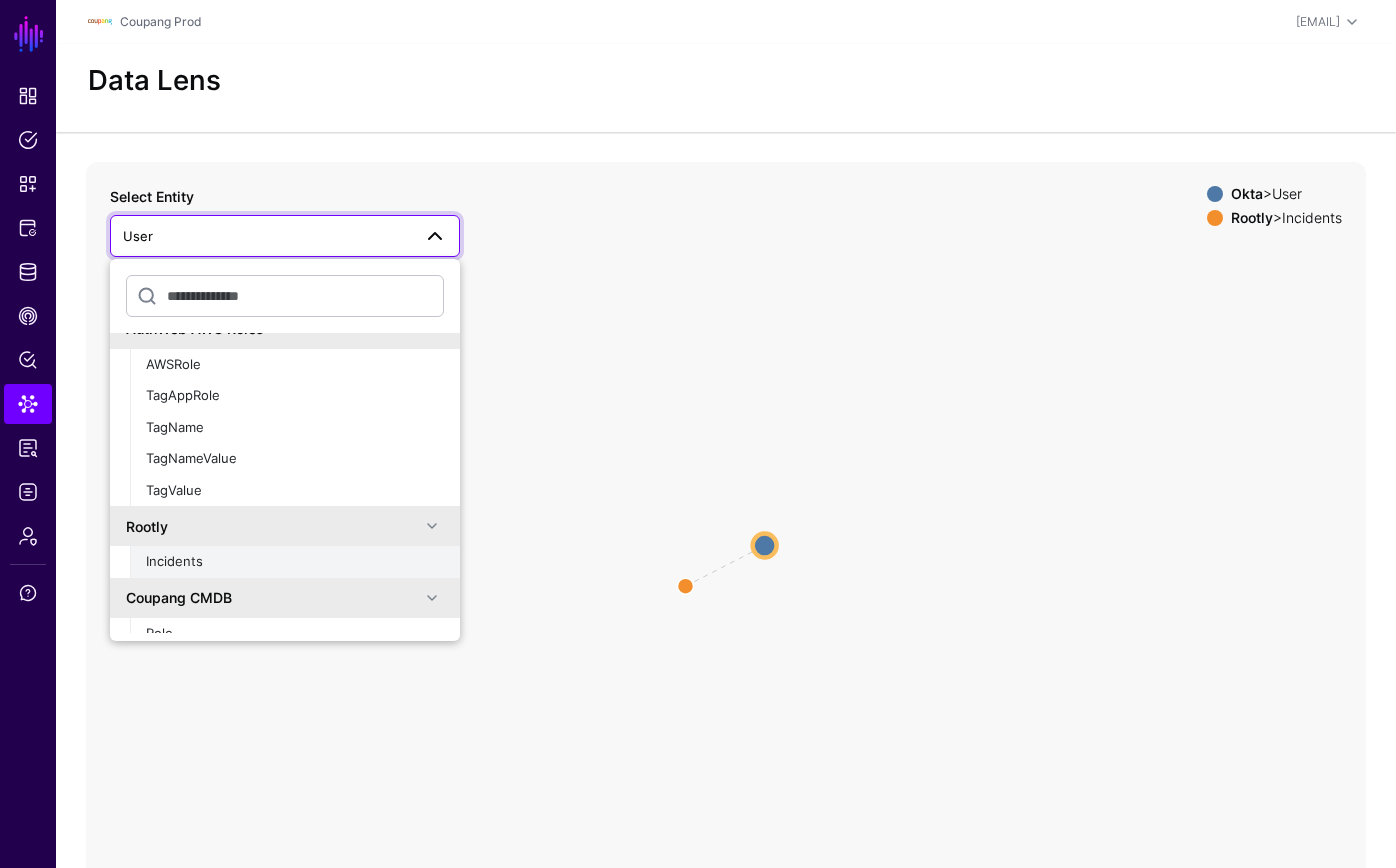 click on "Incidents" 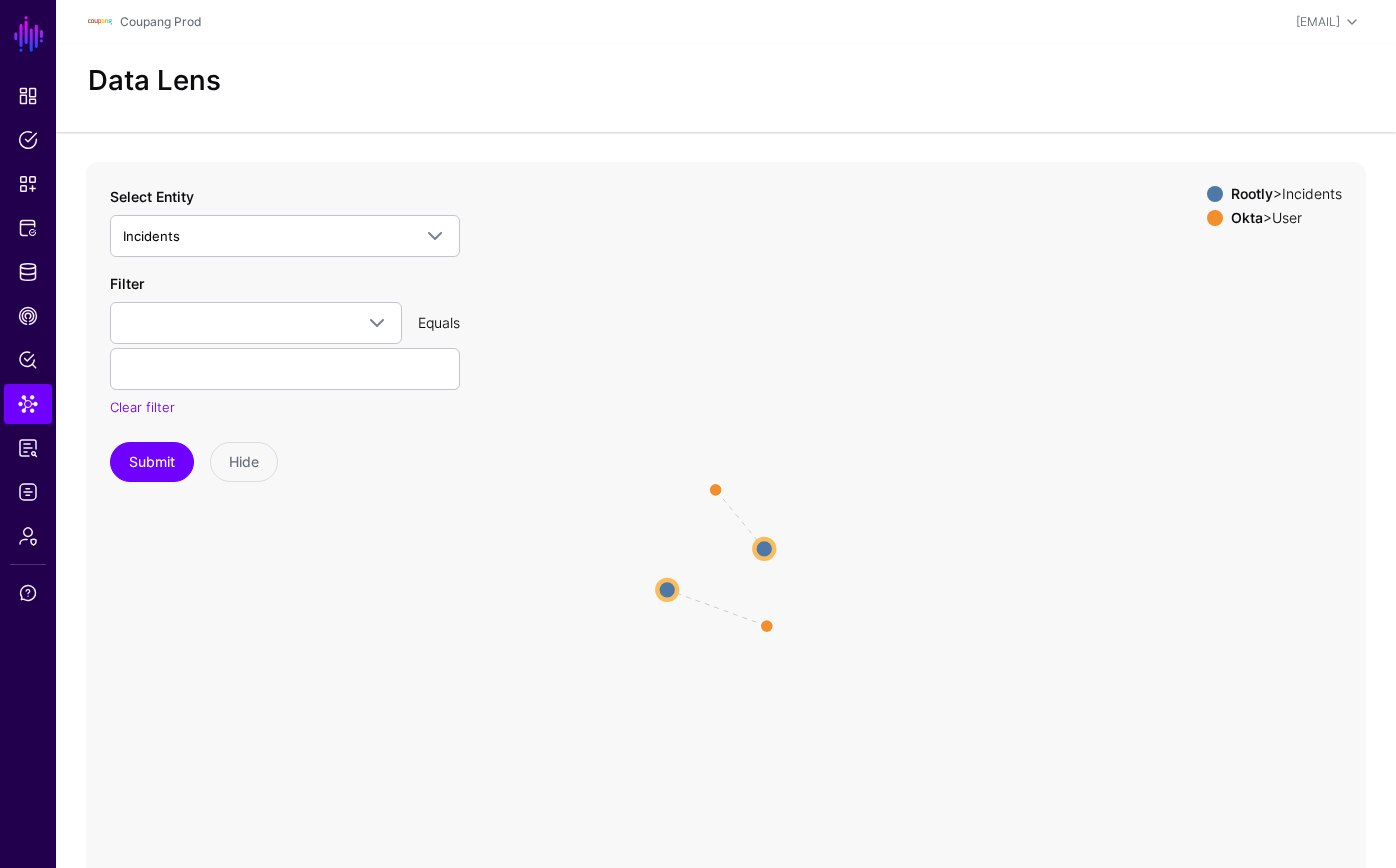 click 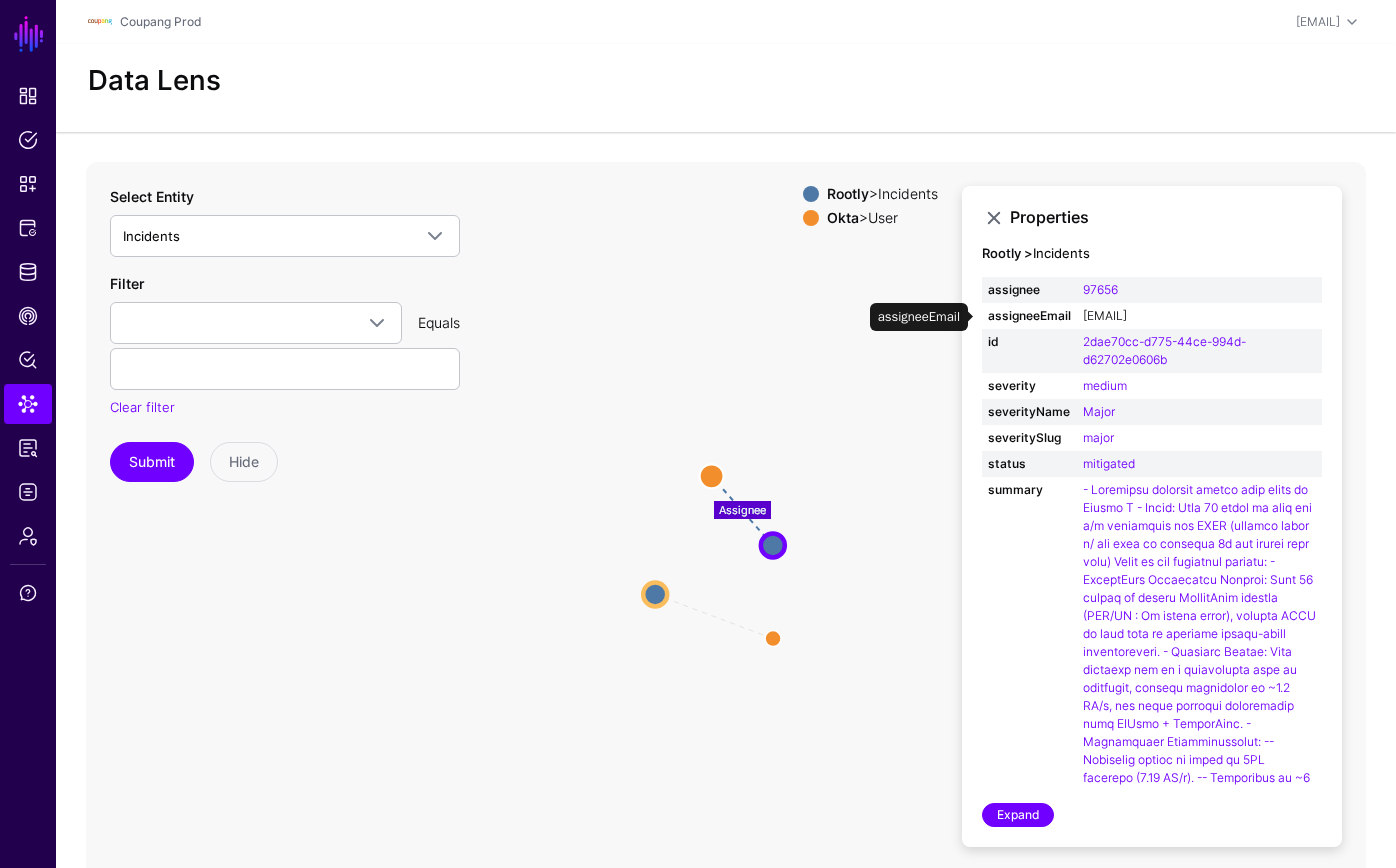click on "[EMAIL]" at bounding box center (1105, 315) 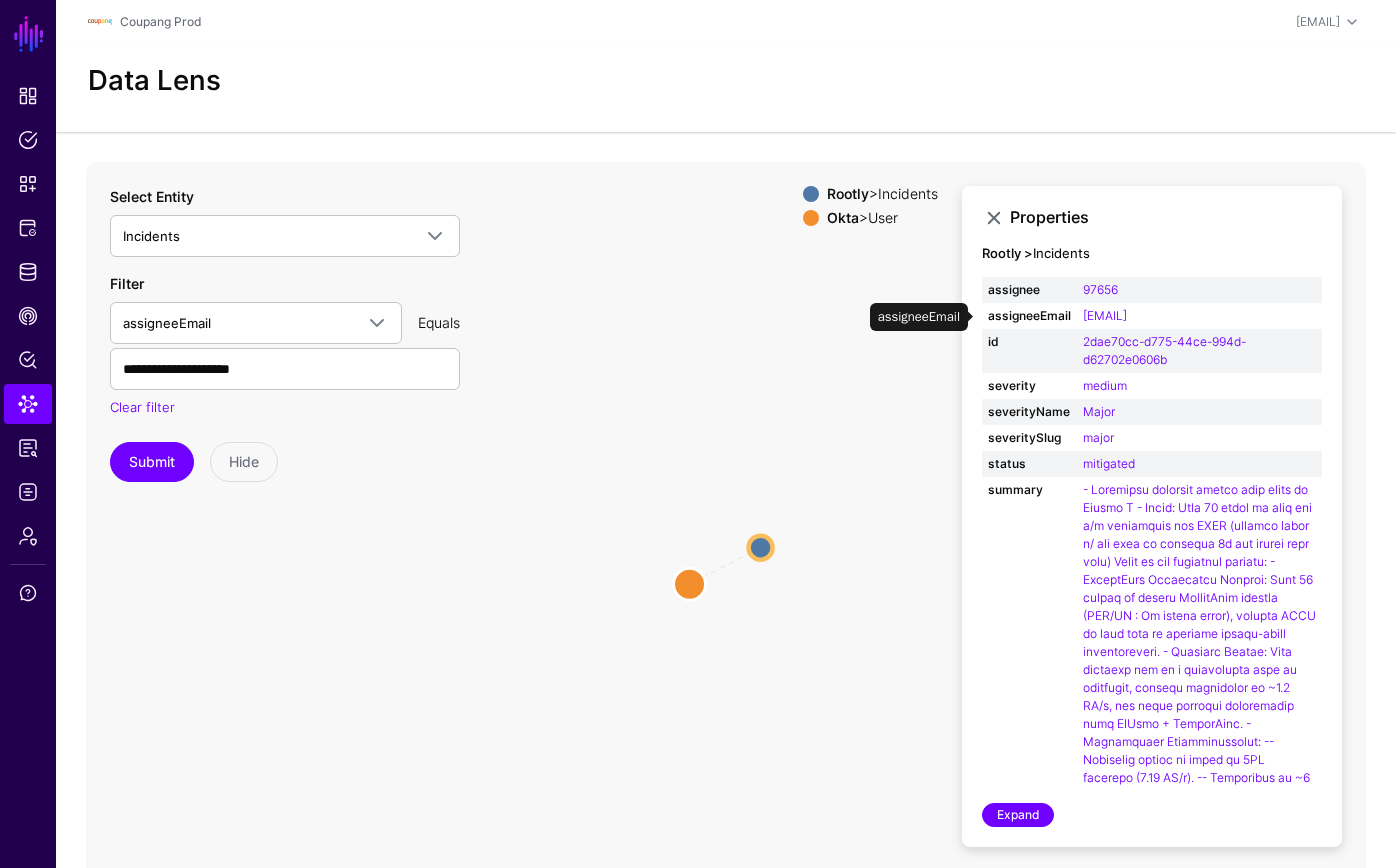 click 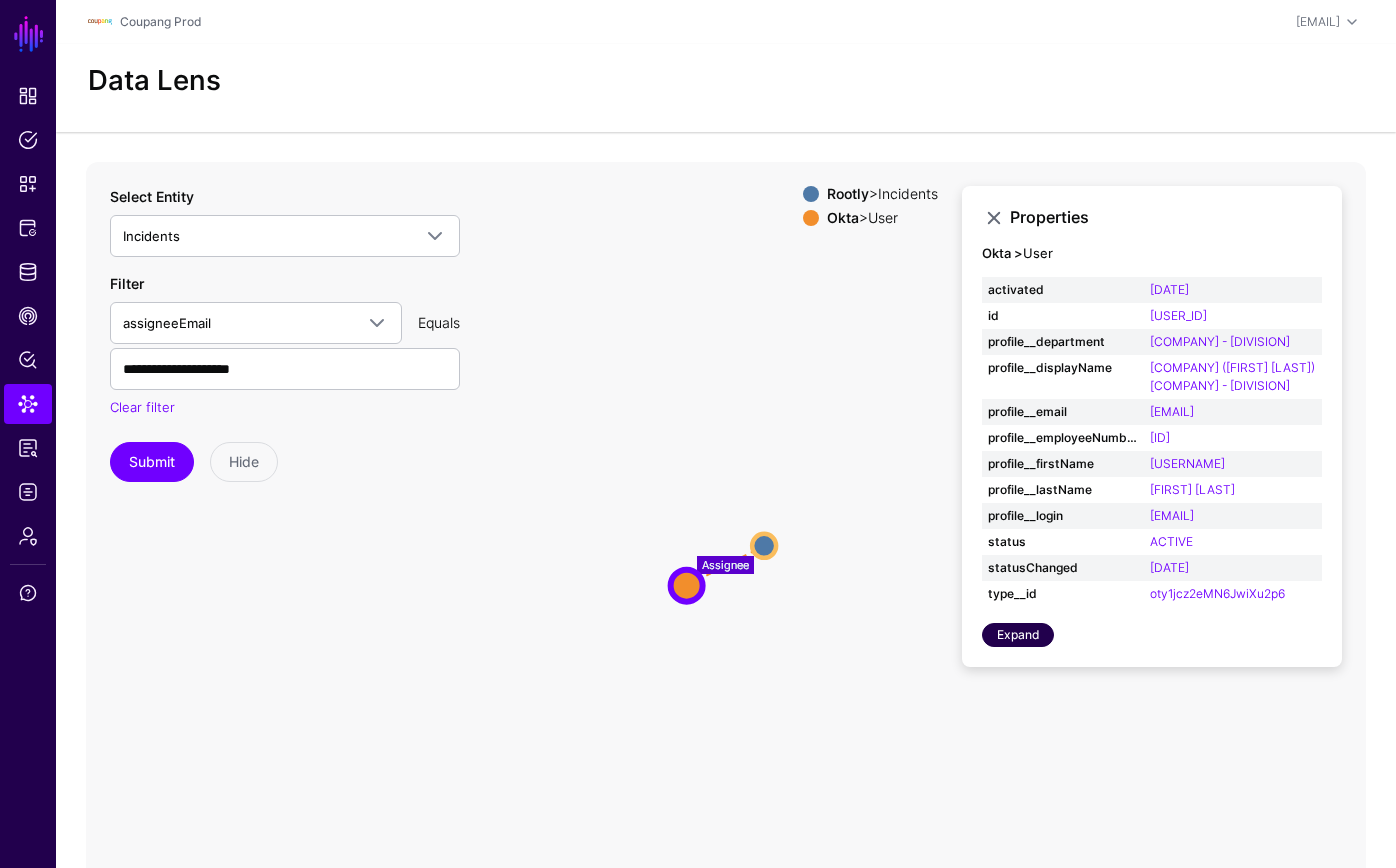 click on "Expand" at bounding box center (1018, 635) 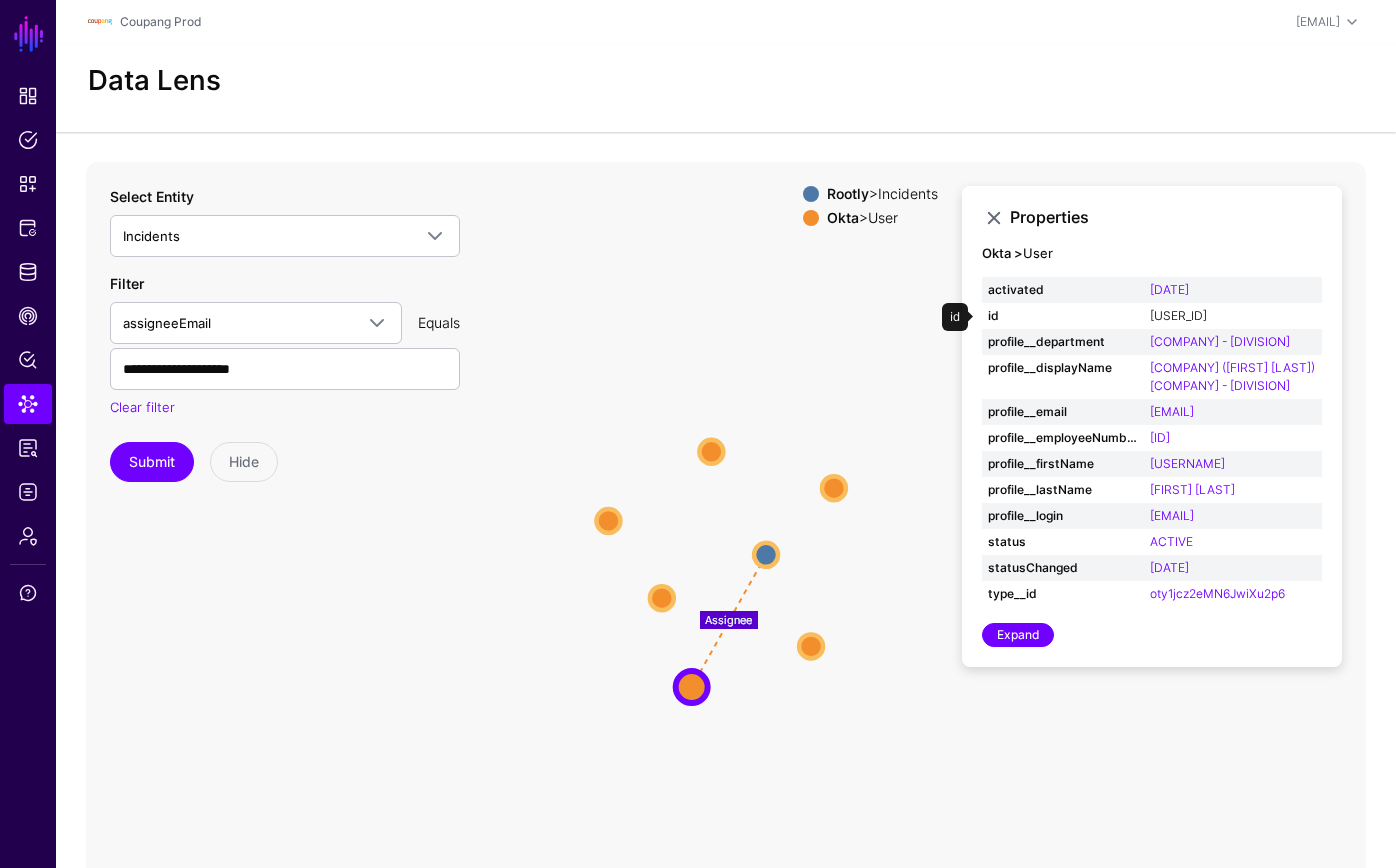 click on "[USER_ID]" at bounding box center [1178, 315] 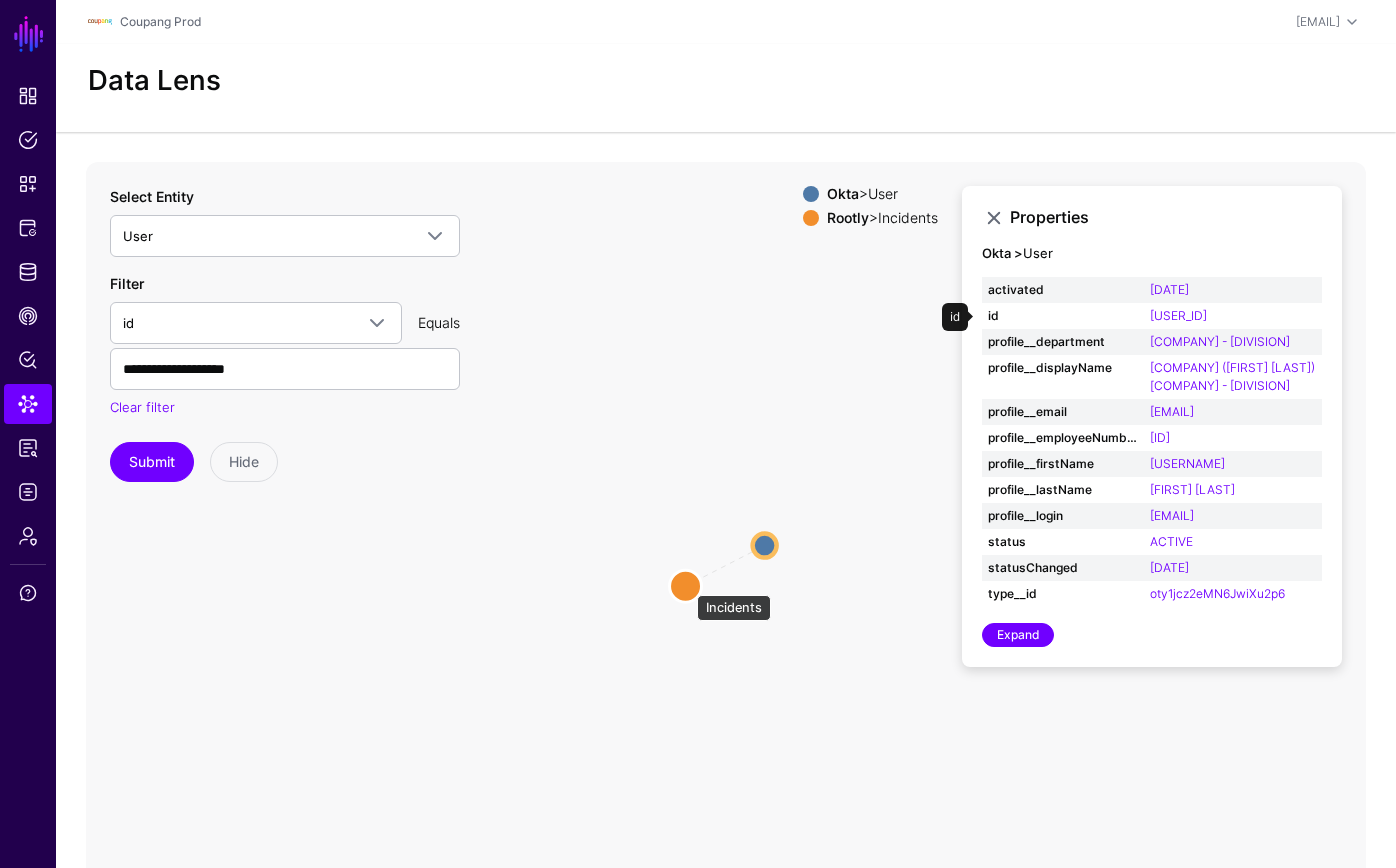 click 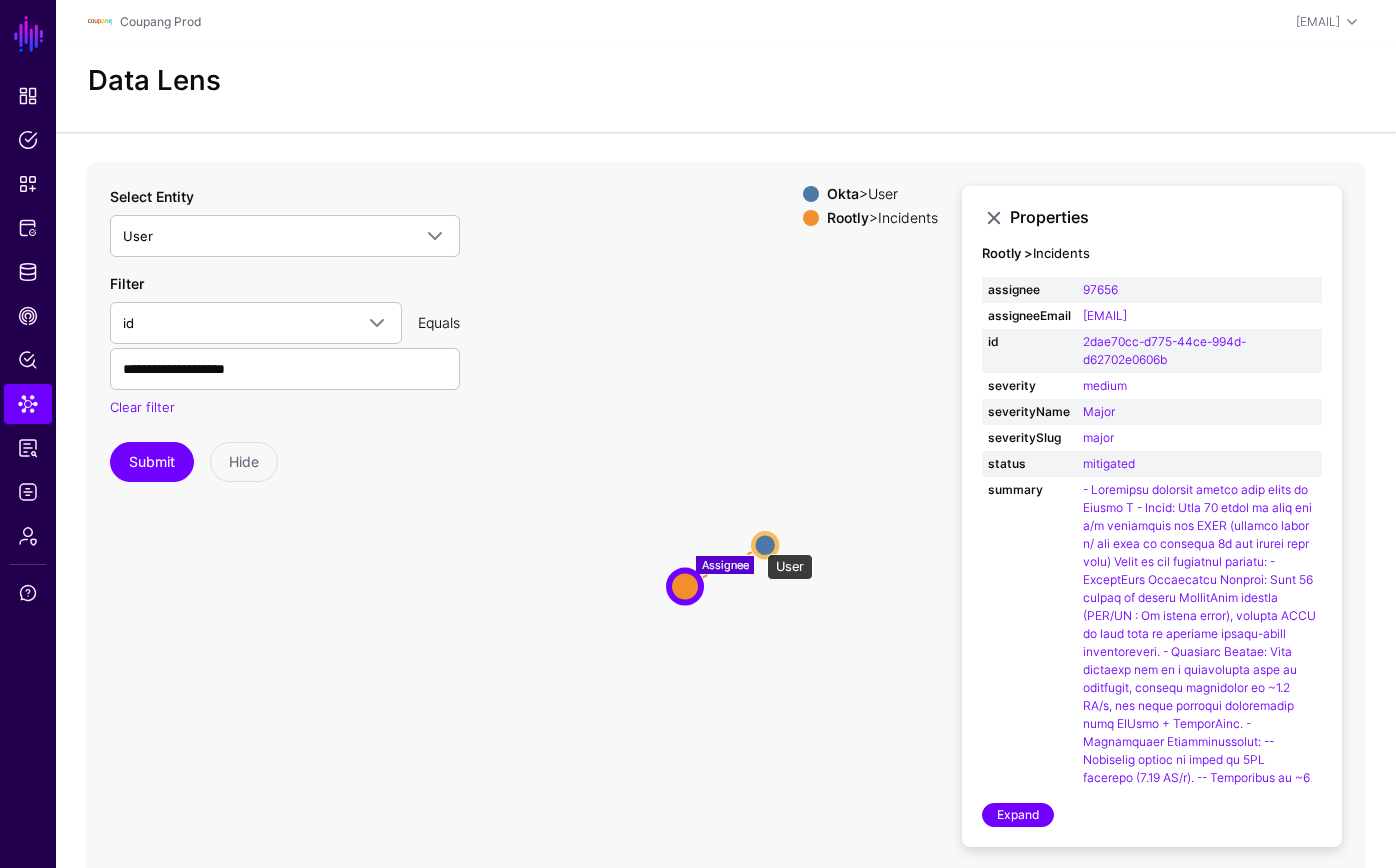 click 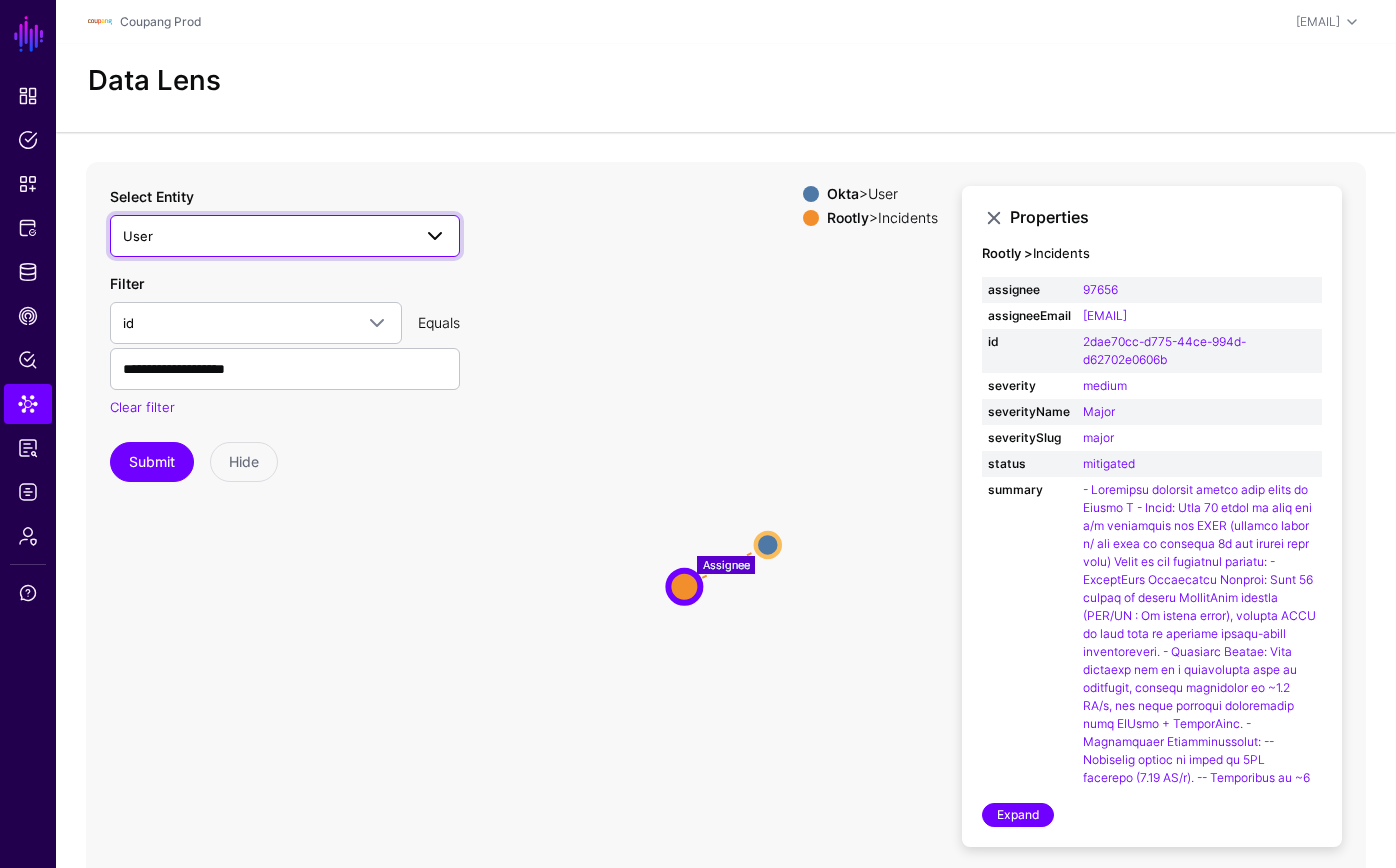 click on "User" at bounding box center (267, 236) 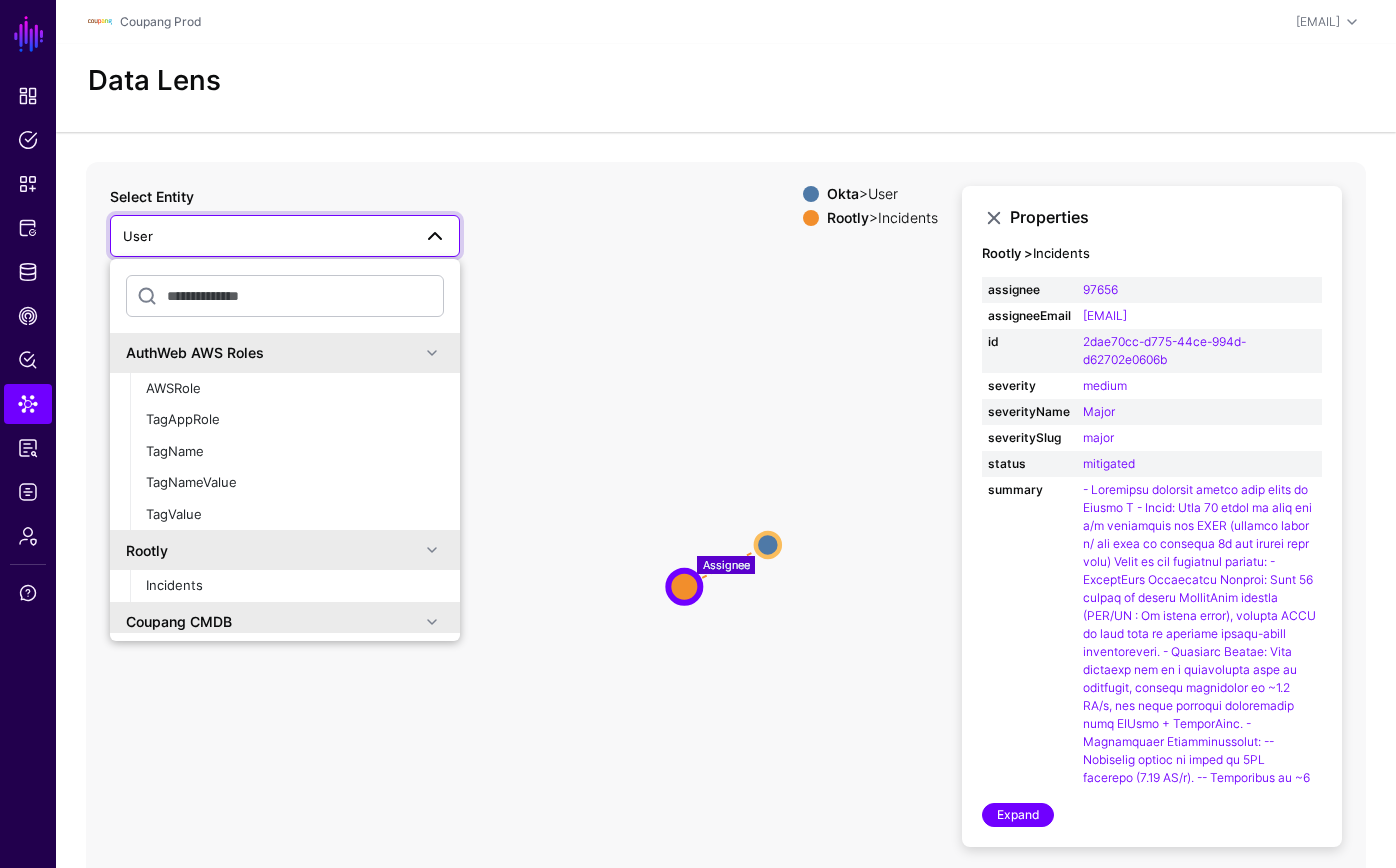 click on "User" at bounding box center [267, 236] 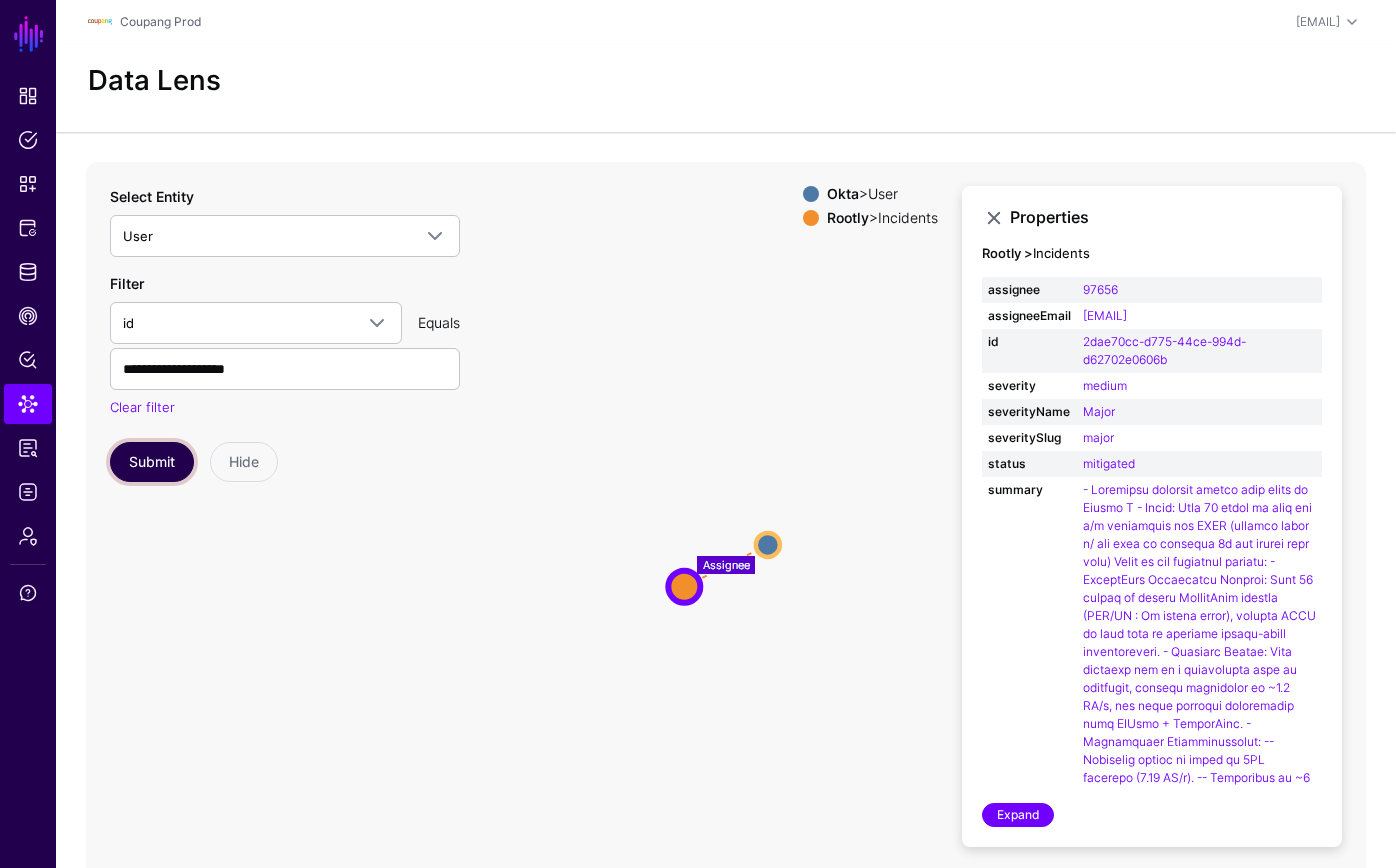 click on "Submit" 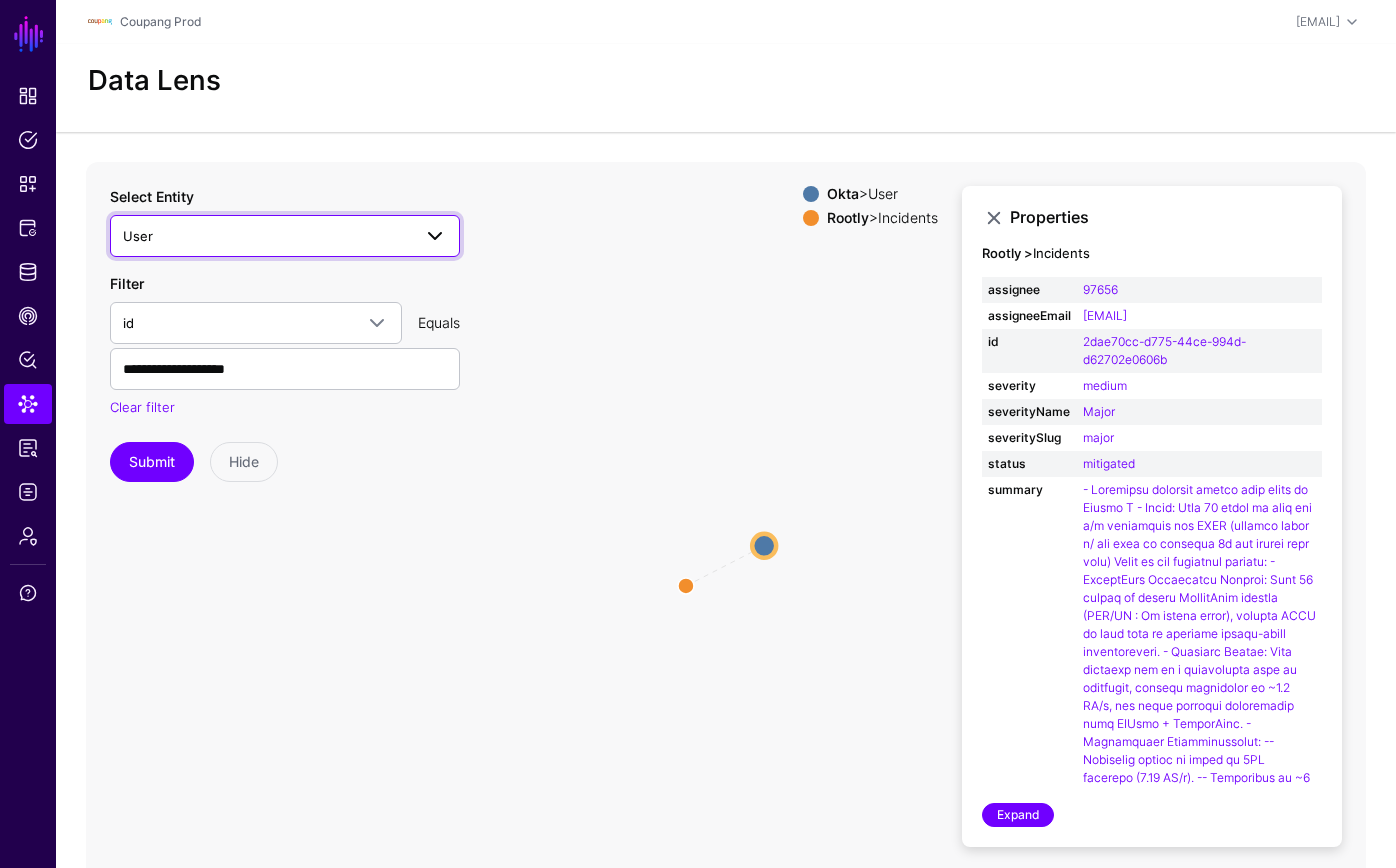 click on "User" at bounding box center (267, 236) 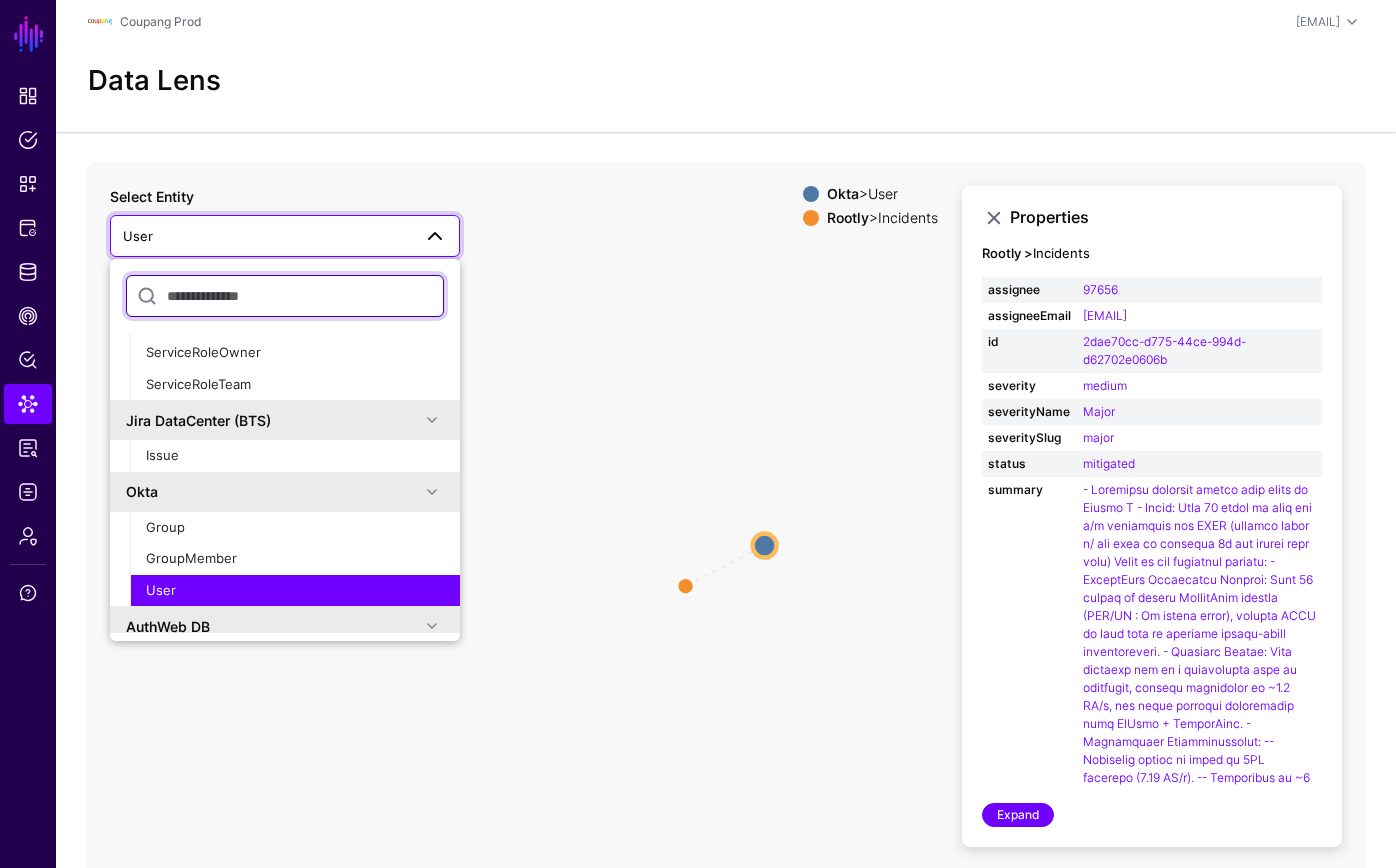 scroll, scrollTop: 505, scrollLeft: 0, axis: vertical 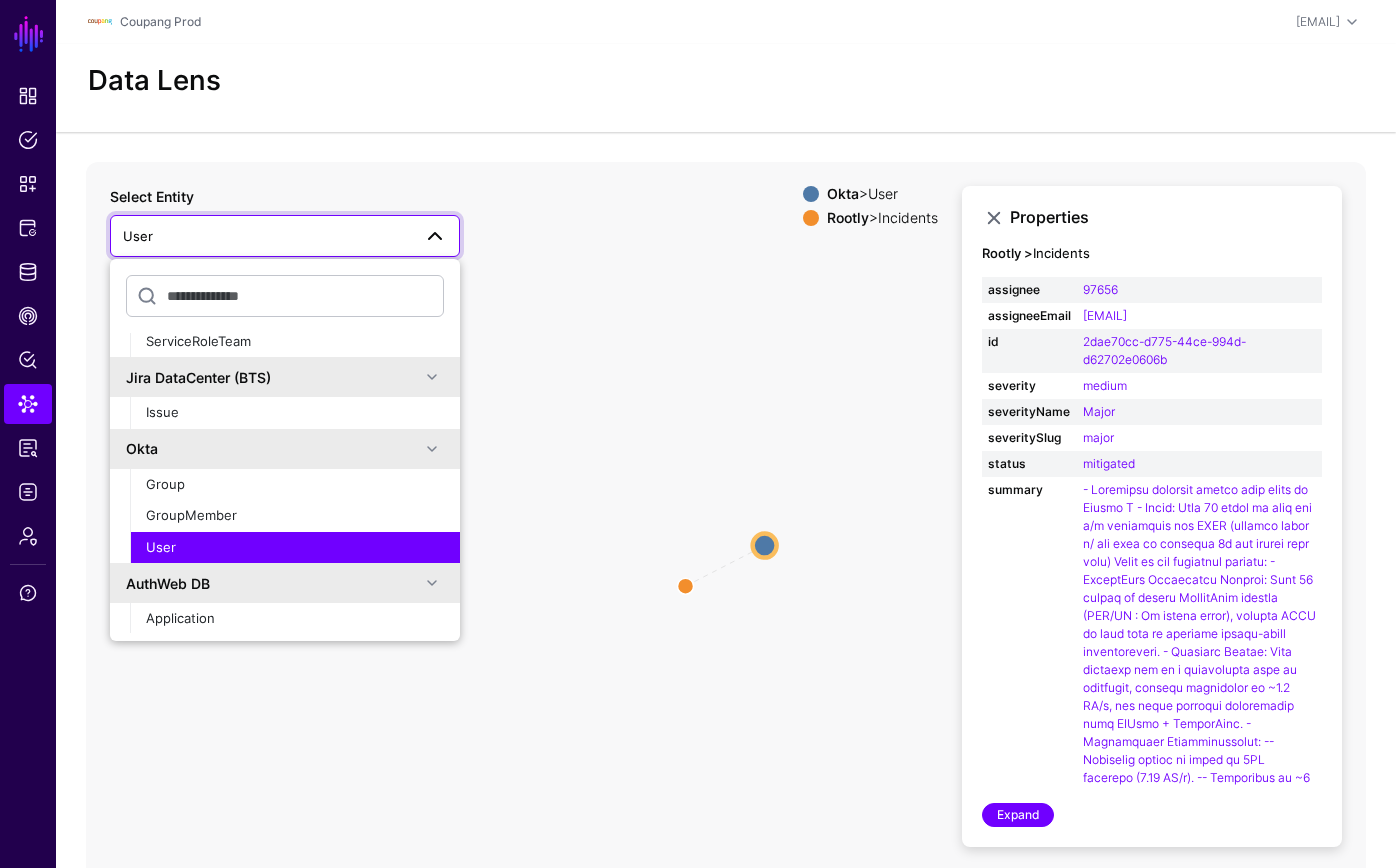 click on "User" 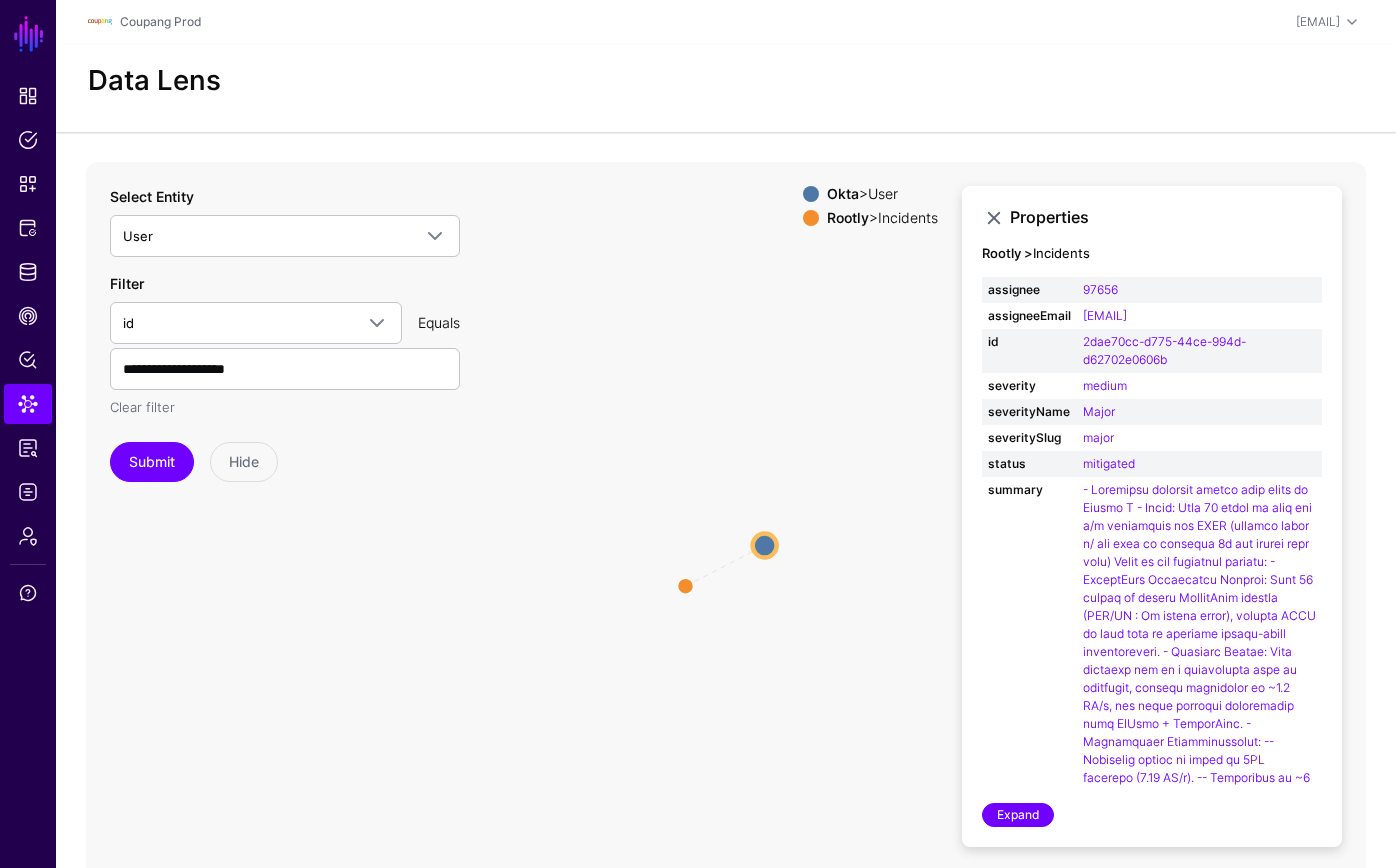 click on "Clear filter" 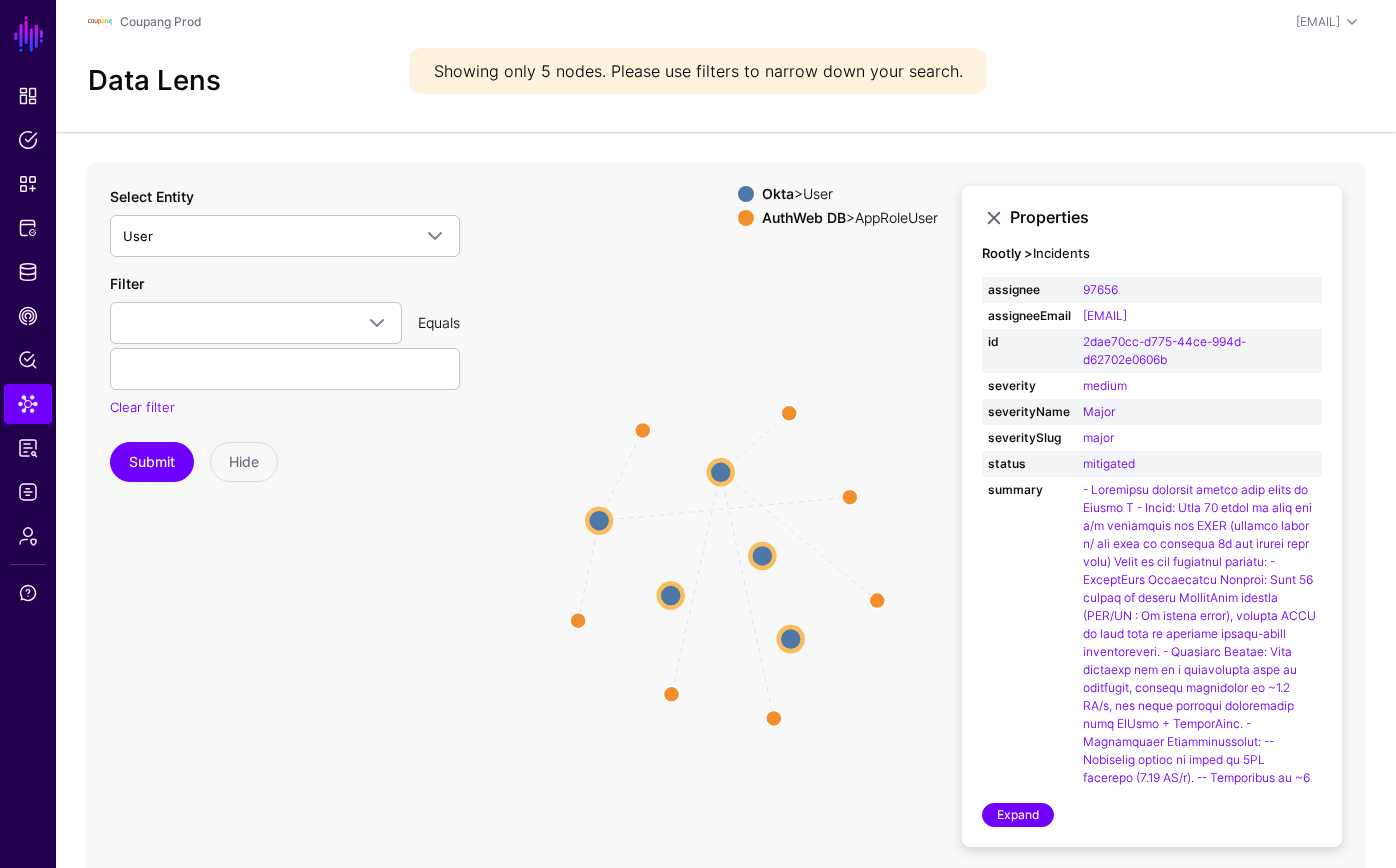 click 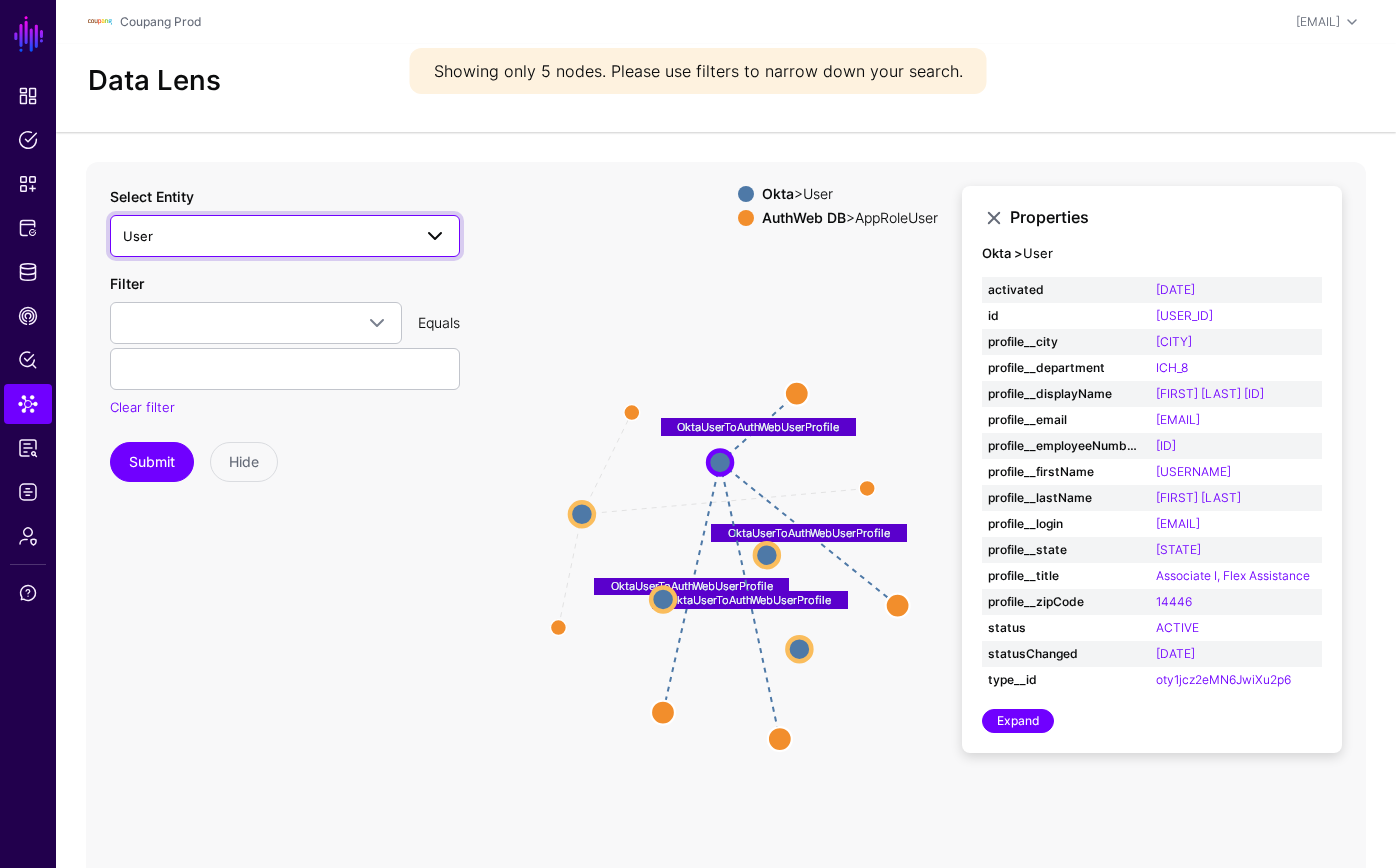 click on "User" at bounding box center [267, 236] 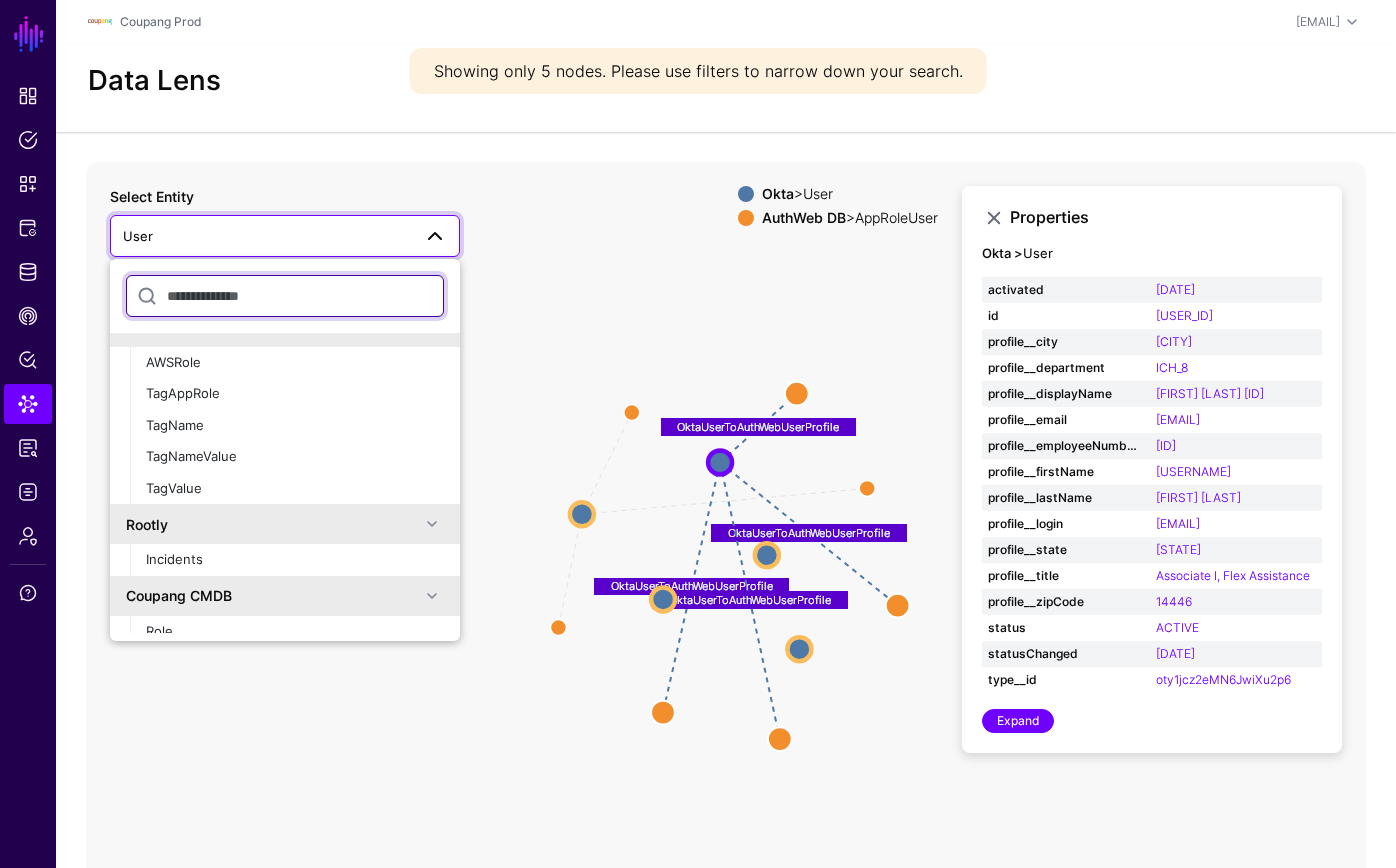 scroll, scrollTop: 88, scrollLeft: 0, axis: vertical 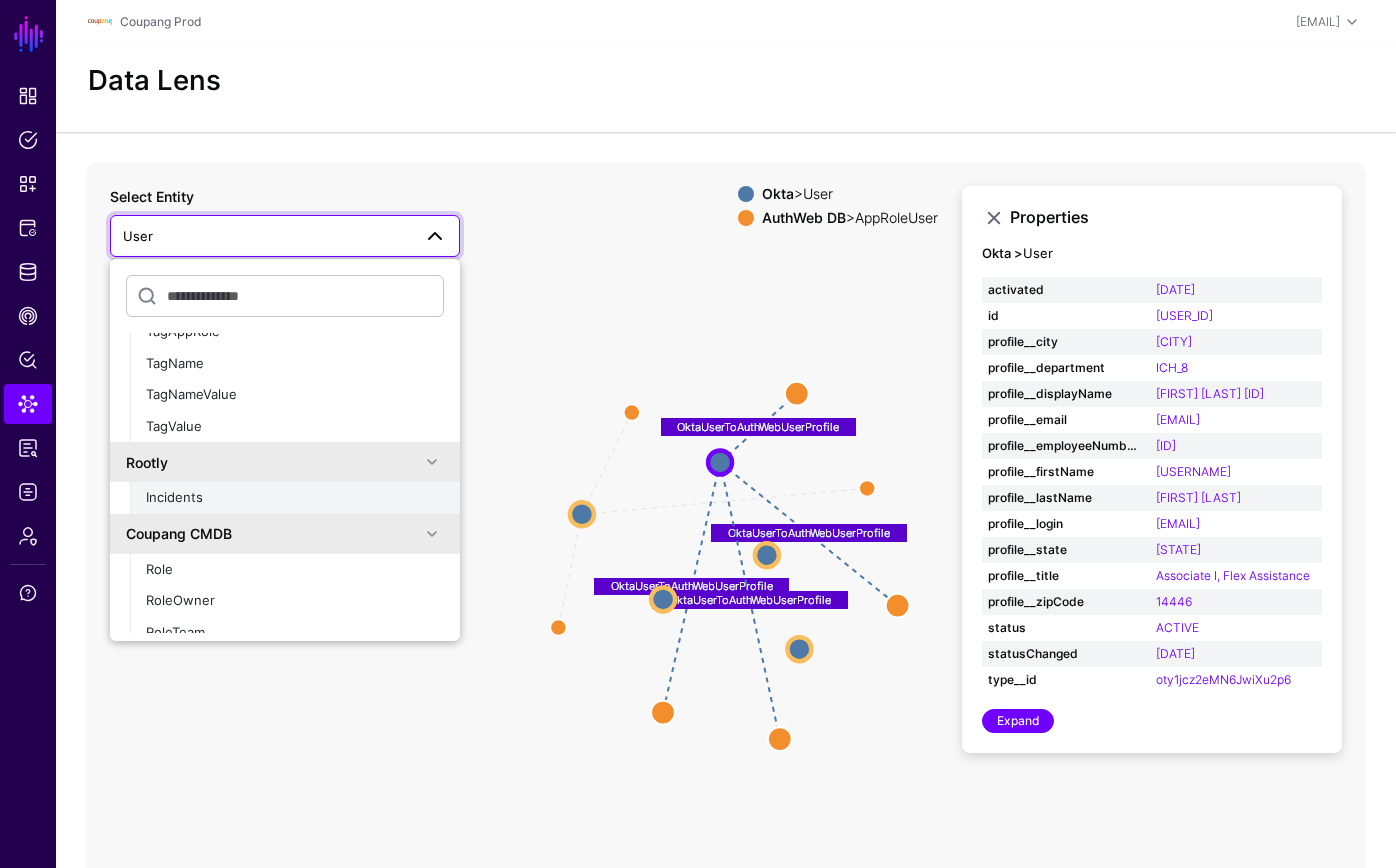 click on "Incidents" 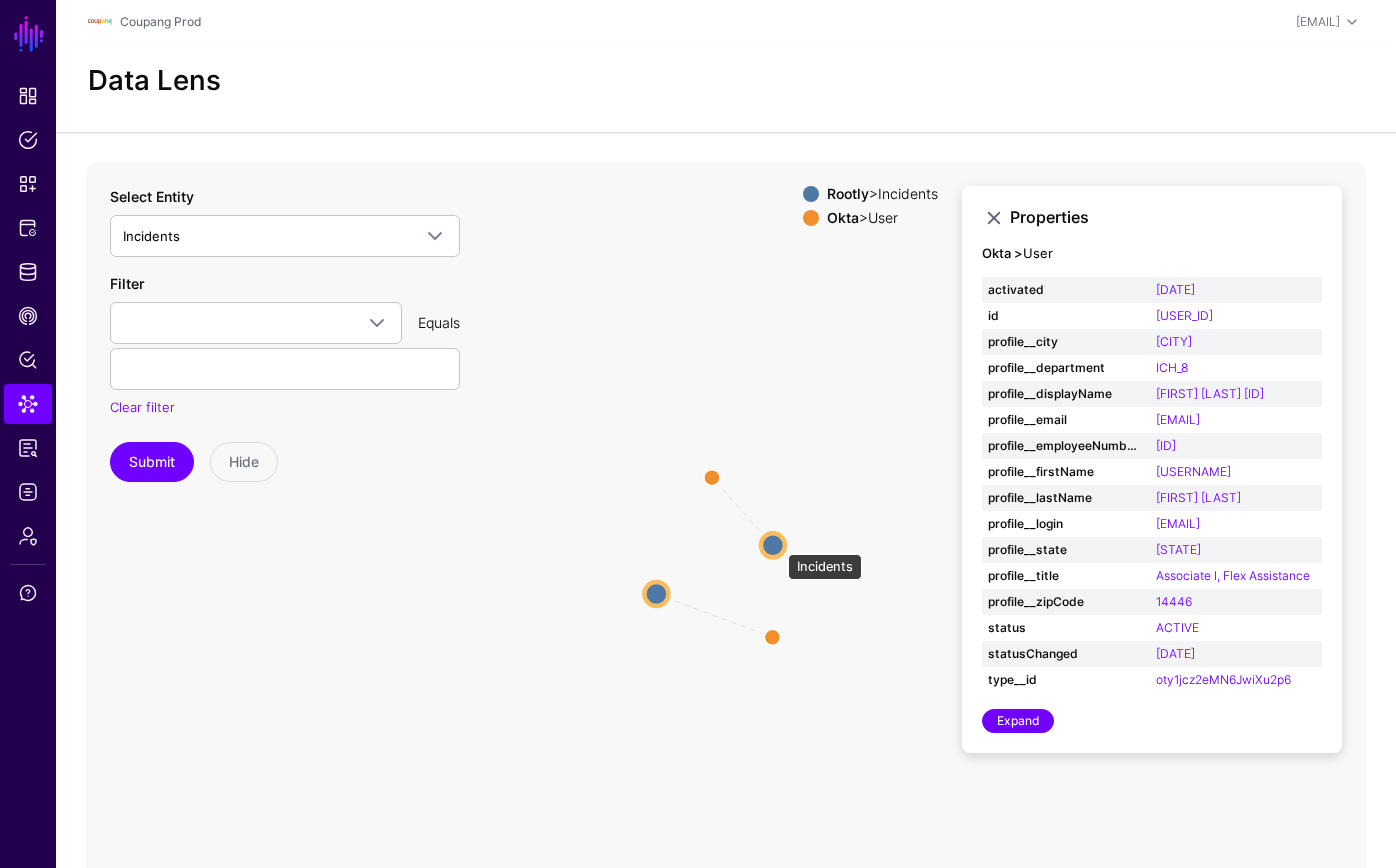 click 